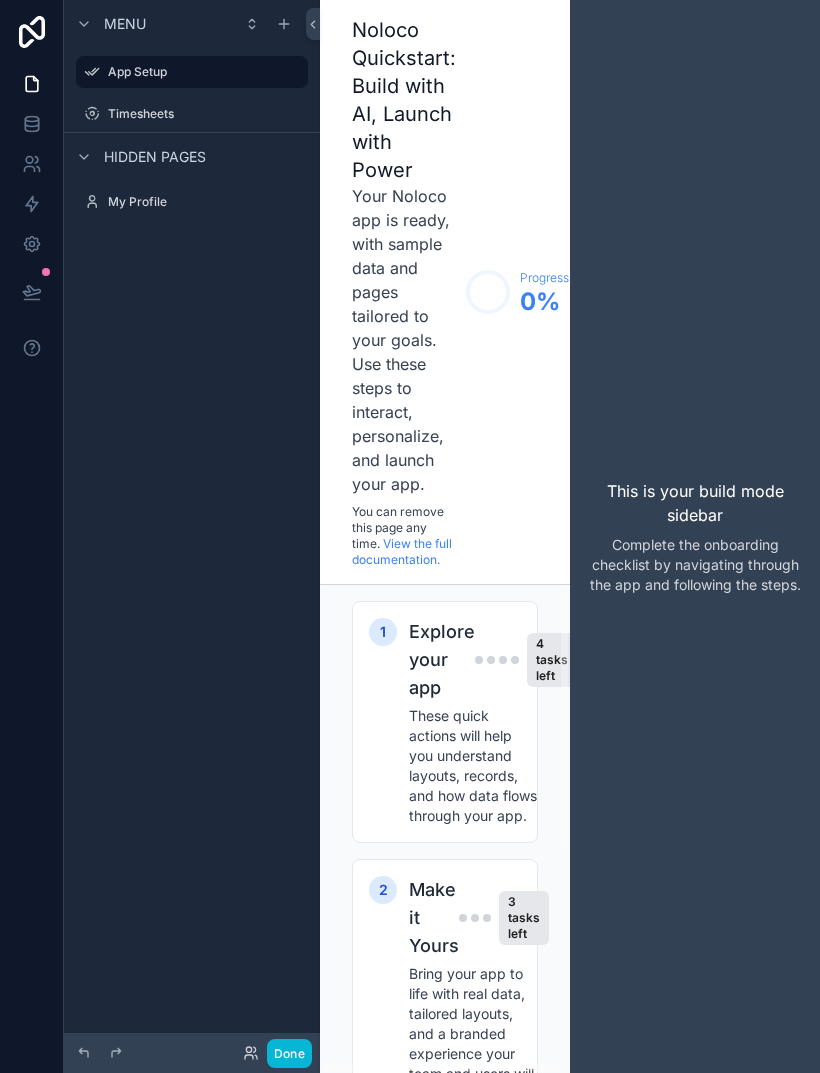 scroll, scrollTop: 0, scrollLeft: 0, axis: both 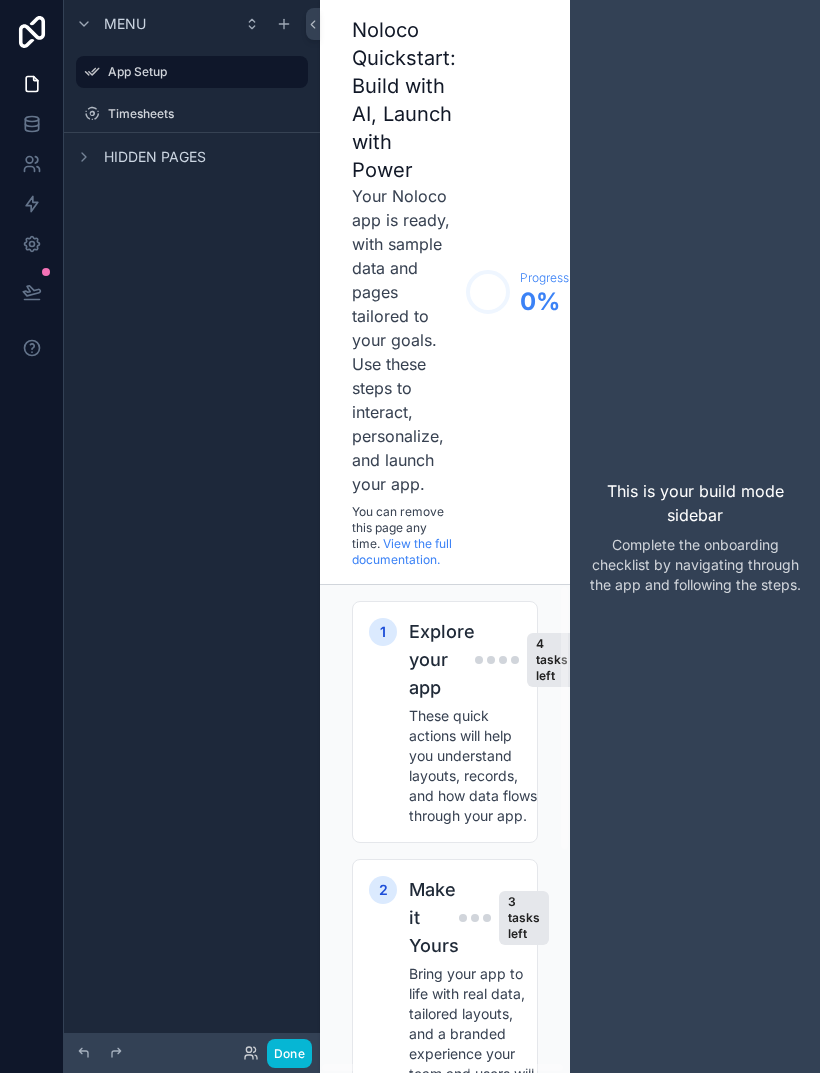 click 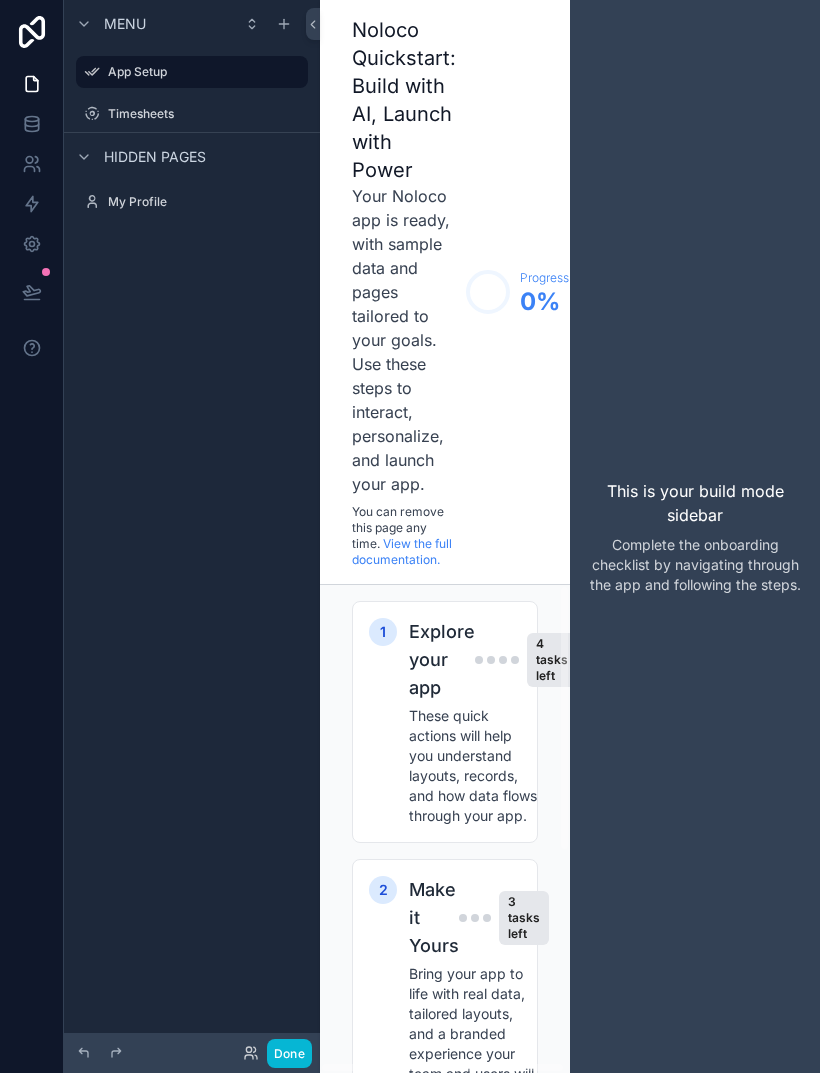 click at bounding box center [84, 24] 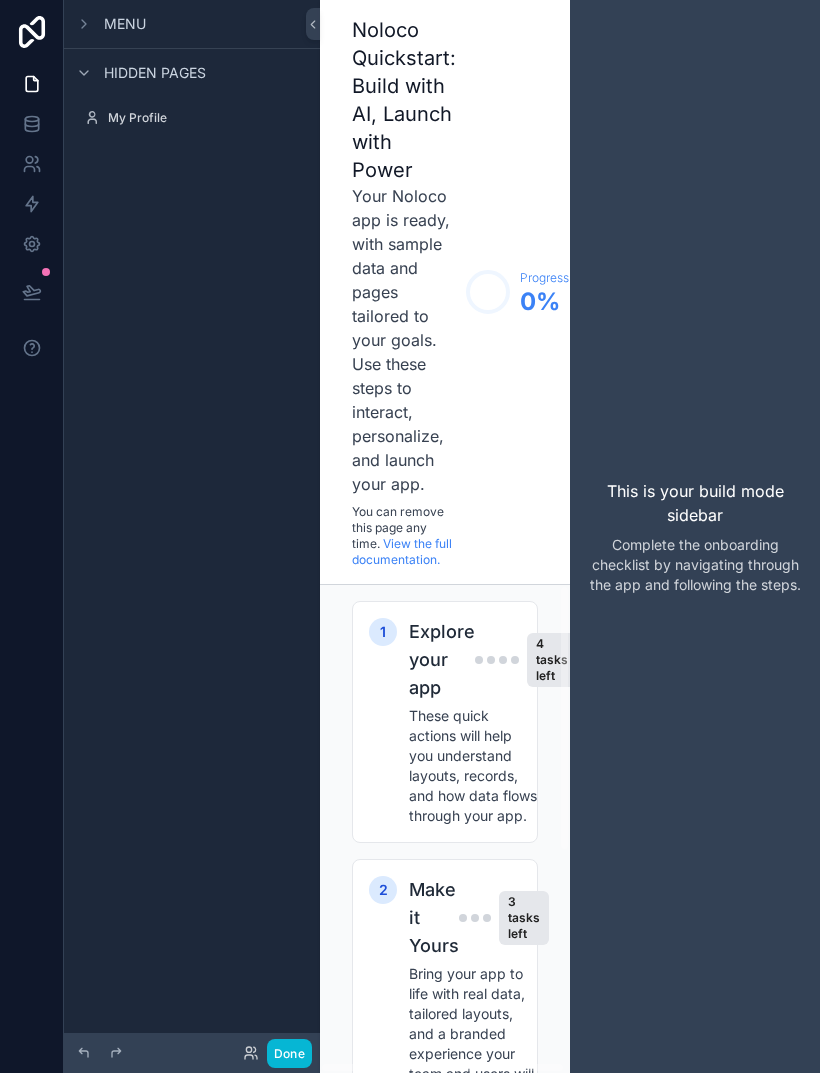 click 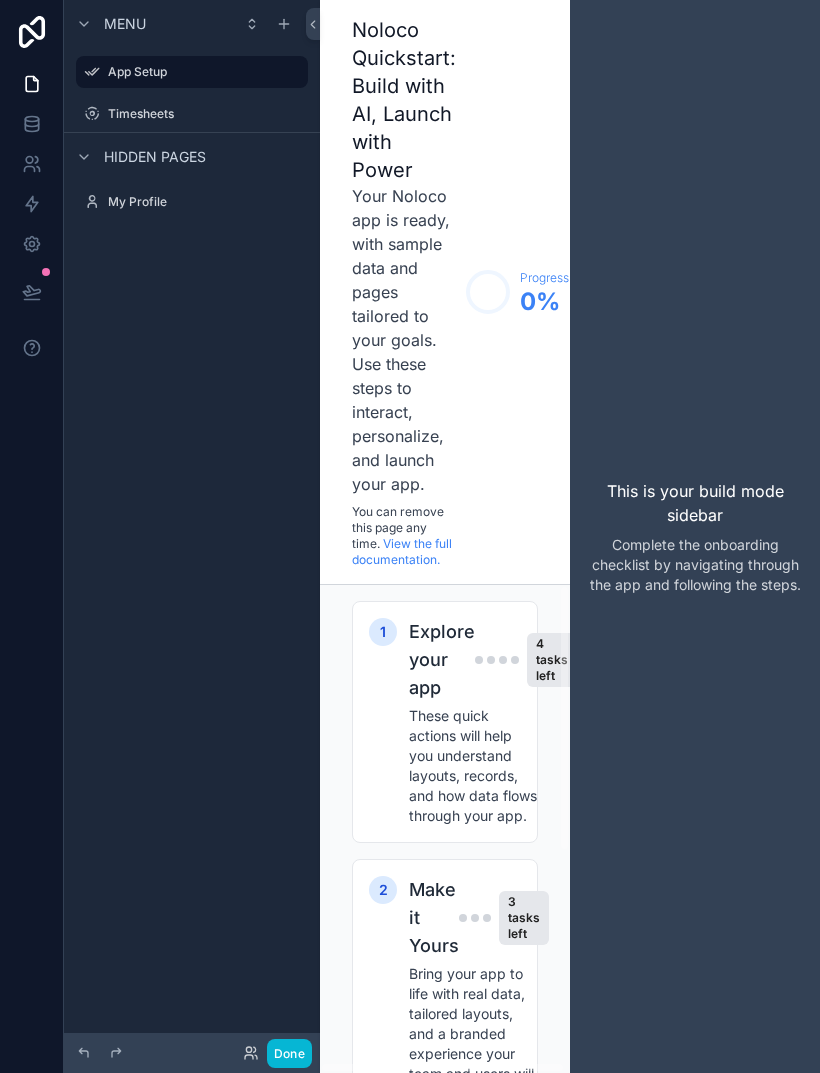 click on "Timesheets" at bounding box center (206, 114) 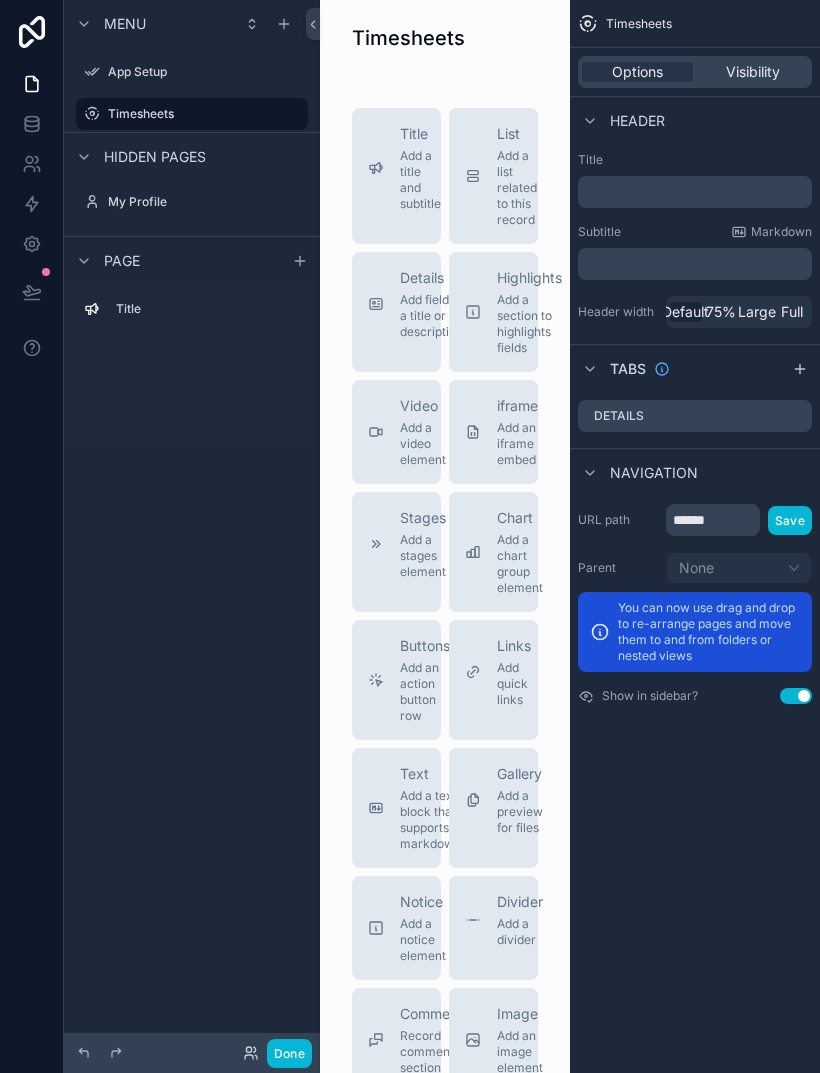 click on "Menu" at bounding box center [192, 24] 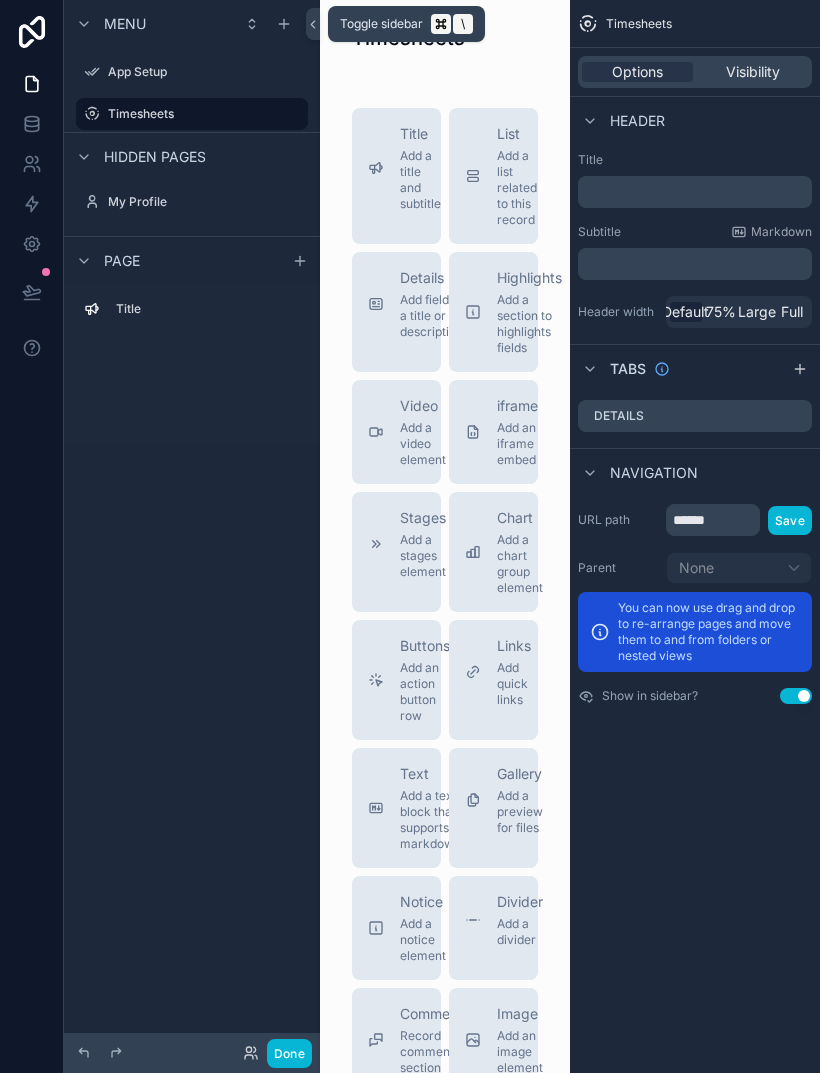 click 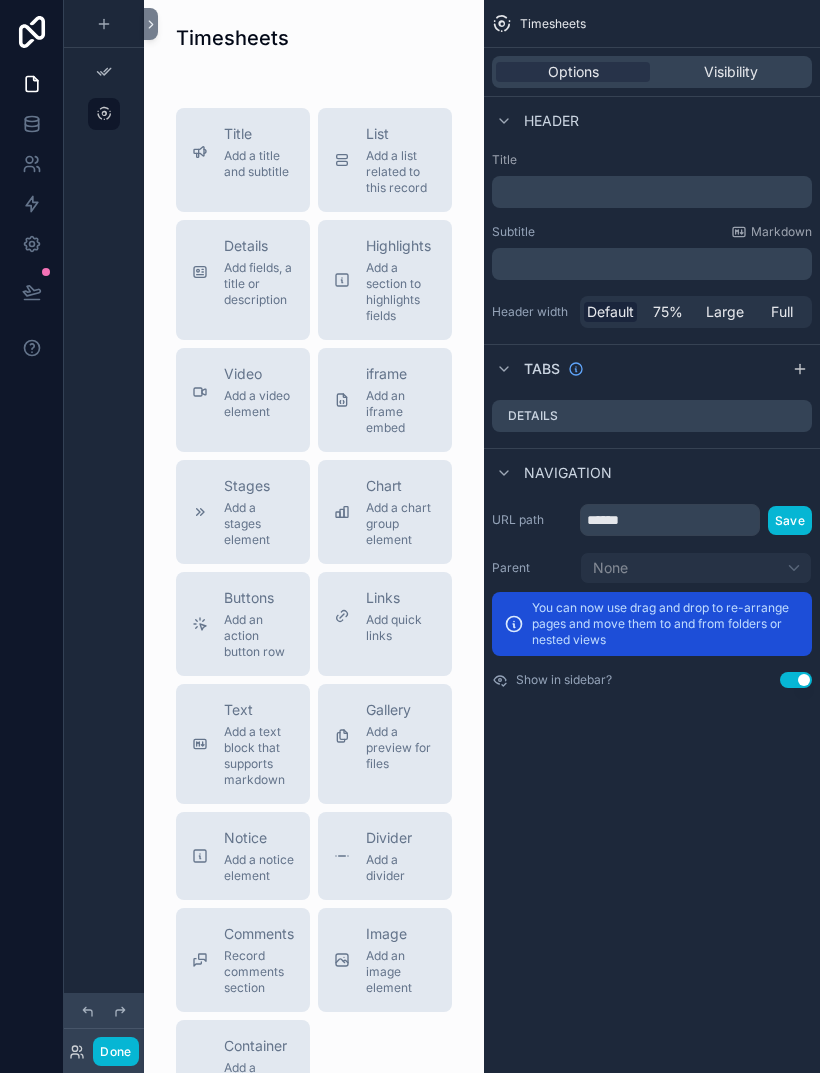 click 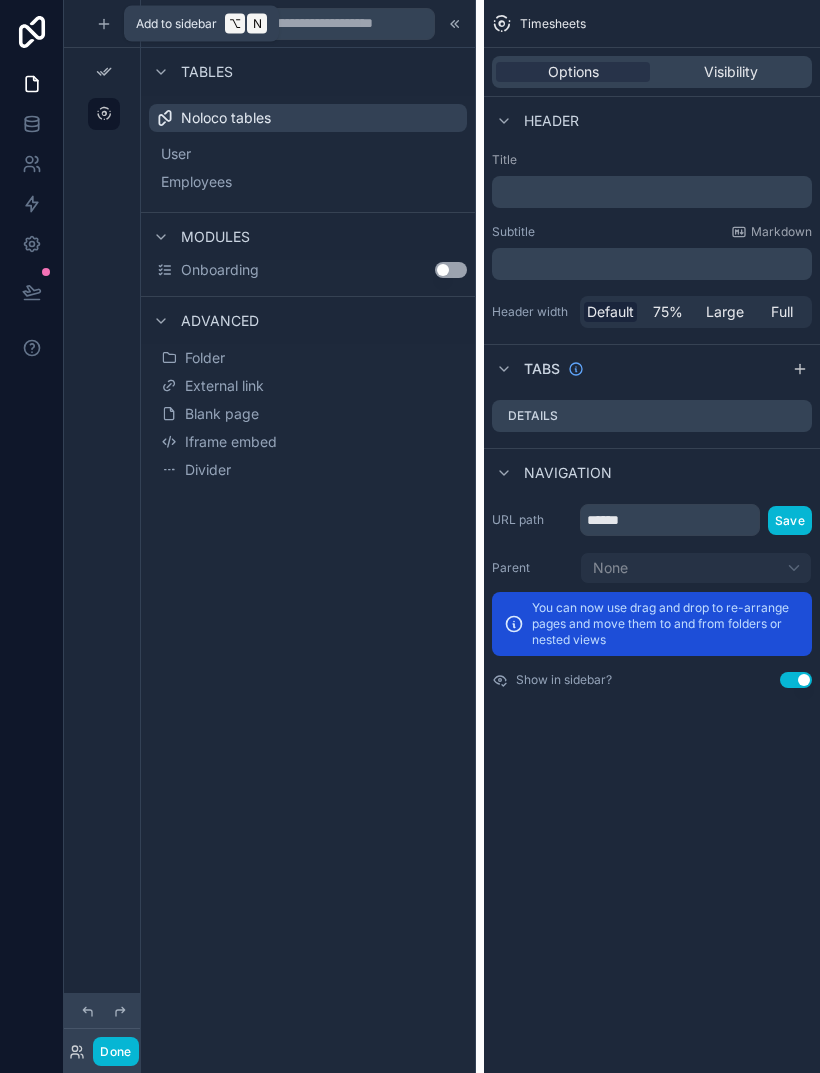 click on "Employees" at bounding box center (196, 182) 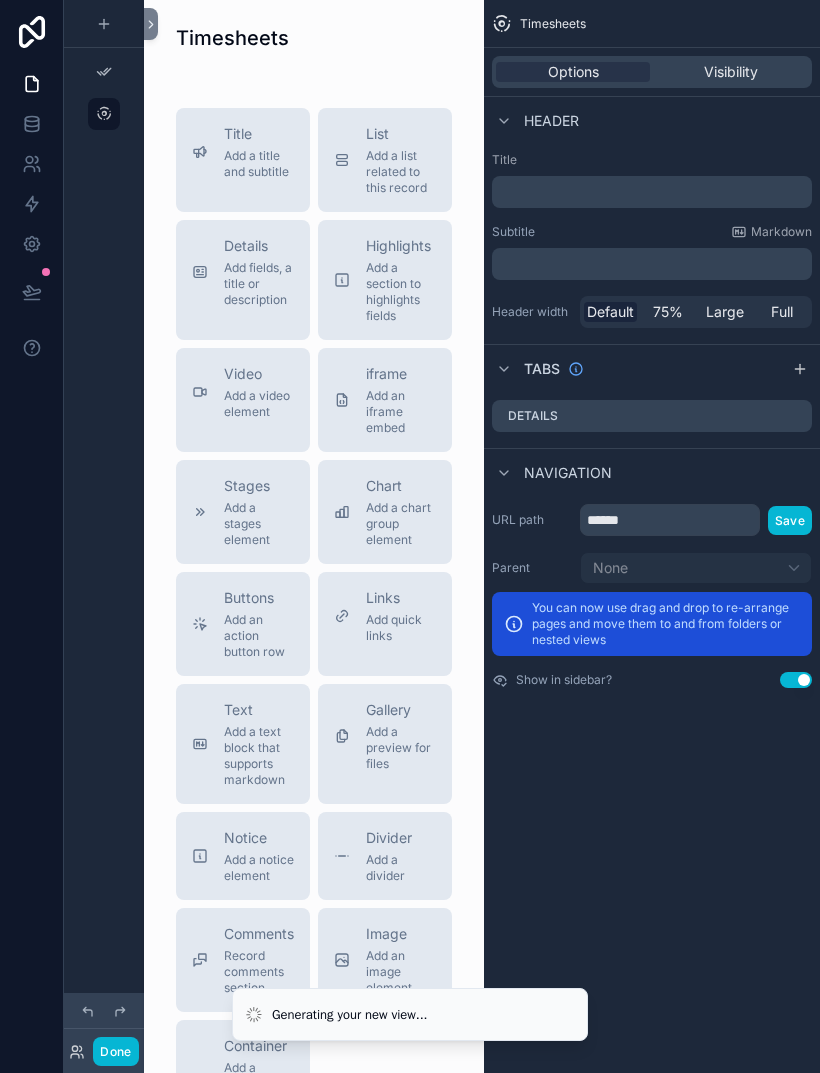click at bounding box center [314, 38] 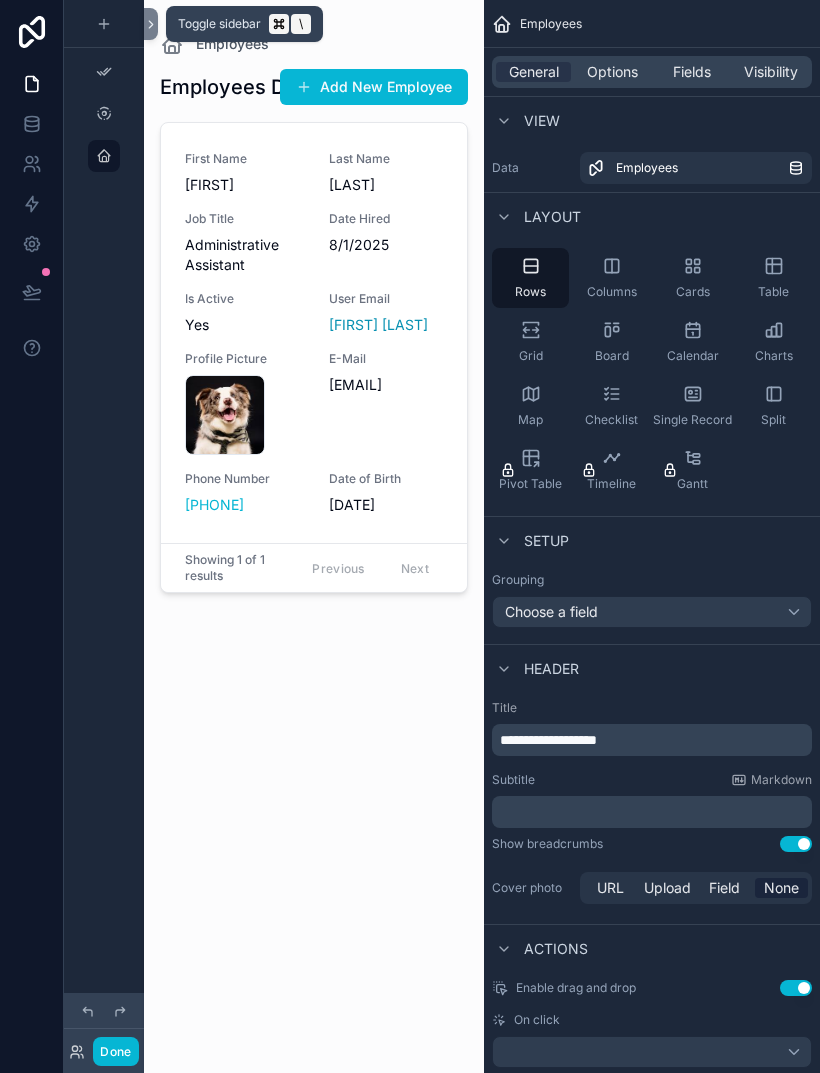 click 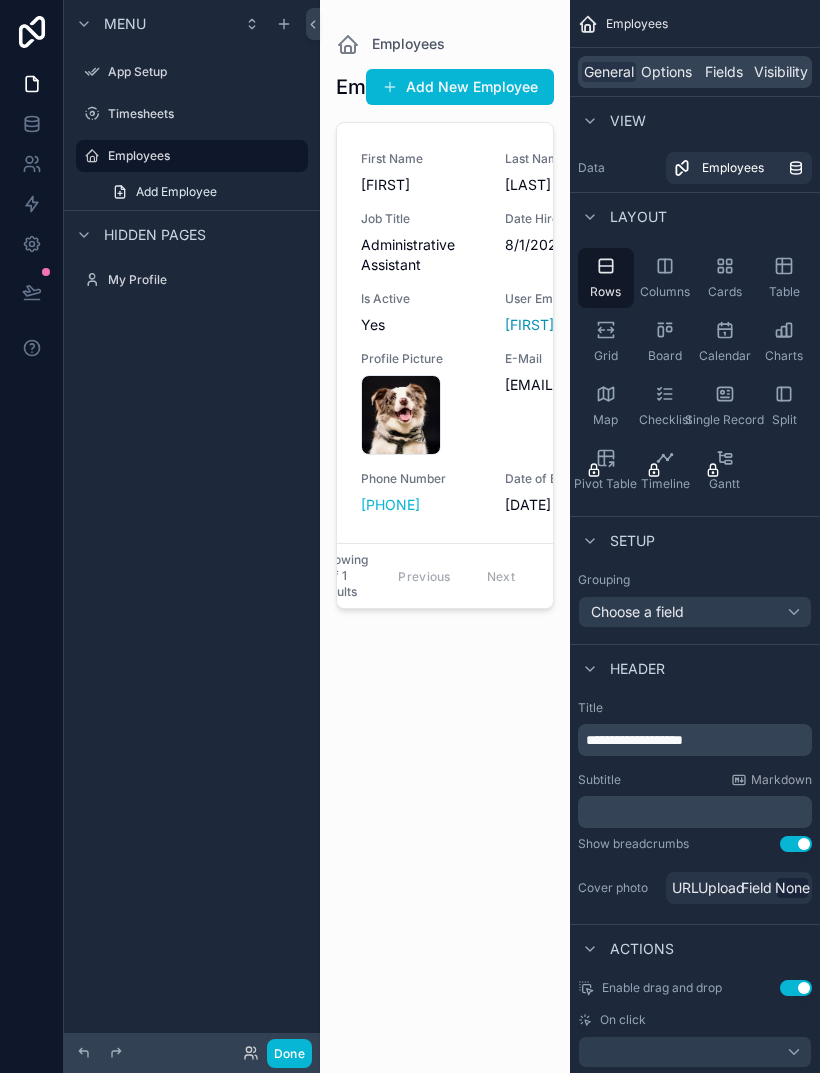 click at bounding box center (445, 524) 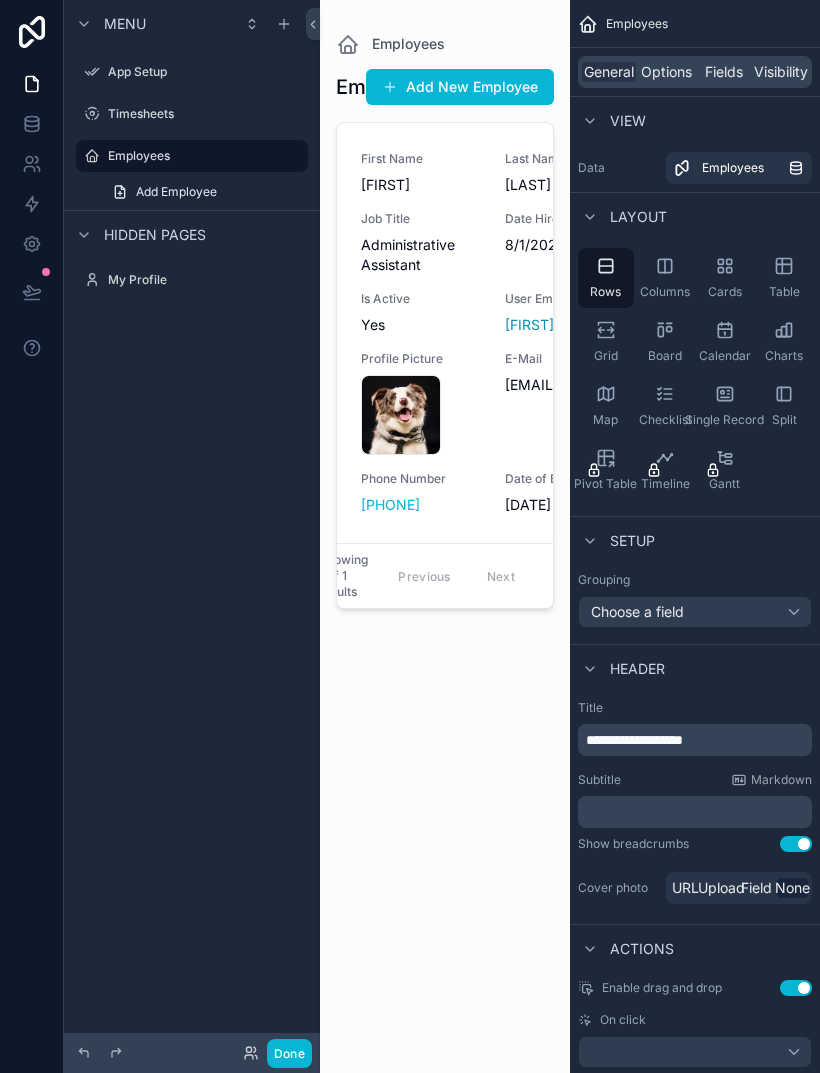 click at bounding box center (284, 24) 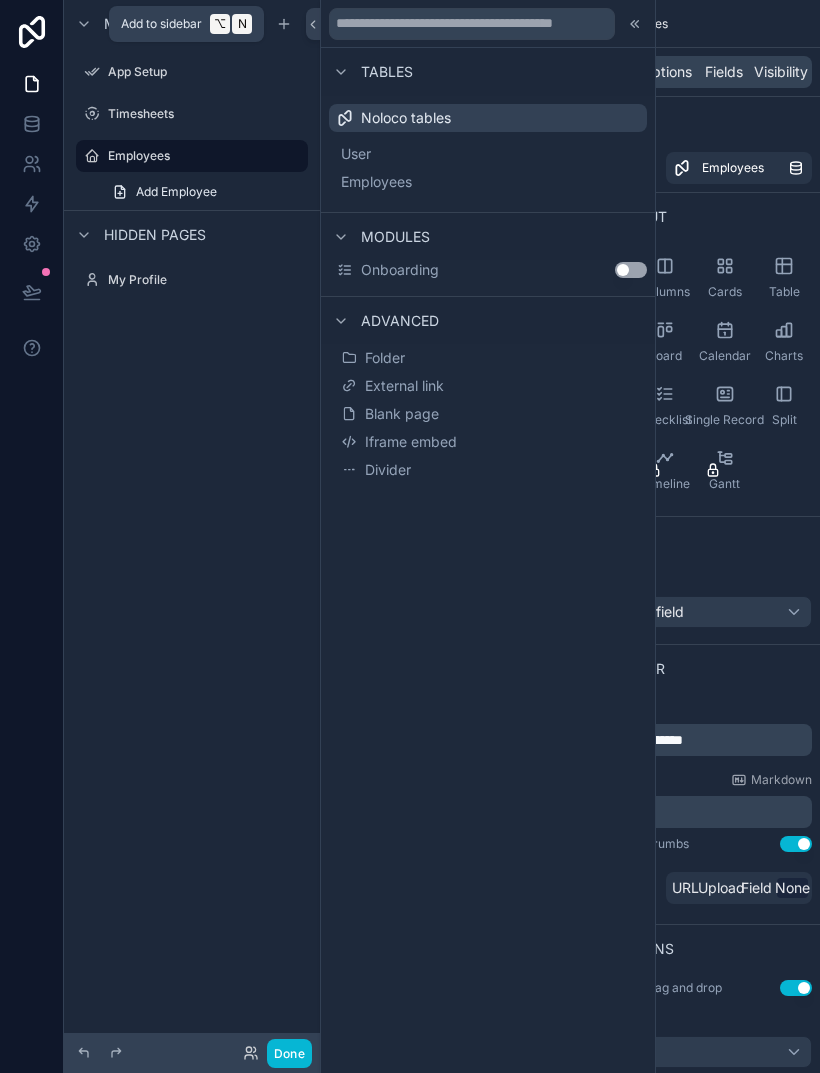 click 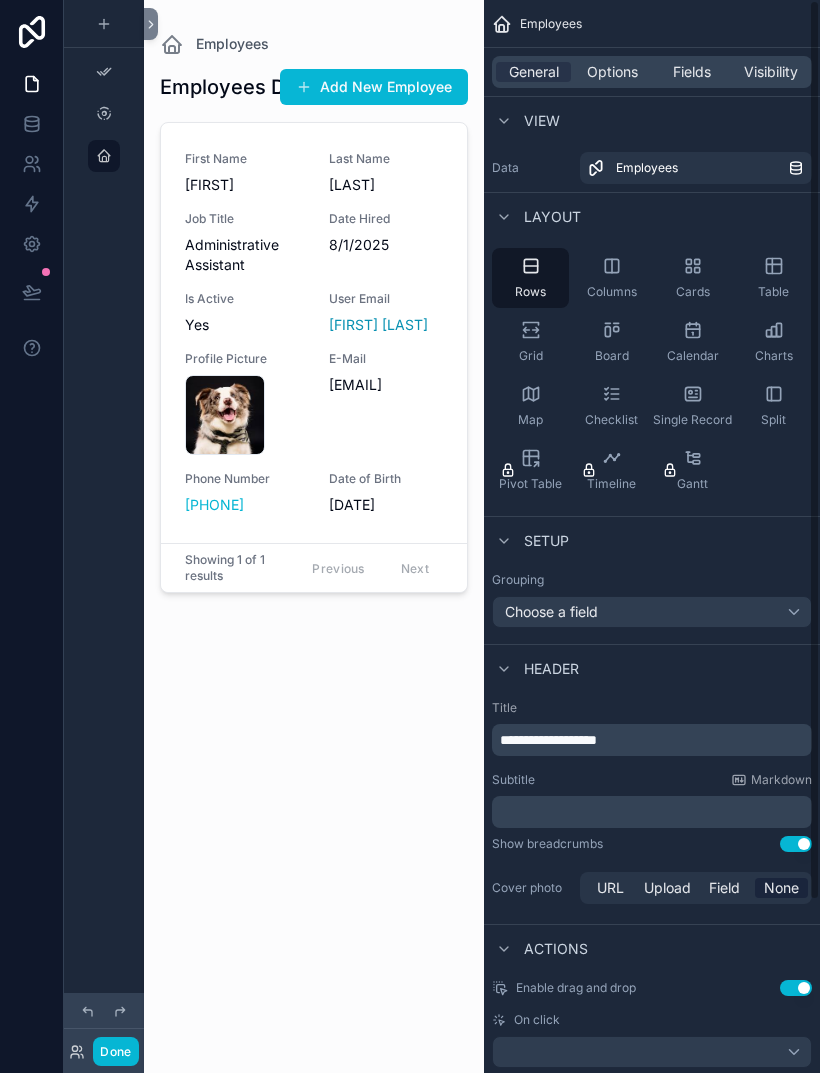 click at bounding box center [502, 24] 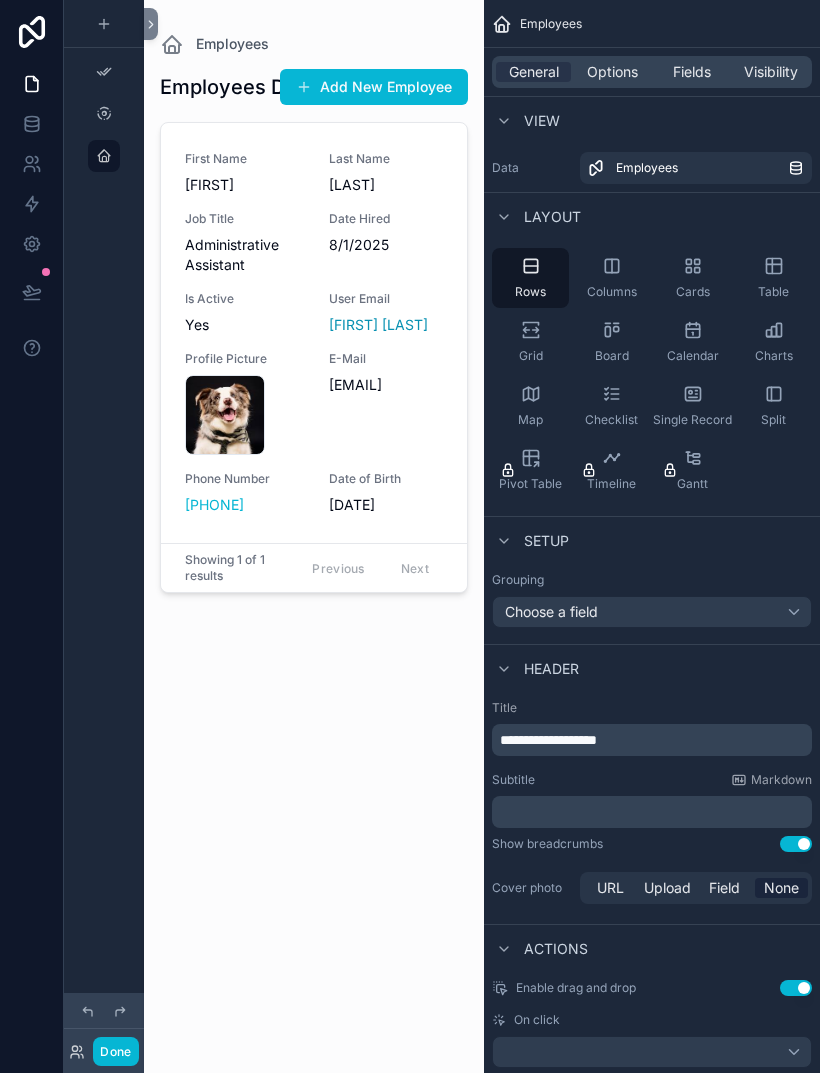 click on "Employees Directory Add New Employee First Name Jovaniel Last Name Rodriguez Job Title Administrative Assistant Date Hired 8/1/2025 Is Active Yes User Email Jovaniel Rodriguez Profile Picture Dog-Profile-Pic .jpg E-Mail j.rodriguez@stratumpr.com Phone Number (787) 903-4917 Date of Birth 8/8/1996 Showing 1 of 1 results Previous Next" at bounding box center [314, 552] 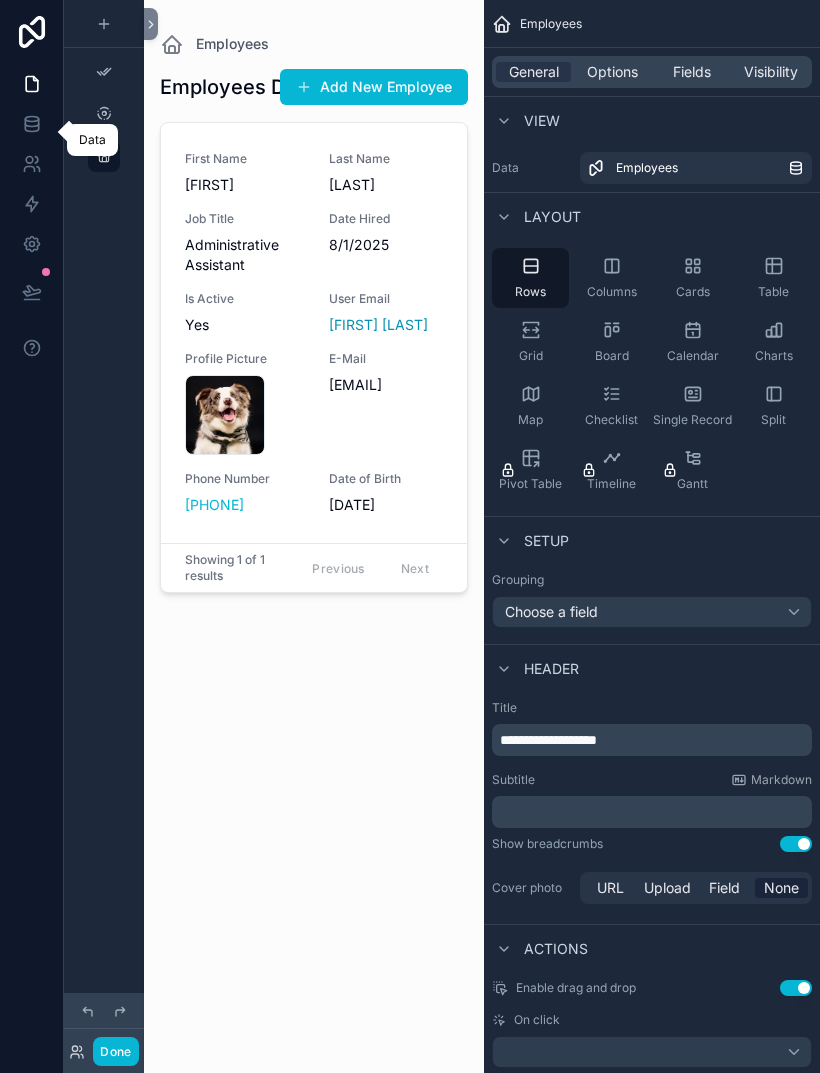 click 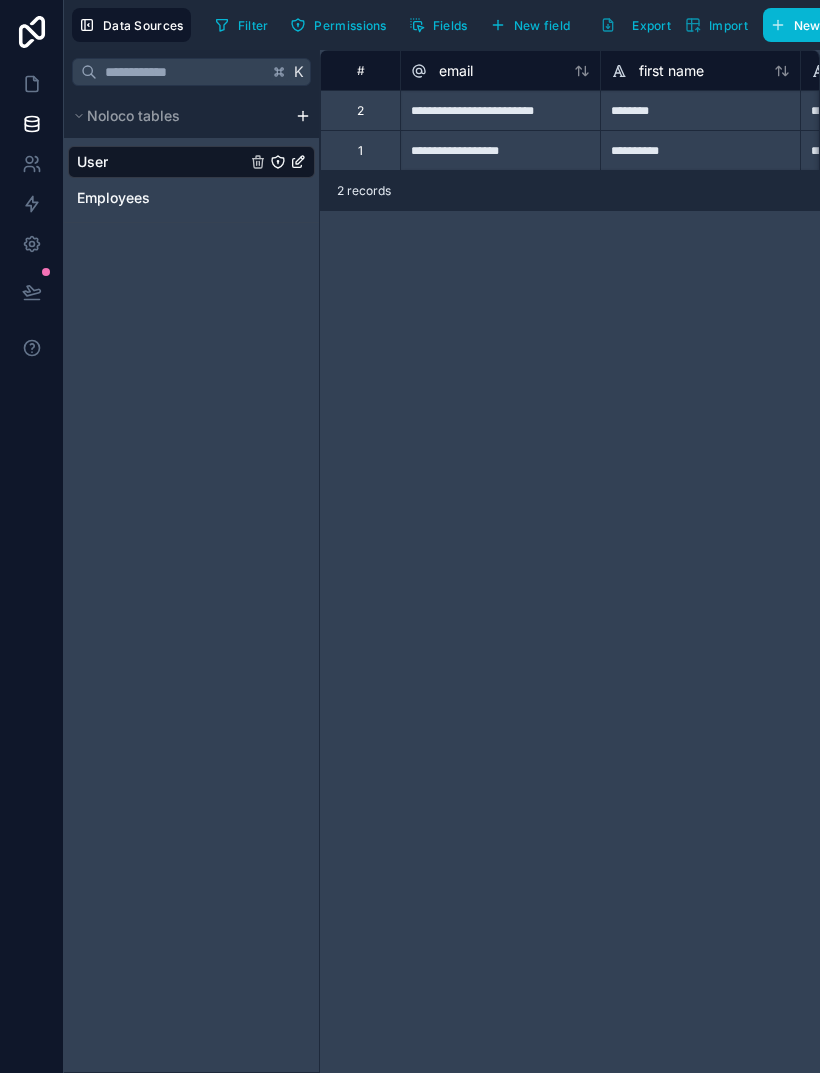 click on "**********" at bounding box center [570, 561] 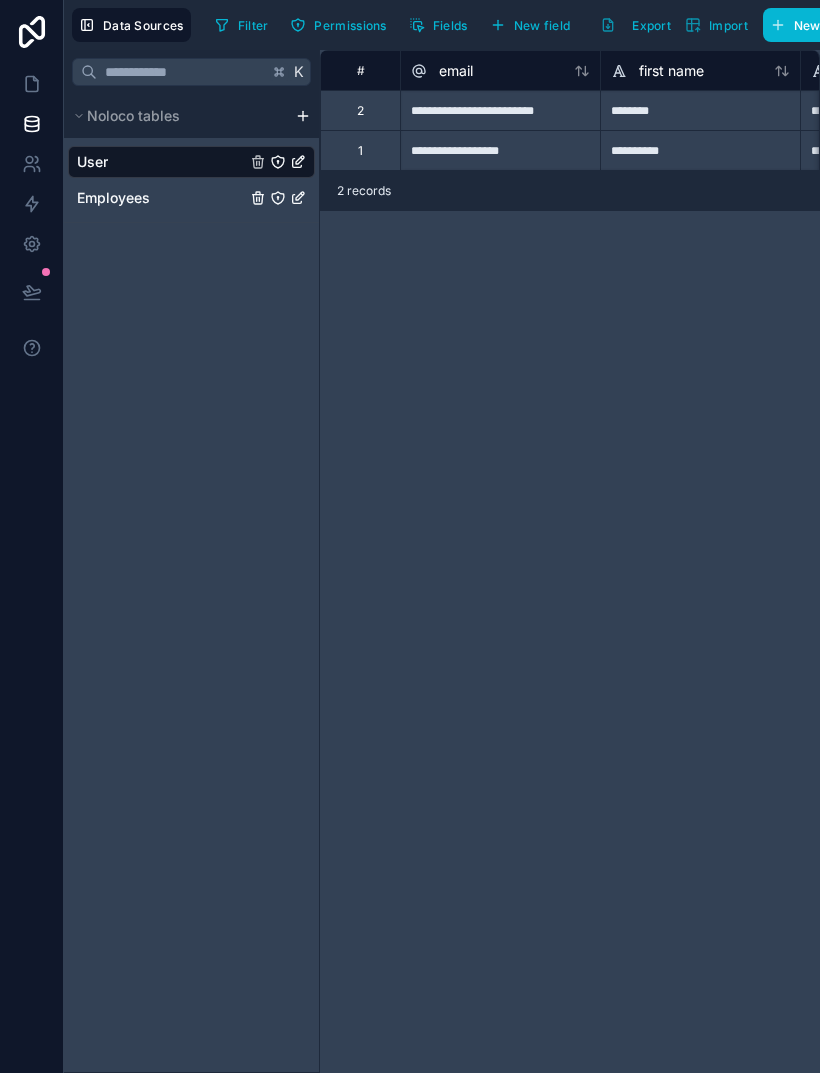 click on "Employees" at bounding box center [113, 198] 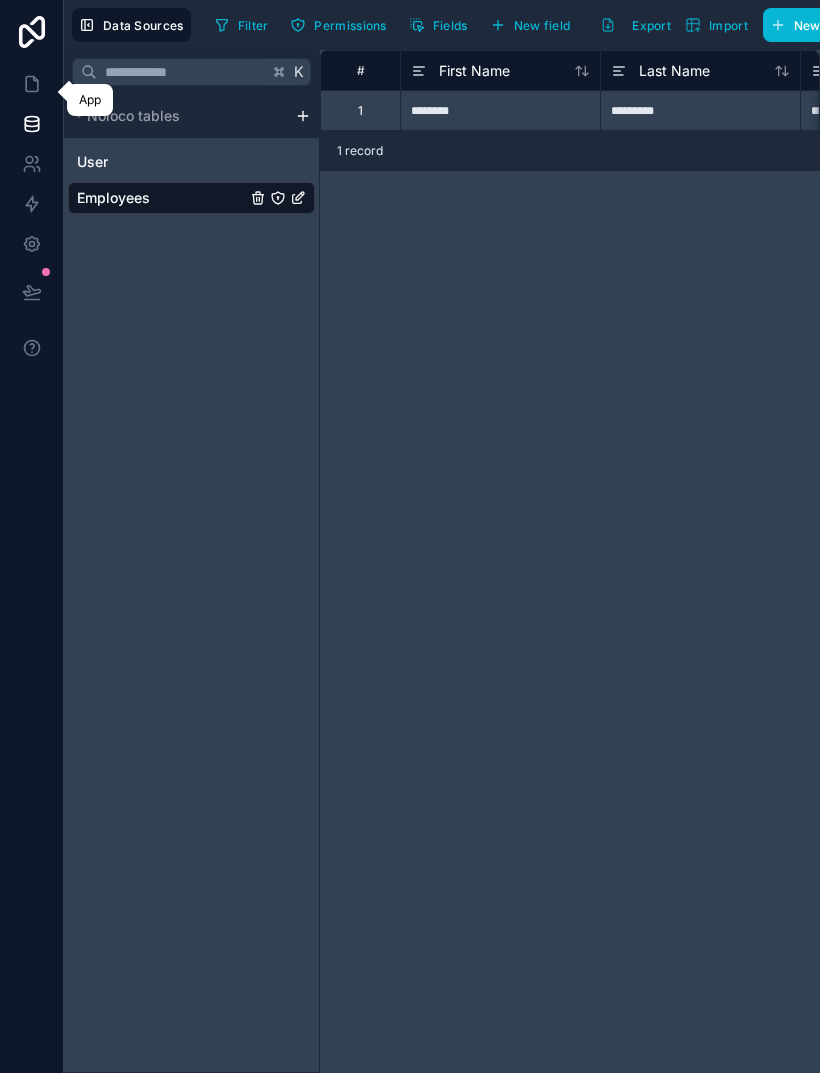 click 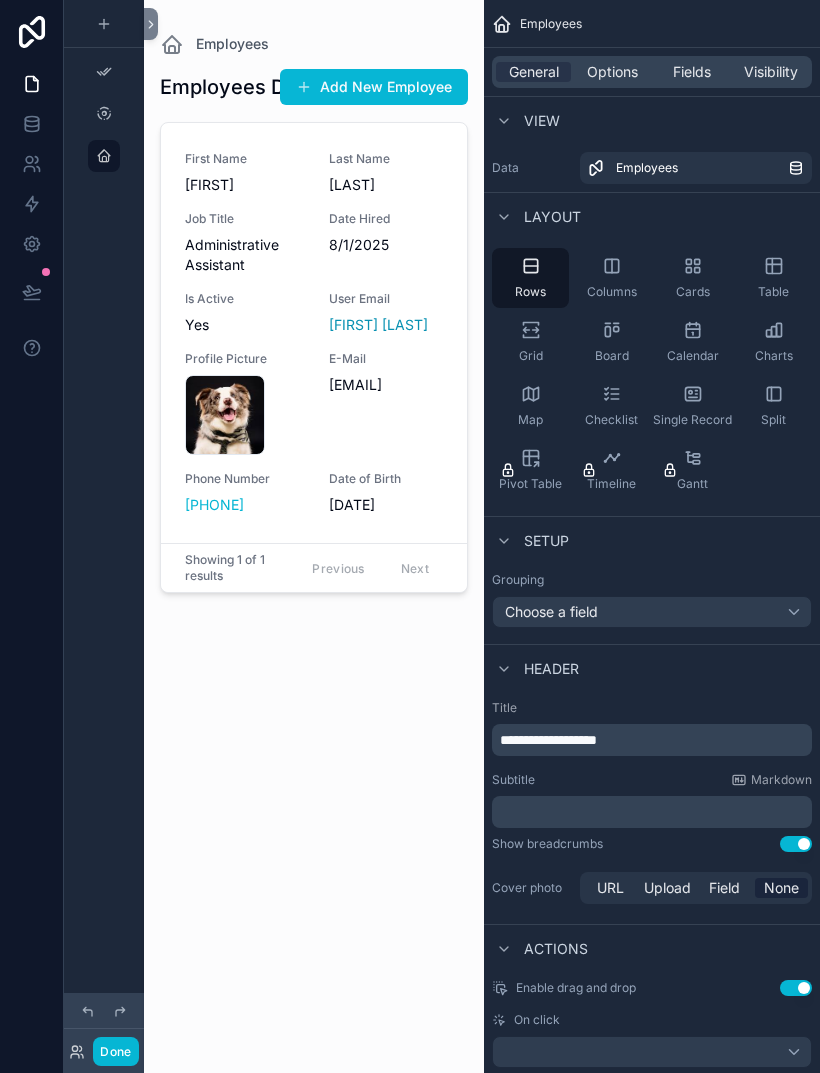 click 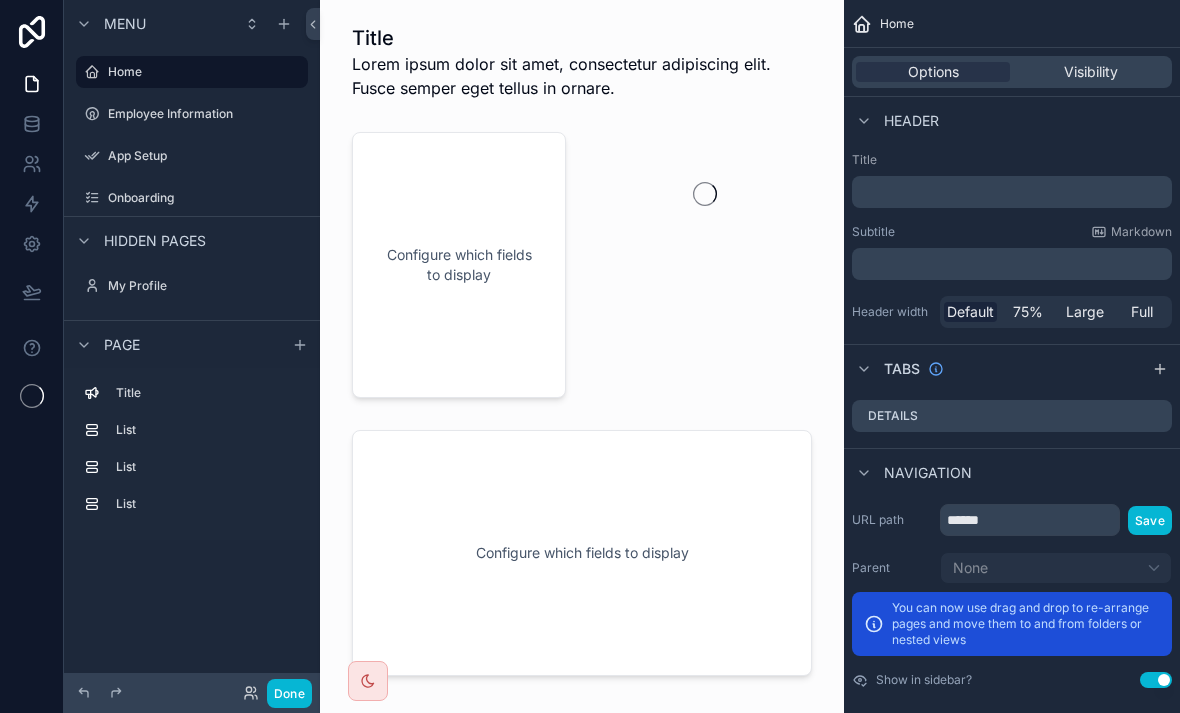 scroll, scrollTop: 0, scrollLeft: 0, axis: both 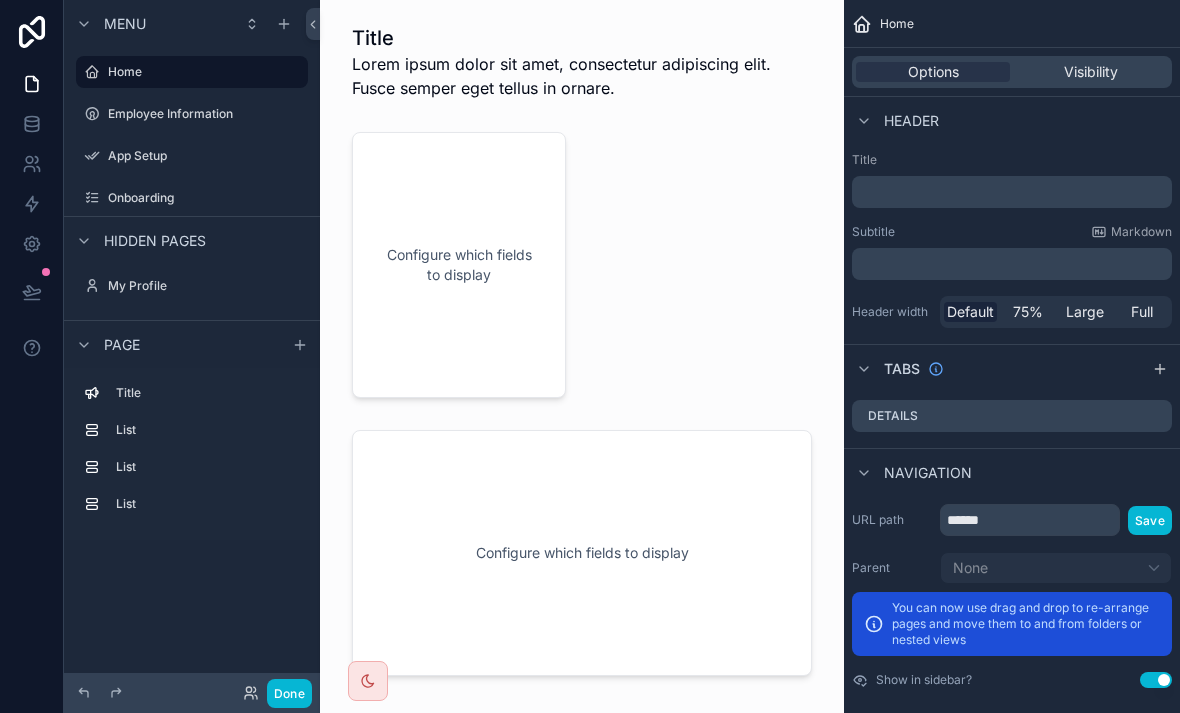 click on "Employee Information" at bounding box center (206, 114) 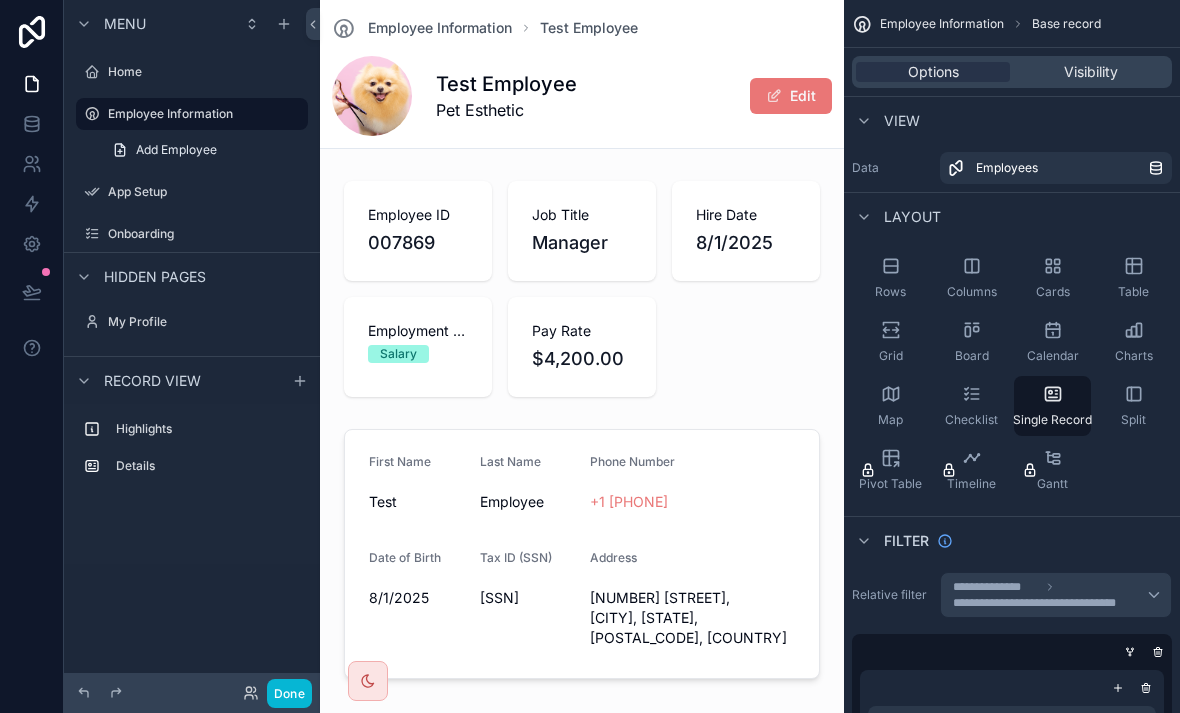 scroll, scrollTop: 0, scrollLeft: 0, axis: both 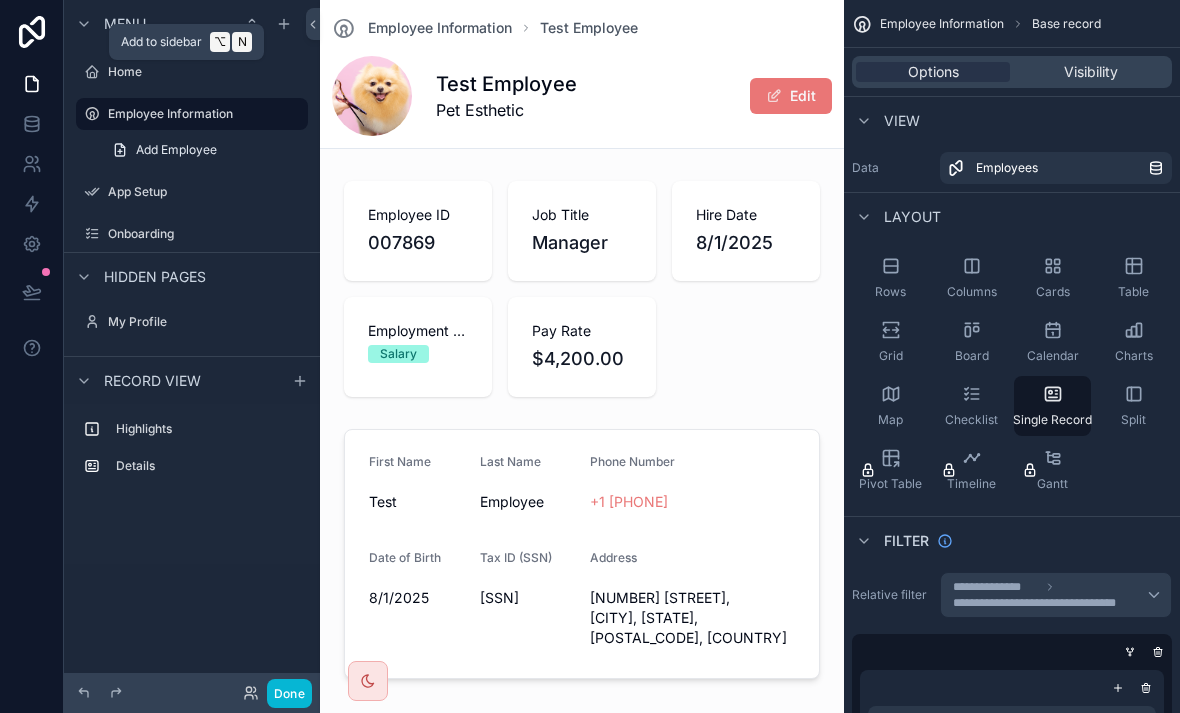 click at bounding box center (284, 24) 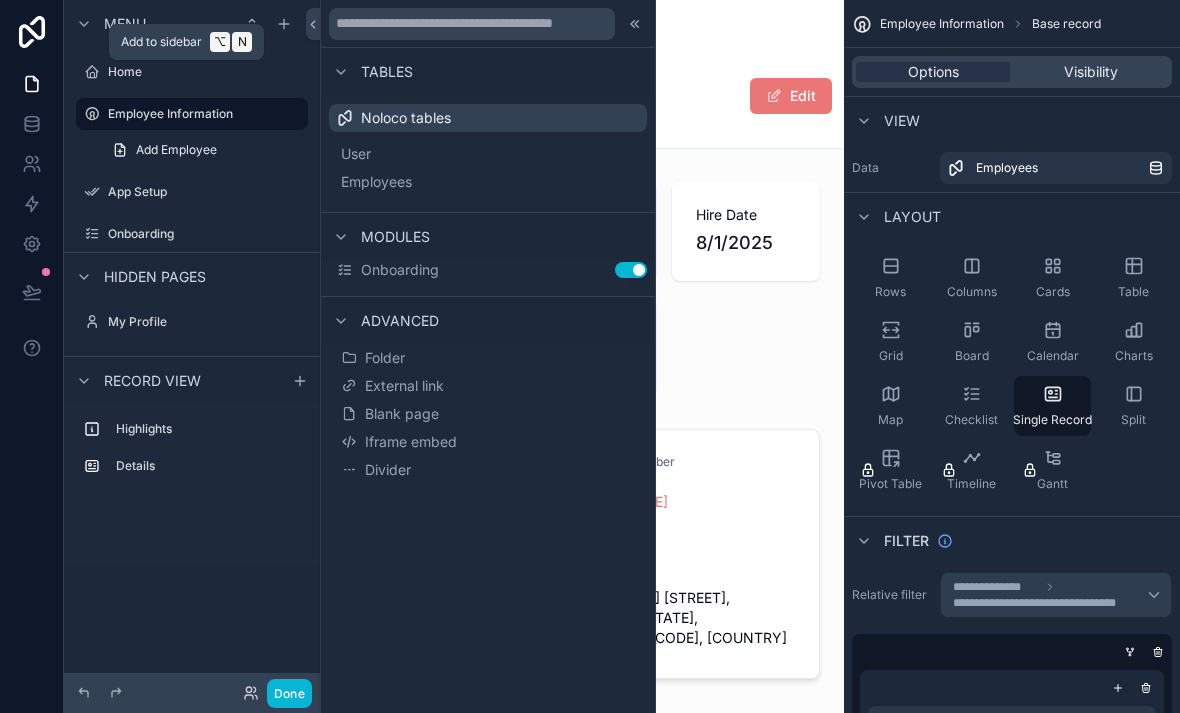 click on "Employees" at bounding box center (376, 182) 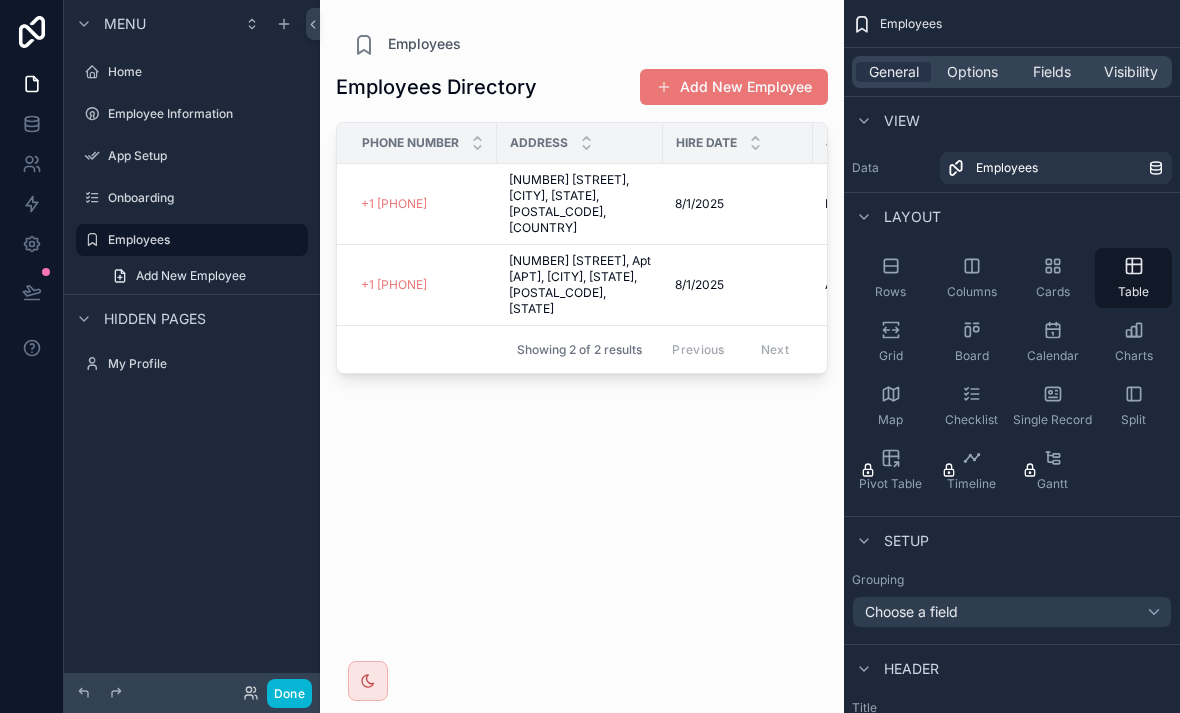 click 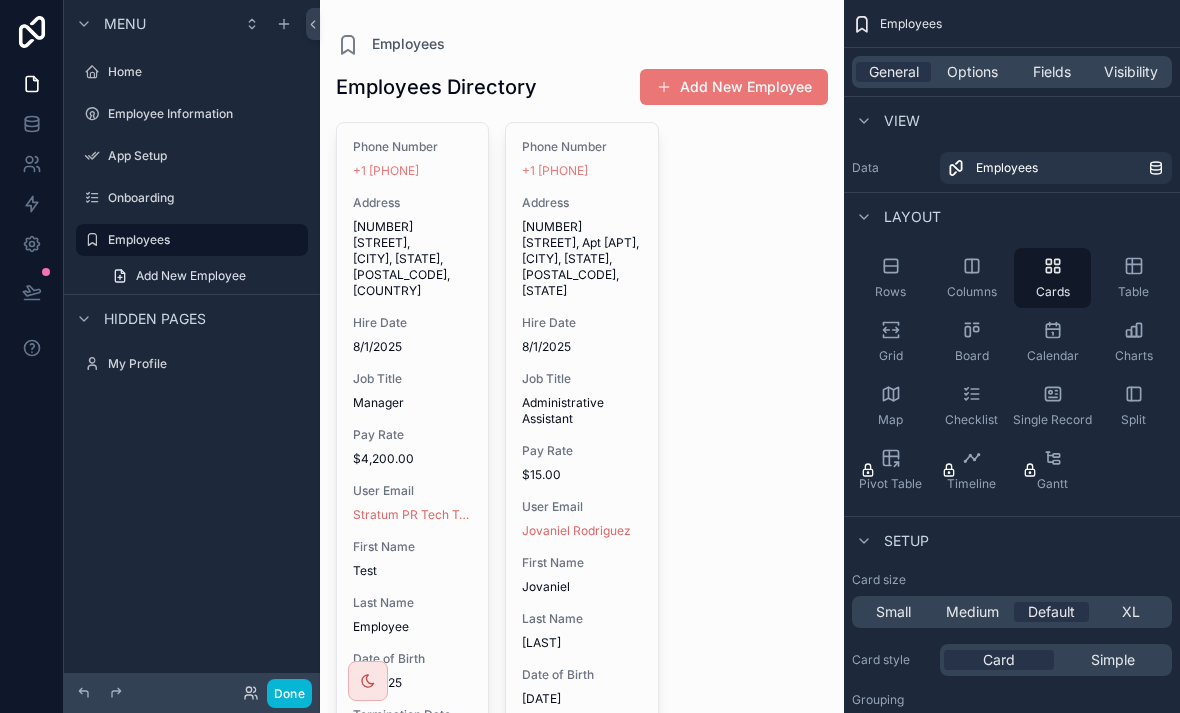 click 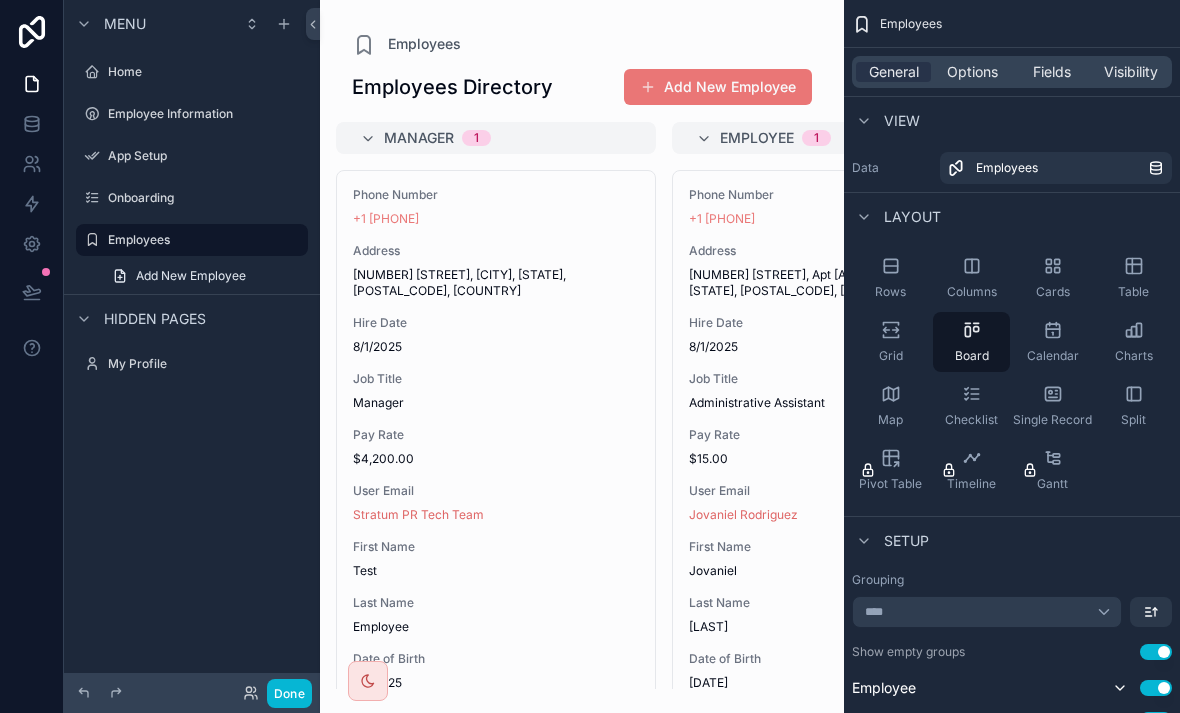 click 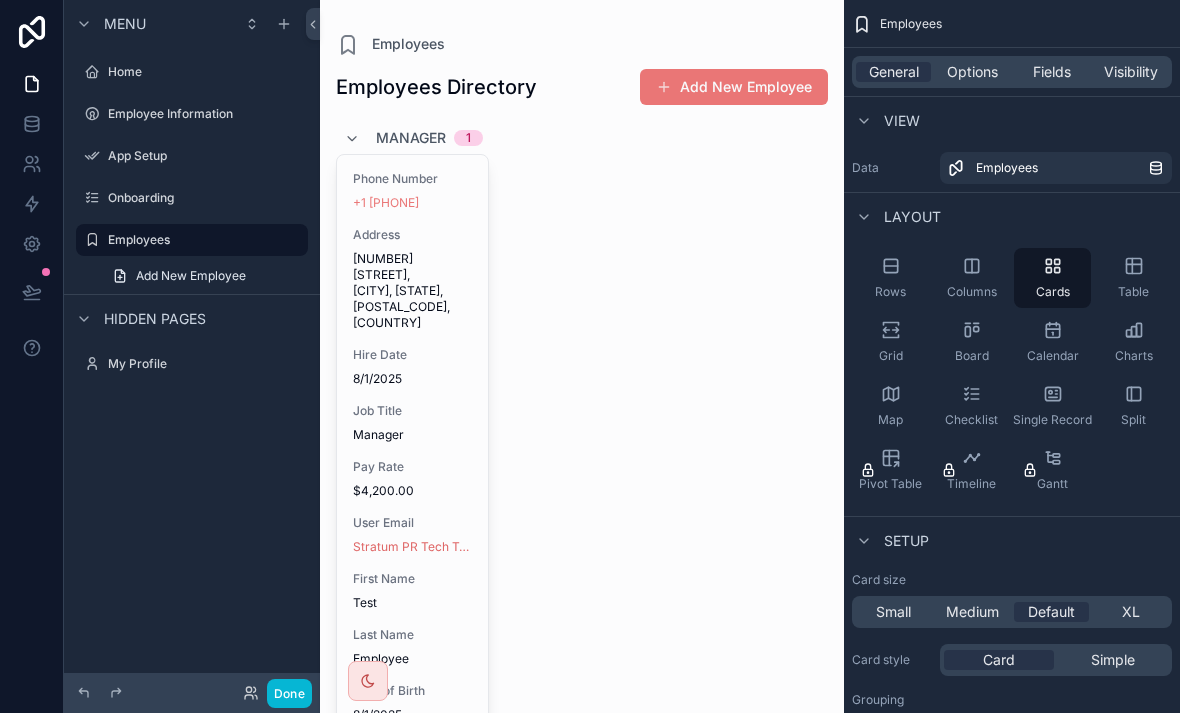 click 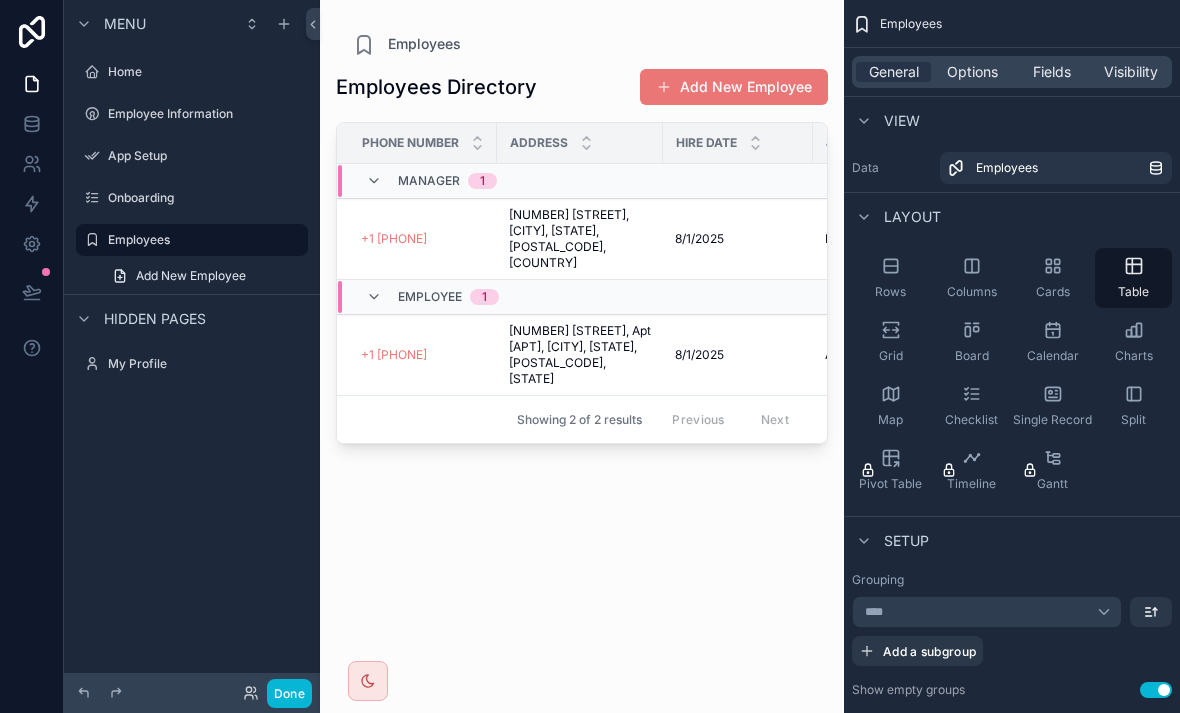 click on "Calendar" at bounding box center (1052, 342) 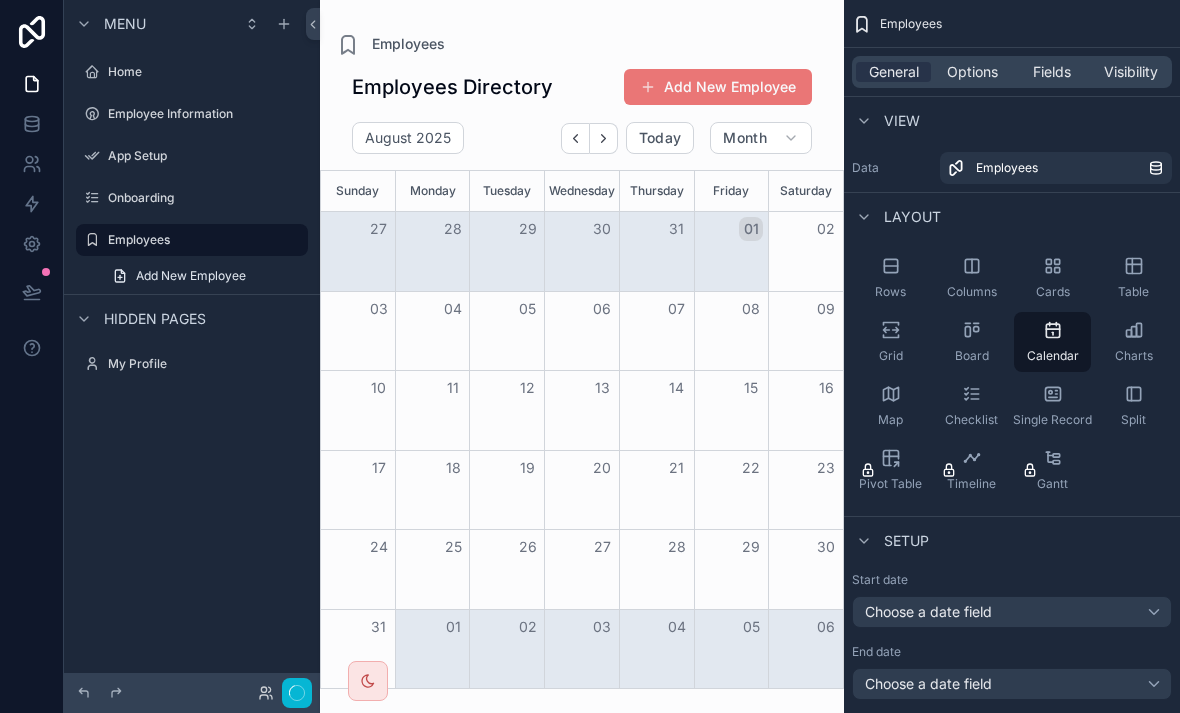 click on "Columns" at bounding box center [972, 292] 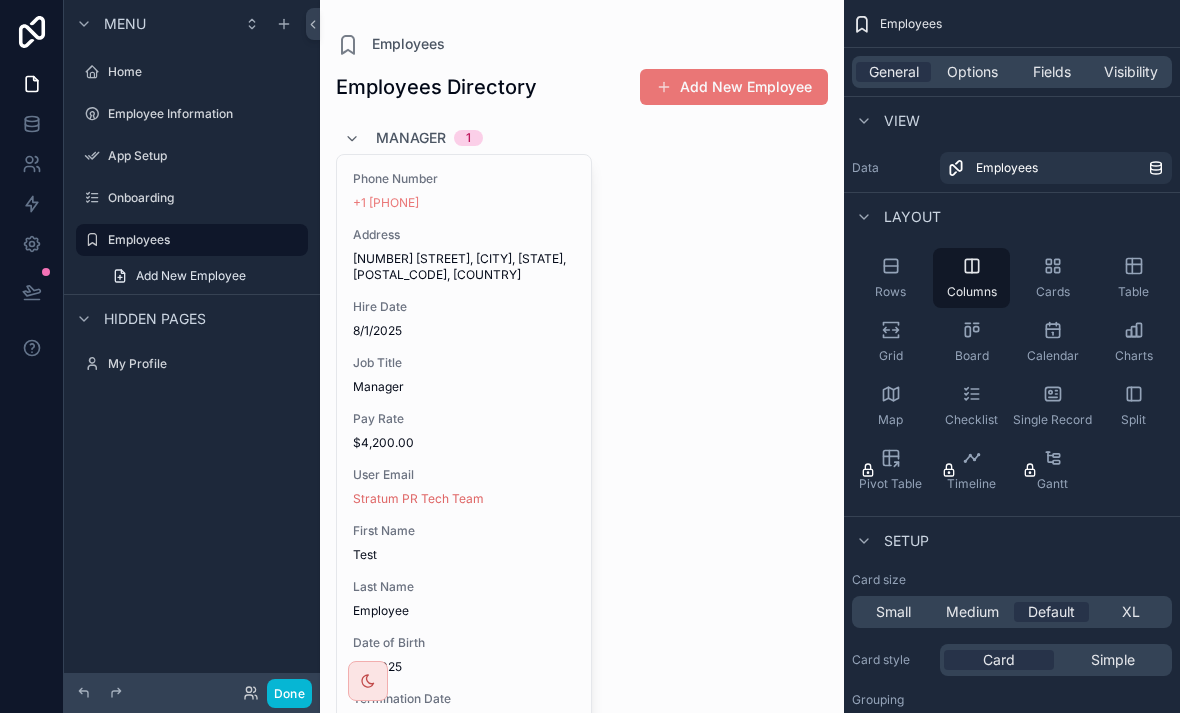 click at bounding box center (582, 794) 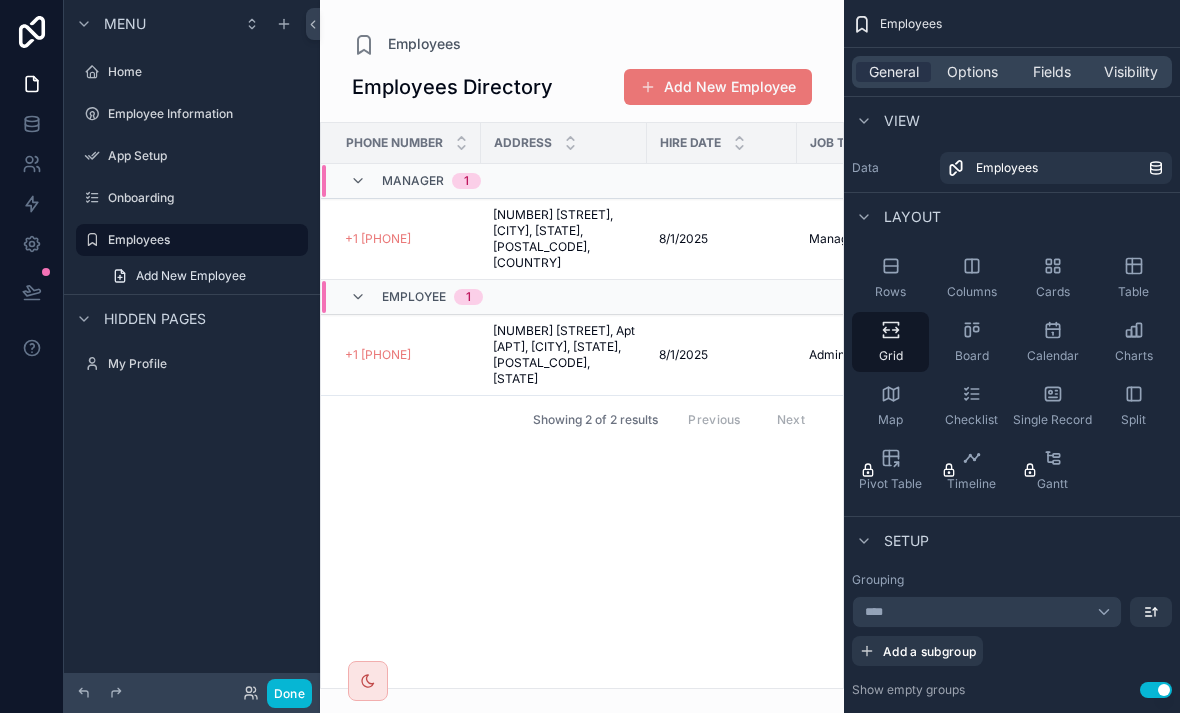 click 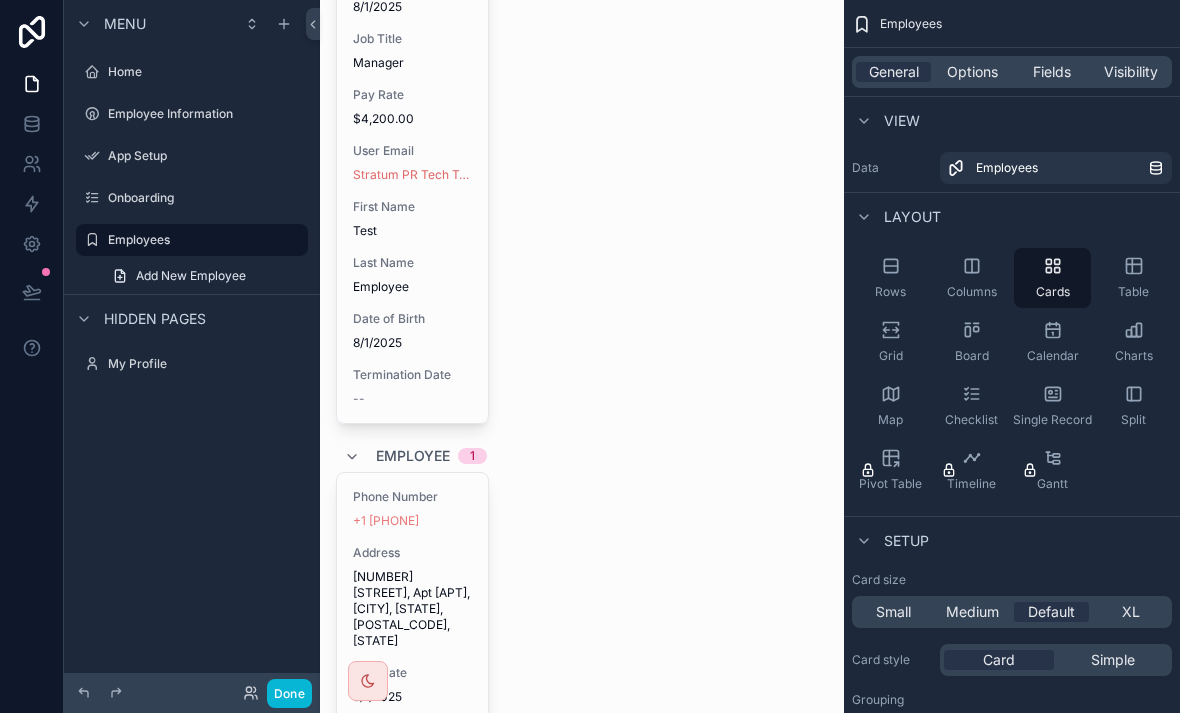 scroll, scrollTop: 377, scrollLeft: 0, axis: vertical 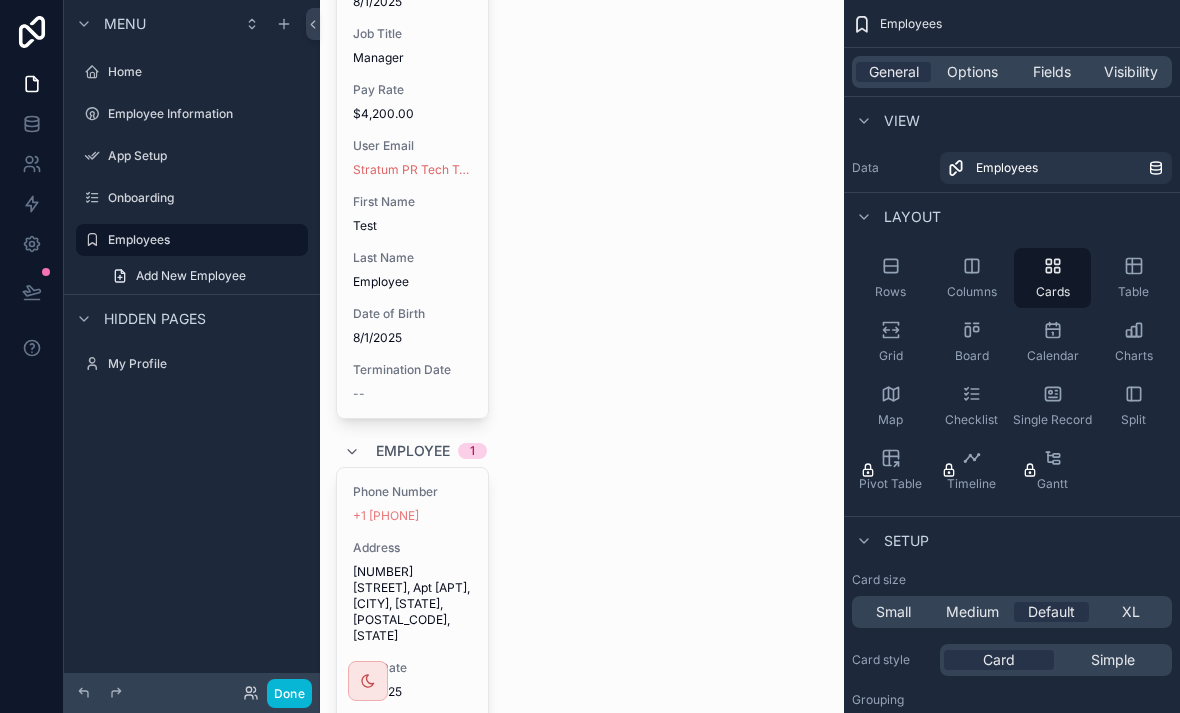 click on "Options" at bounding box center [972, 72] 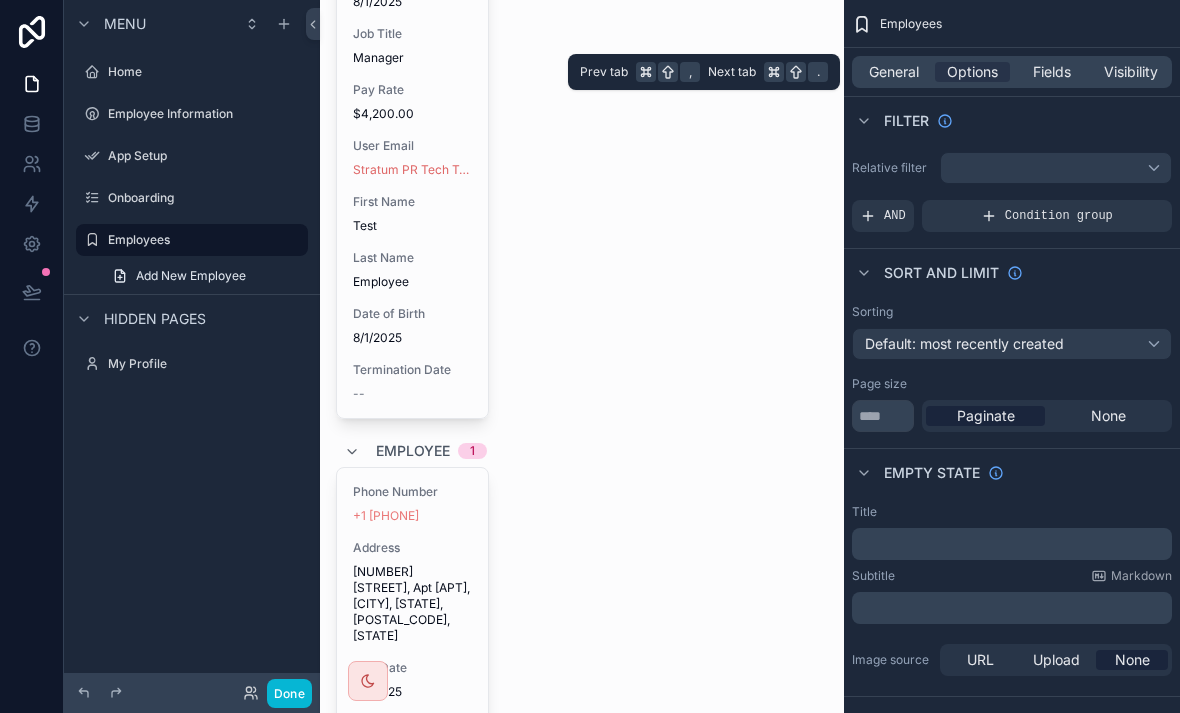 click on "Options" at bounding box center (972, 72) 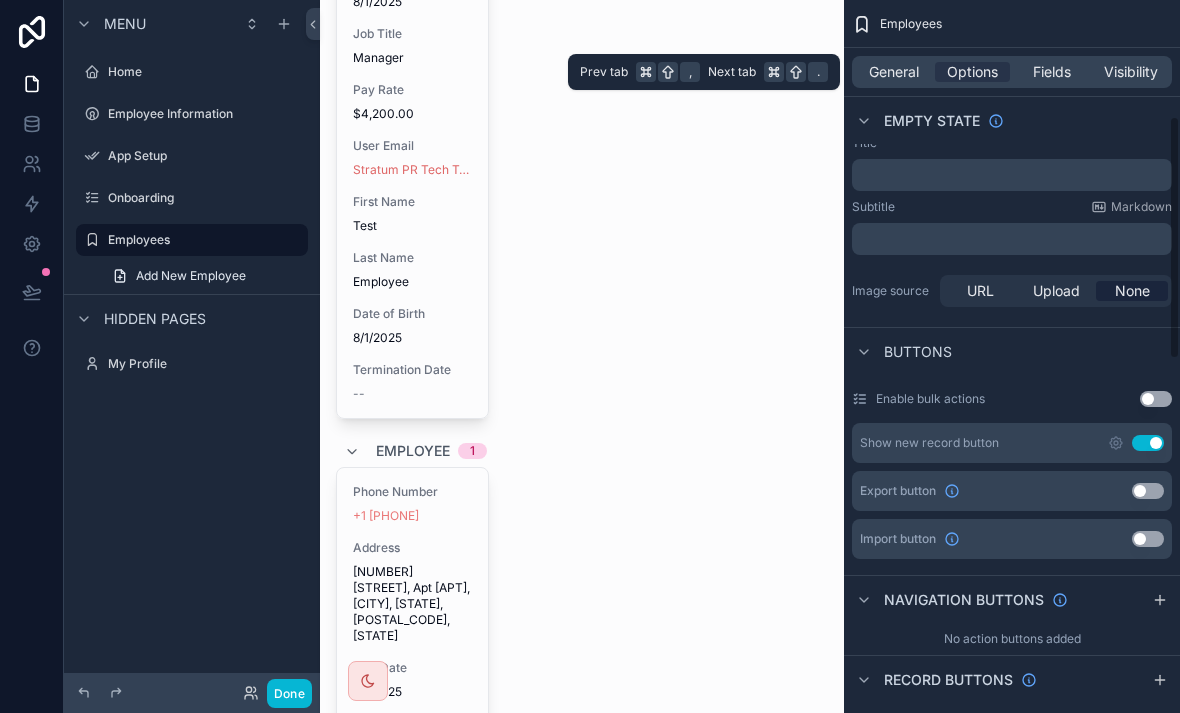 scroll, scrollTop: 372, scrollLeft: 0, axis: vertical 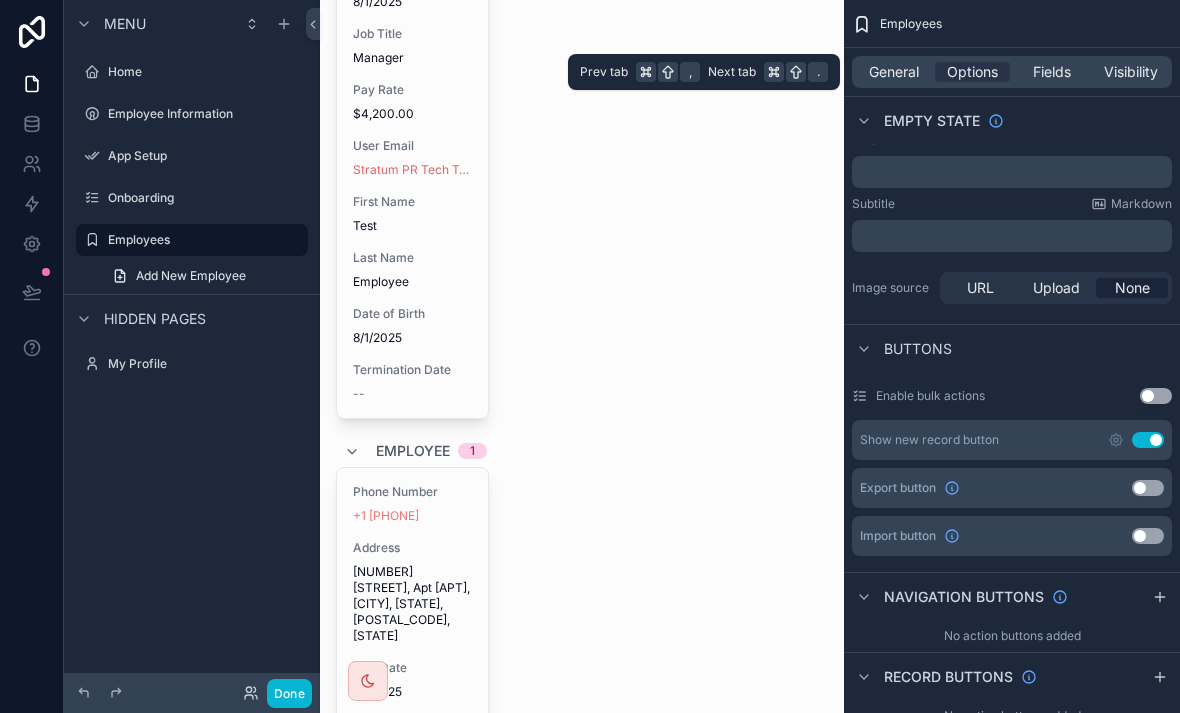 click on "Use setting" at bounding box center [1148, 440] 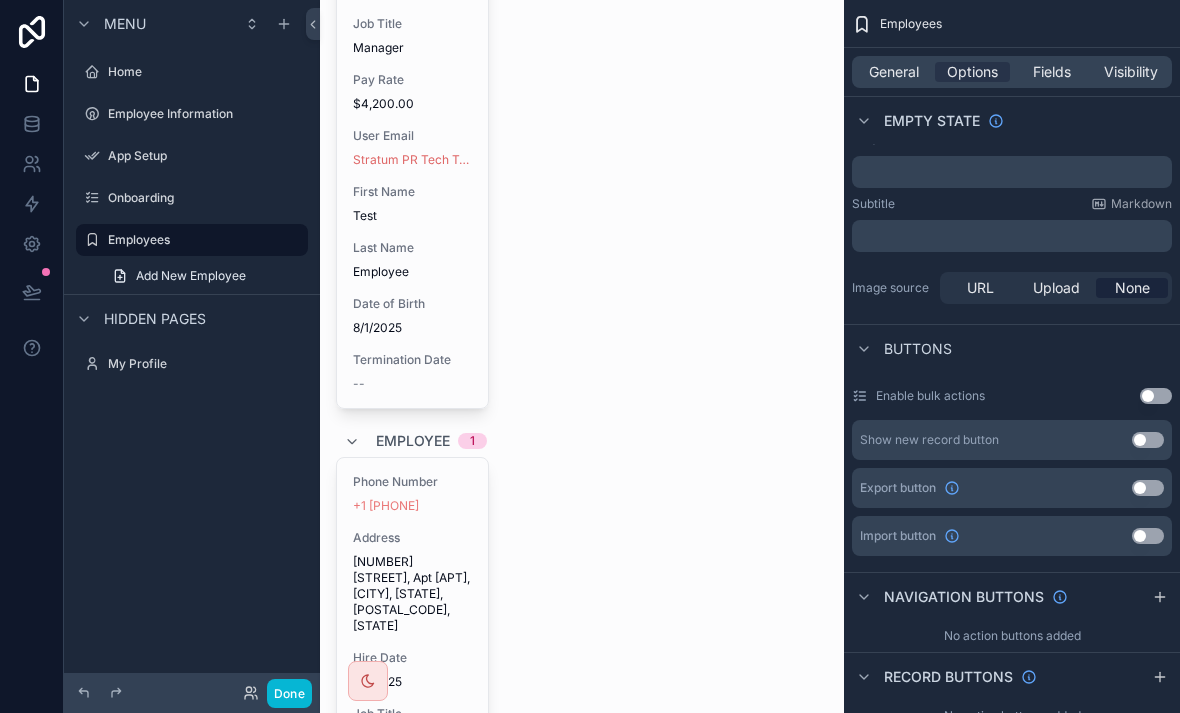 click on "Use setting" at bounding box center [1148, 440] 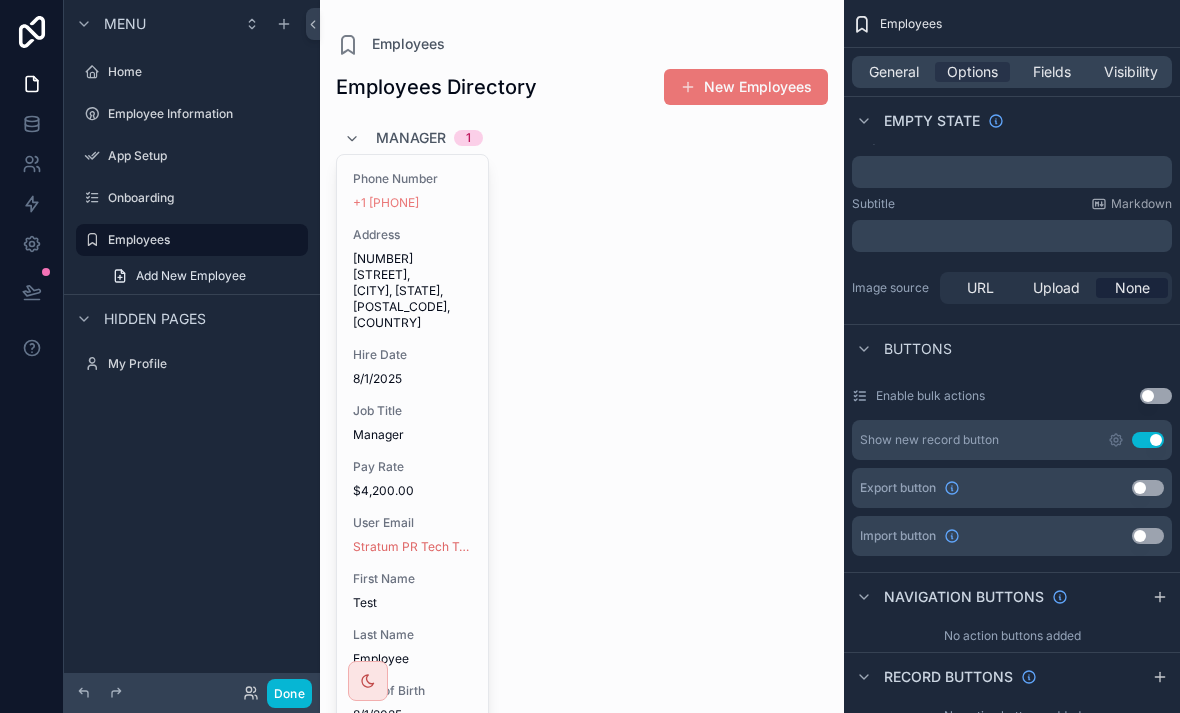 scroll, scrollTop: 0, scrollLeft: 0, axis: both 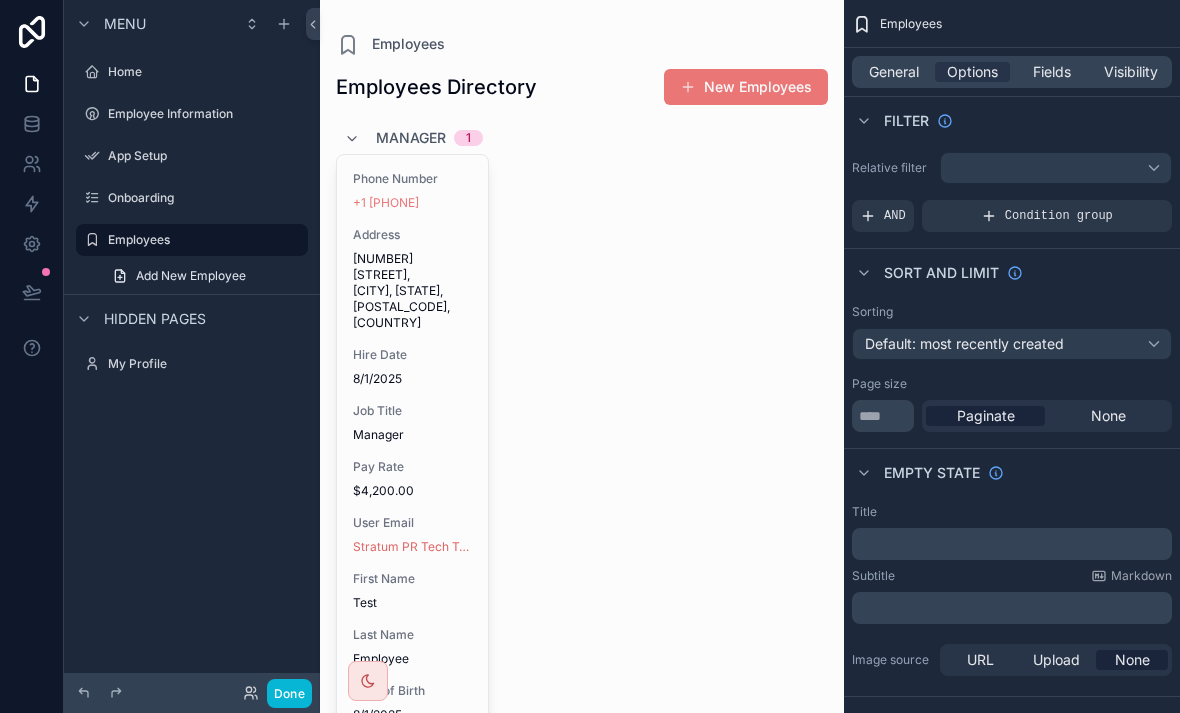 click on "General" at bounding box center (894, 72) 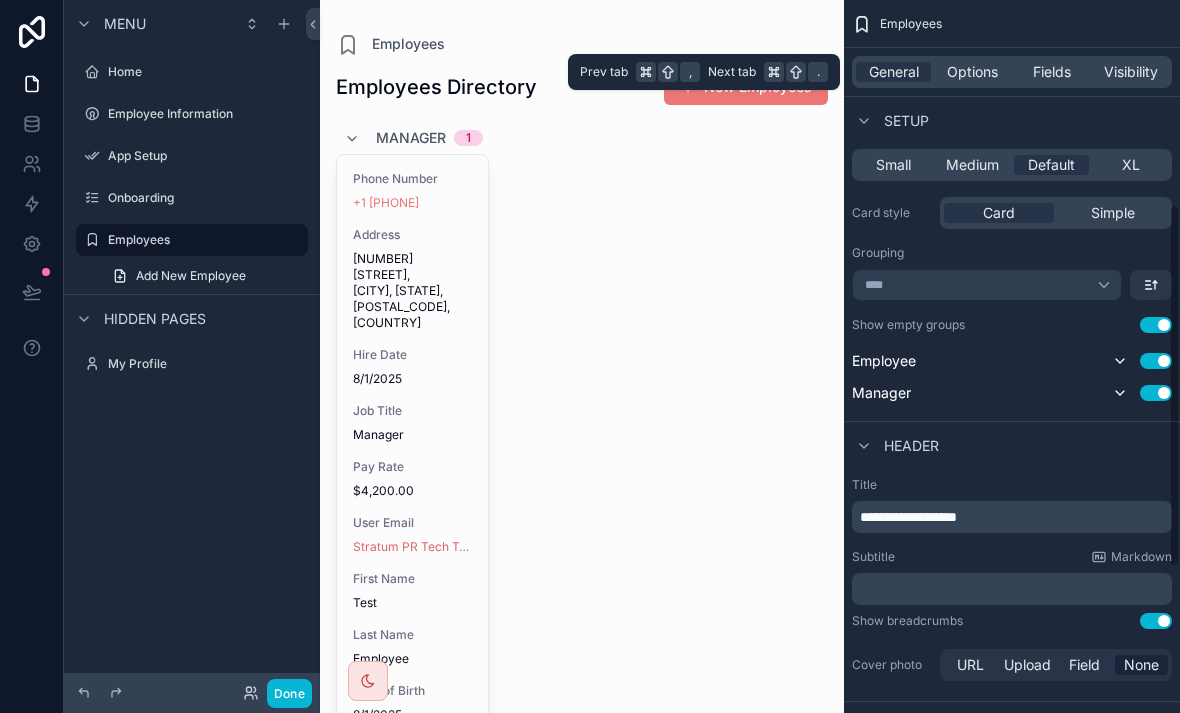 scroll, scrollTop: 450, scrollLeft: 0, axis: vertical 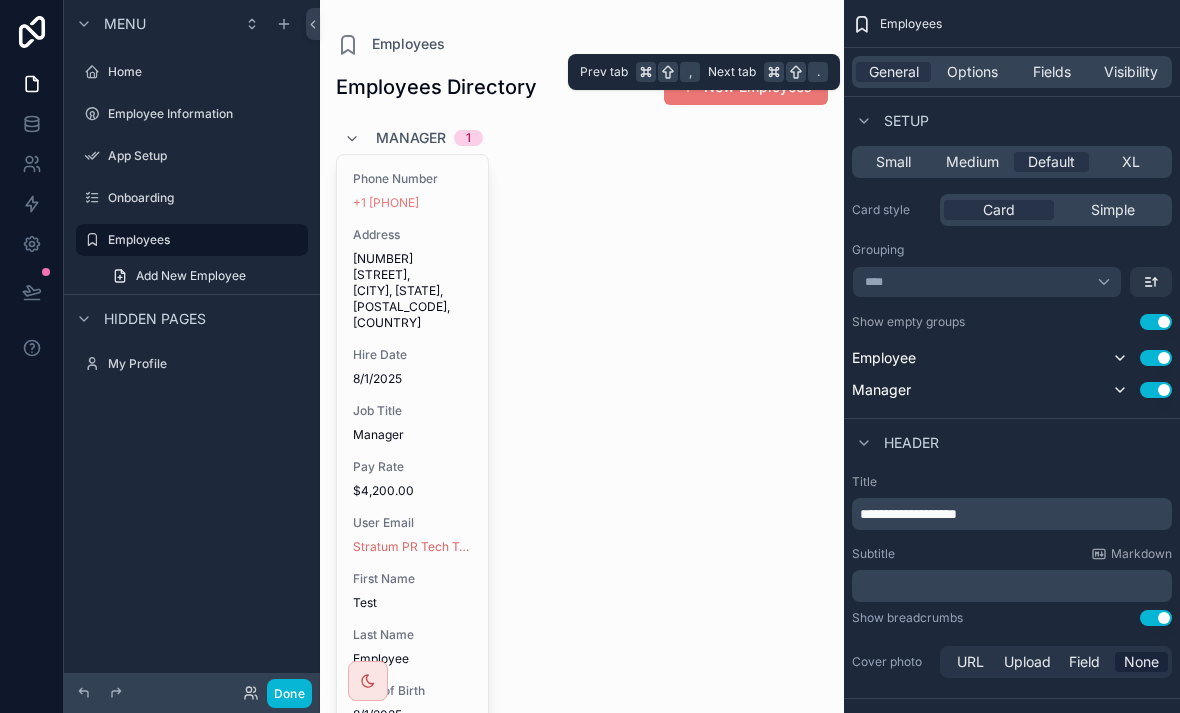 click on "****" at bounding box center [987, 282] 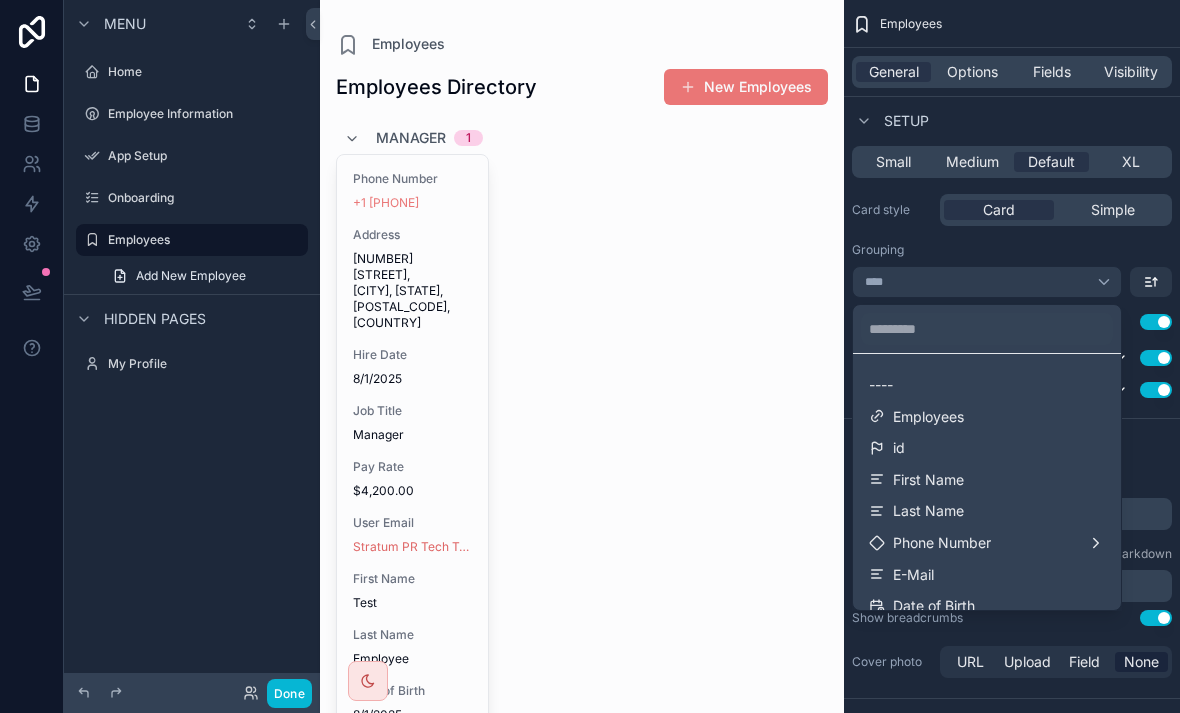 click on "----" at bounding box center (987, 385) 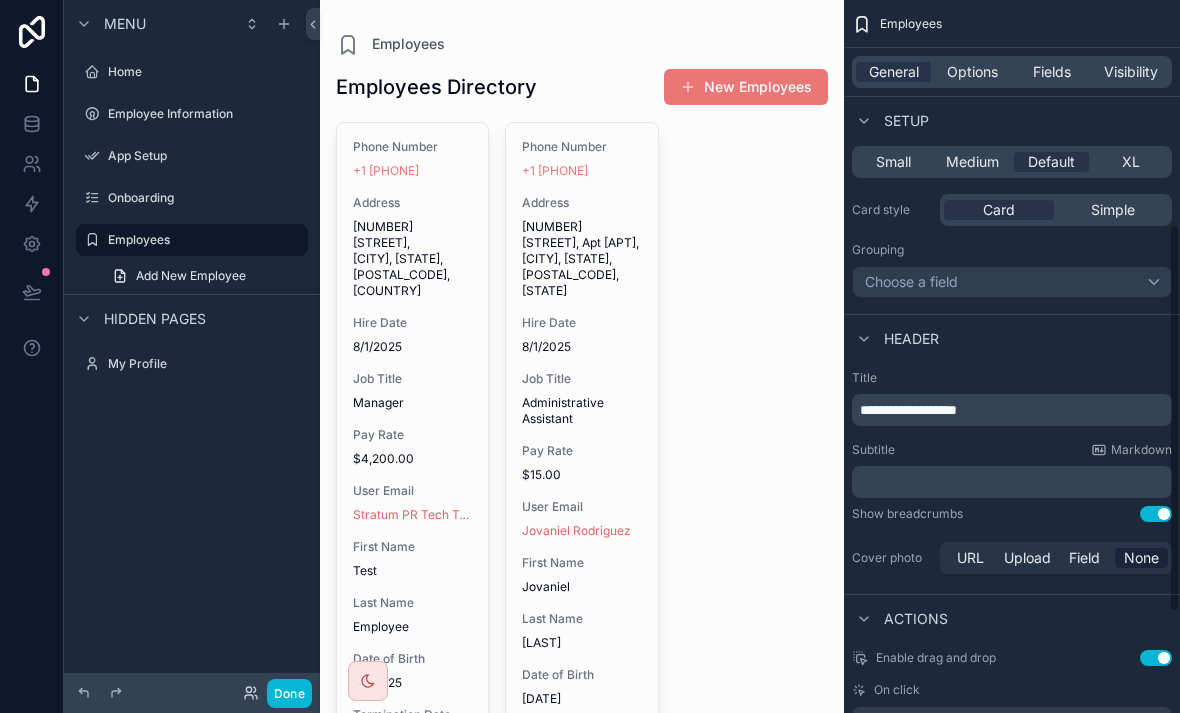 click on "Simple" at bounding box center (1113, 210) 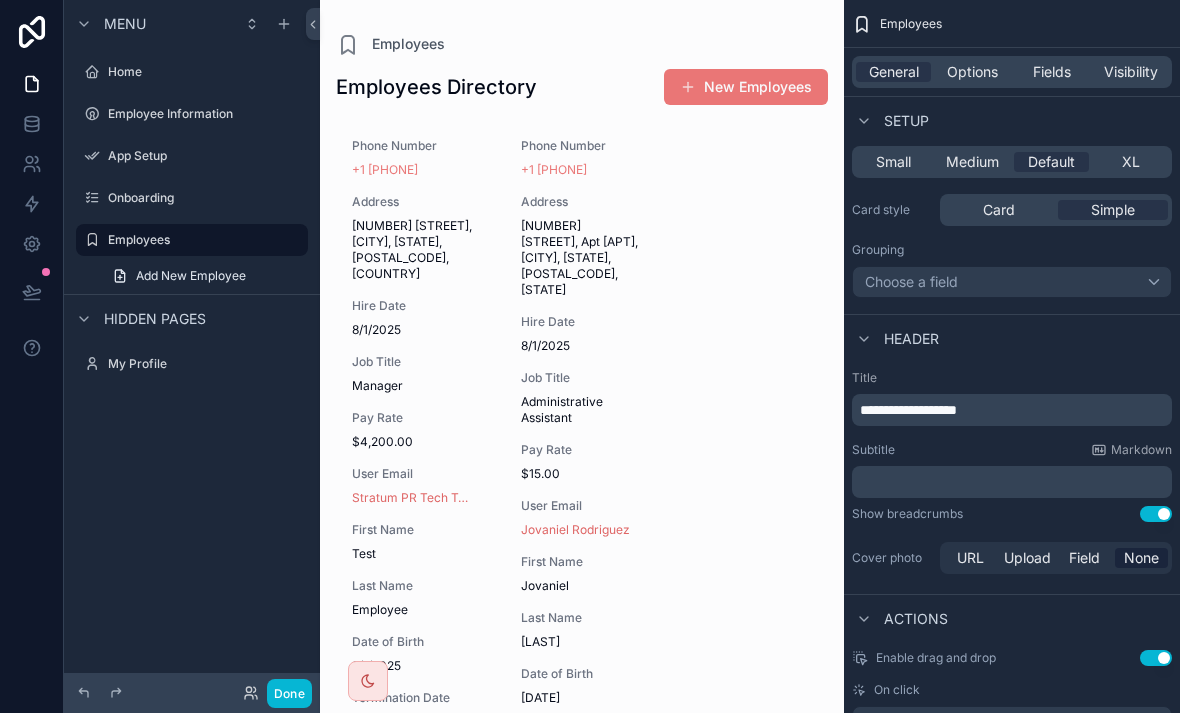 click on "Card" at bounding box center [999, 210] 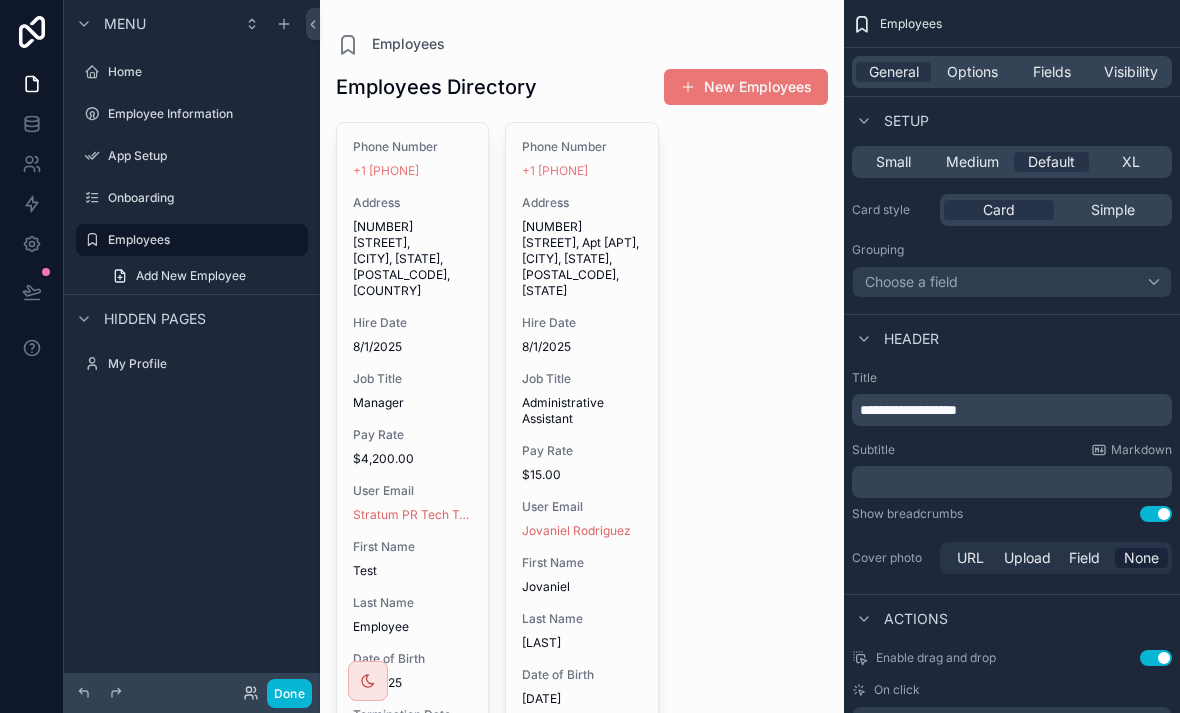 click on "Medium" at bounding box center [972, 162] 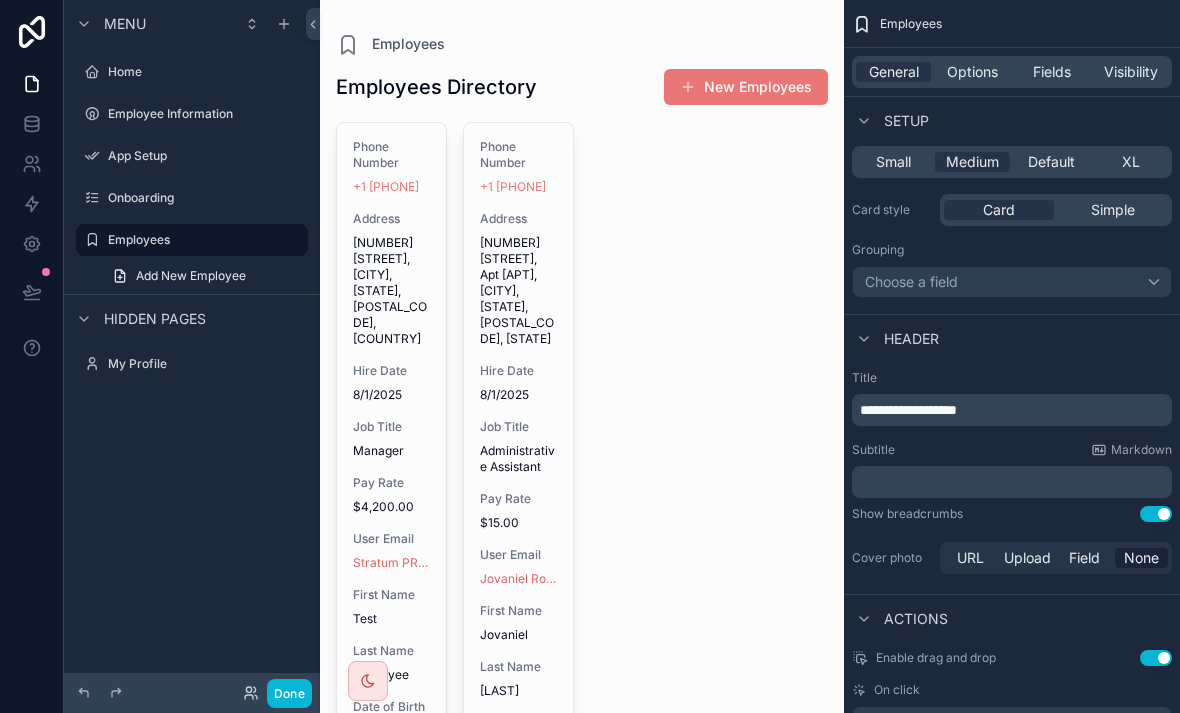 click on "Default" at bounding box center (1051, 162) 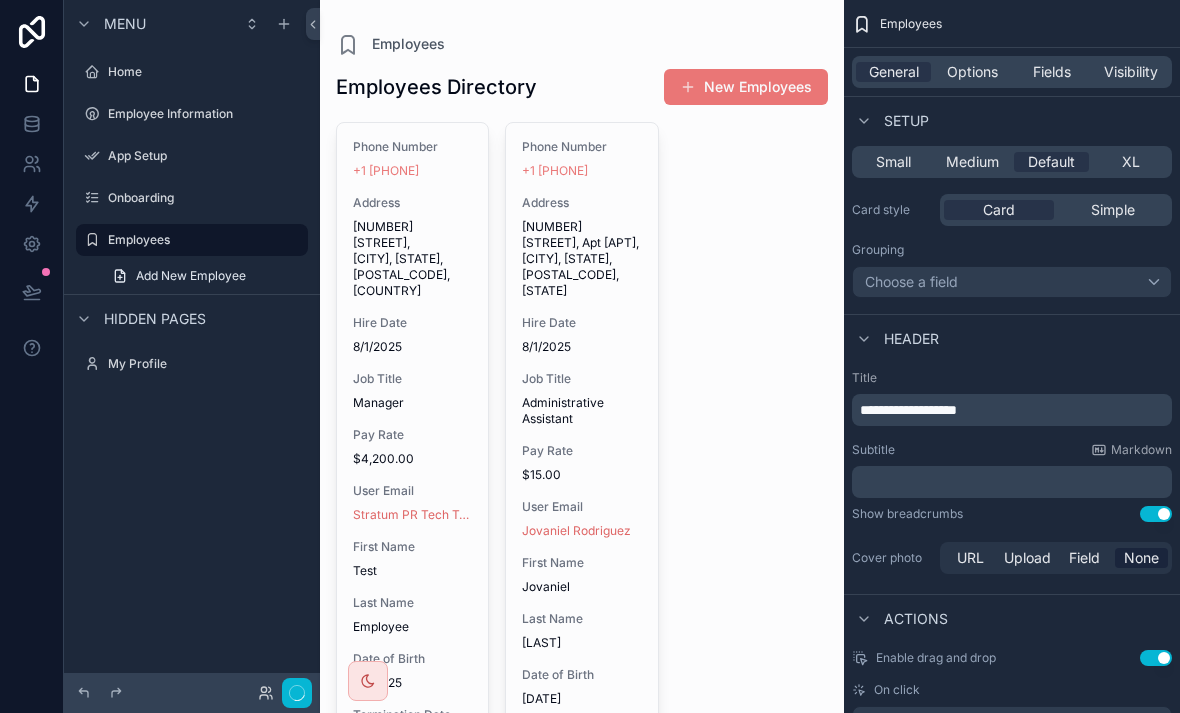 click on "XL" at bounding box center (1130, 162) 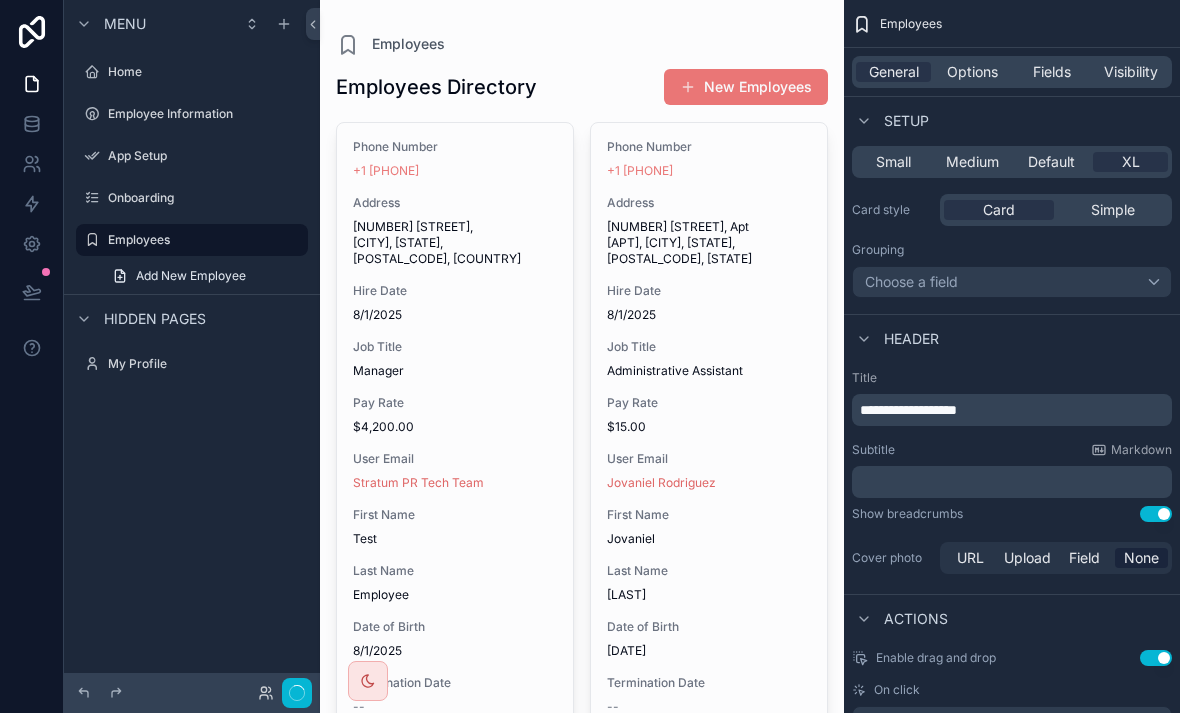click on "Default" at bounding box center (1051, 162) 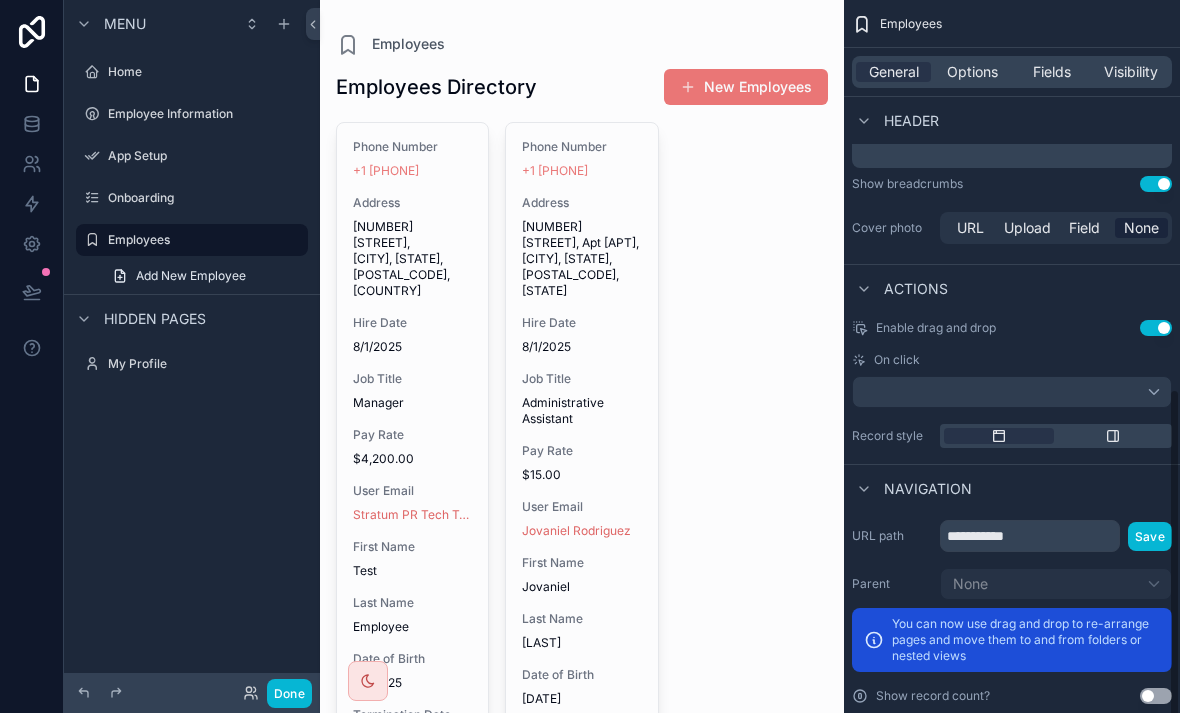 scroll, scrollTop: 779, scrollLeft: 0, axis: vertical 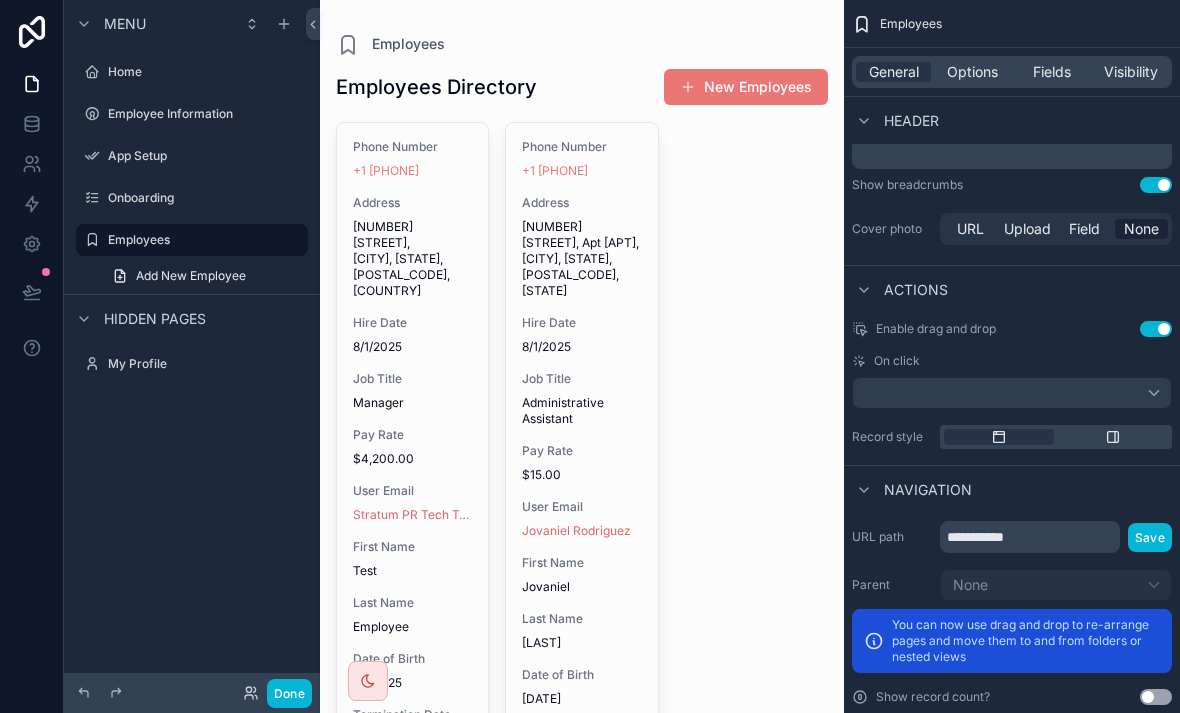 click on "Enable drag and drop Use setting On click   Record style" at bounding box center (1012, 385) 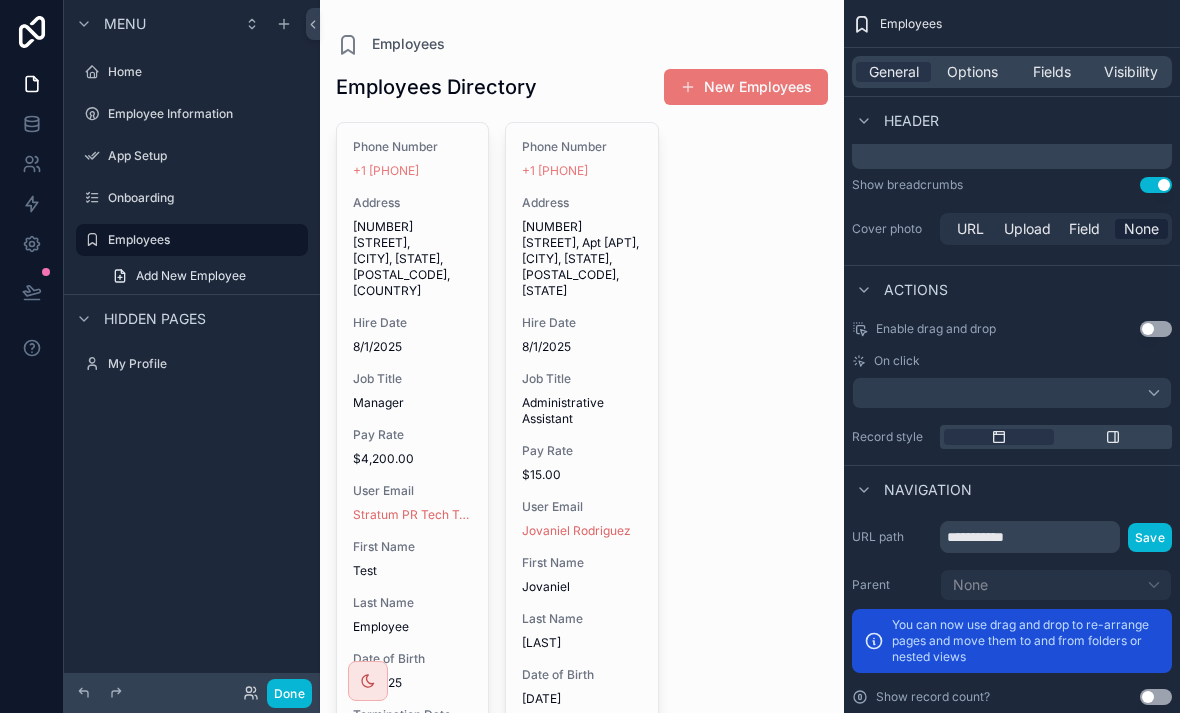 click on "Use setting" at bounding box center (1156, 329) 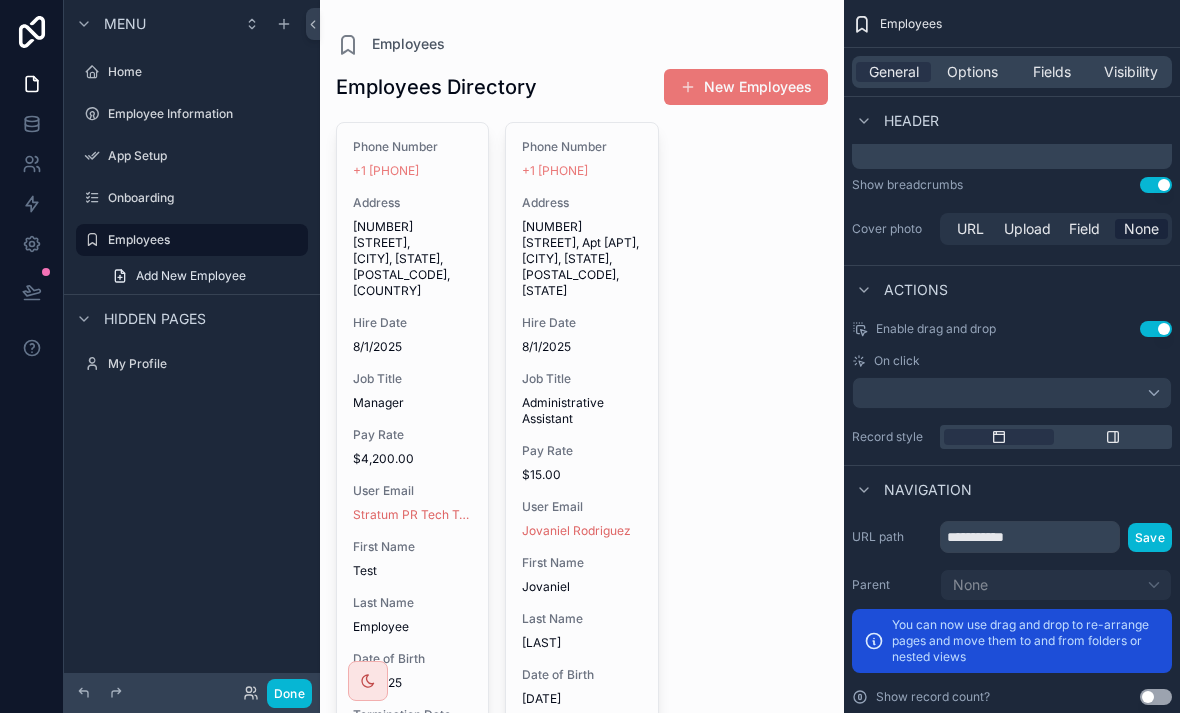 click on "Enable drag and drop" at bounding box center [924, 329] 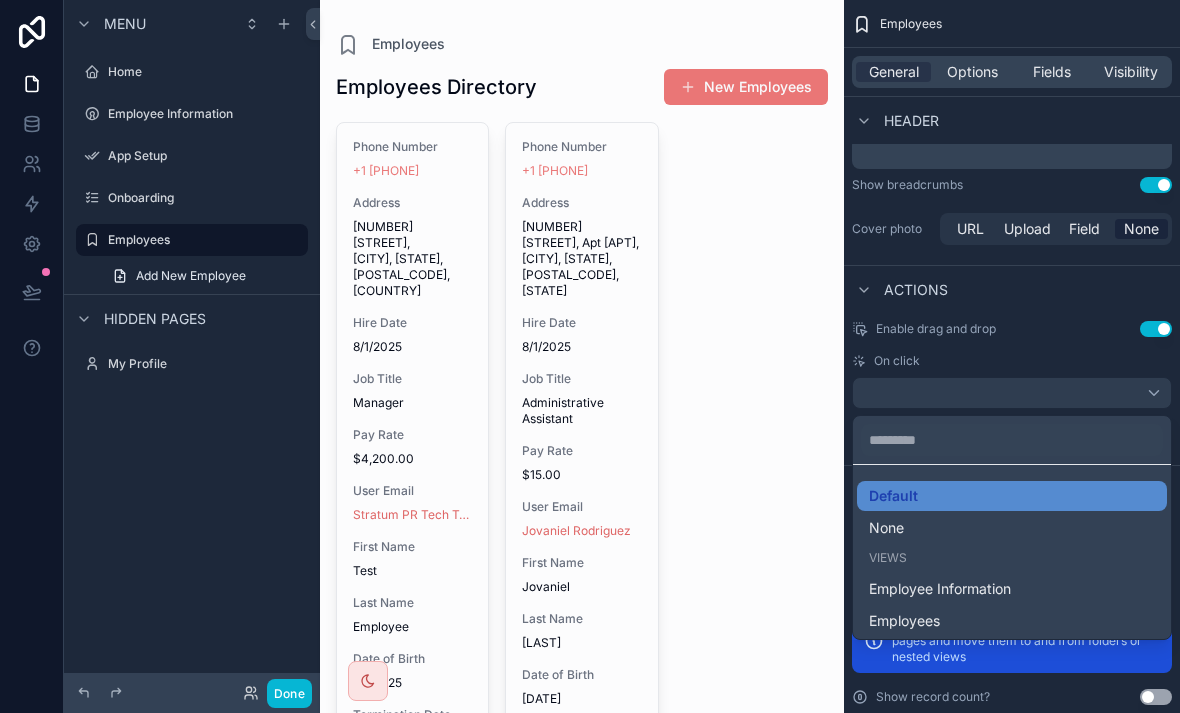 click on "Employee Information" at bounding box center (1012, 589) 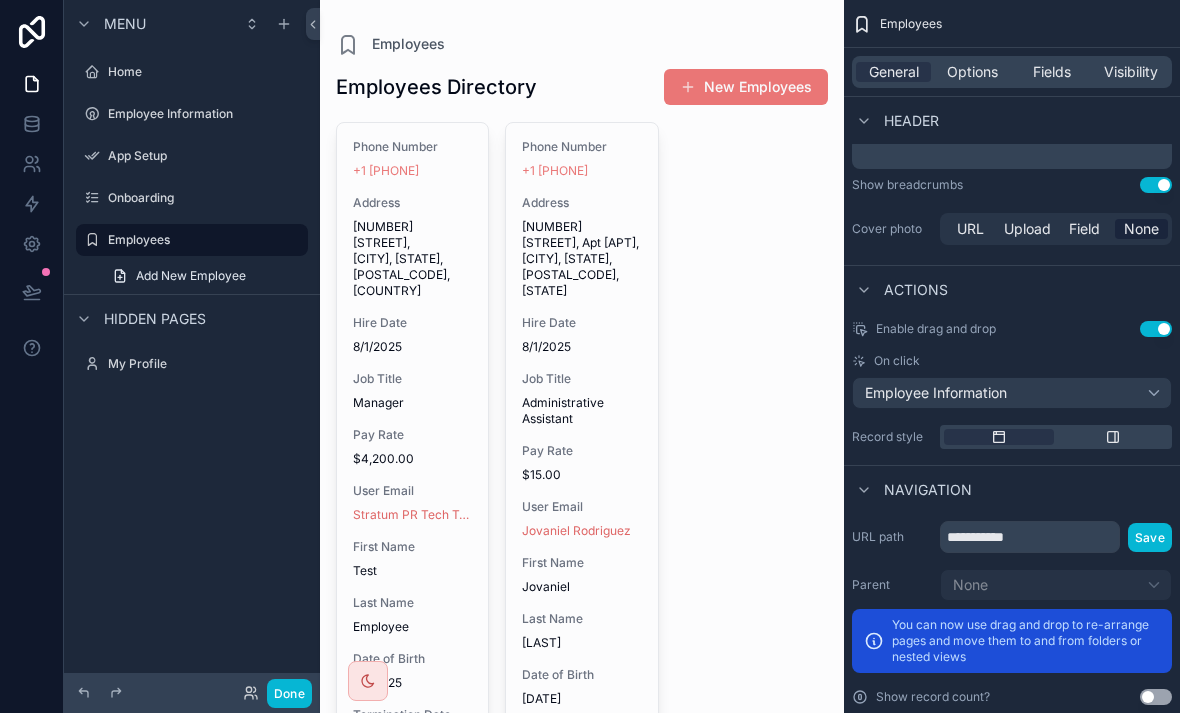 click at bounding box center [1113, 437] 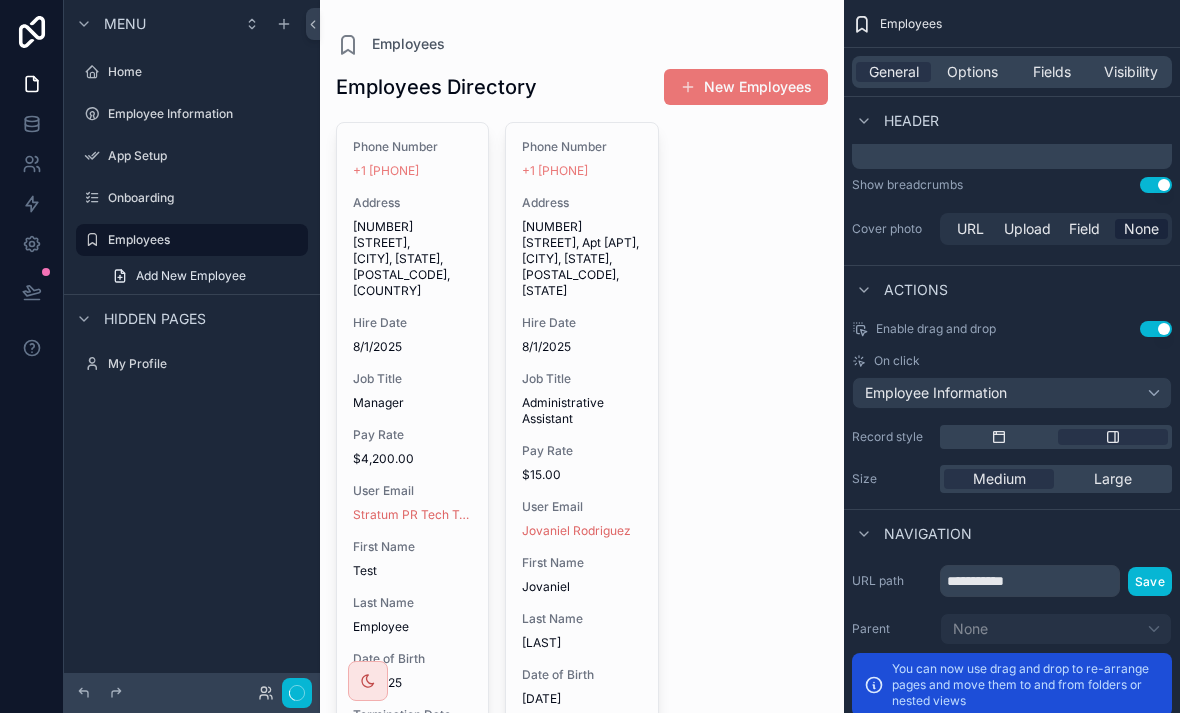 click at bounding box center (999, 437) 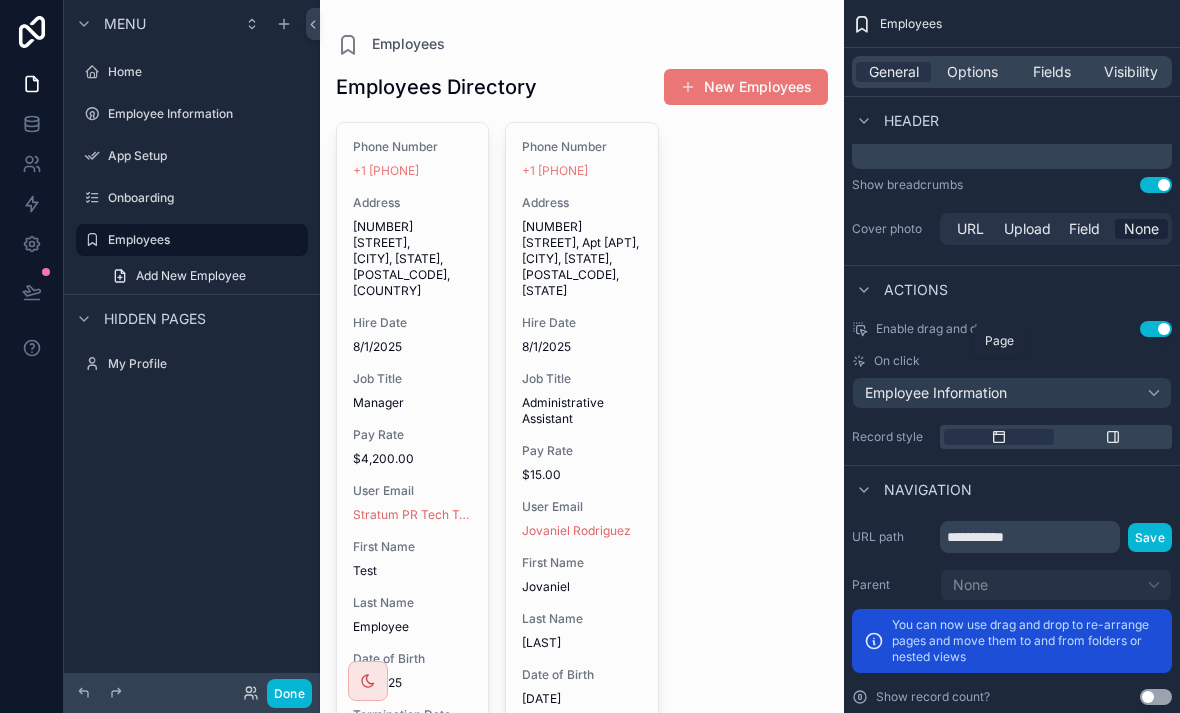 click at bounding box center [1113, 437] 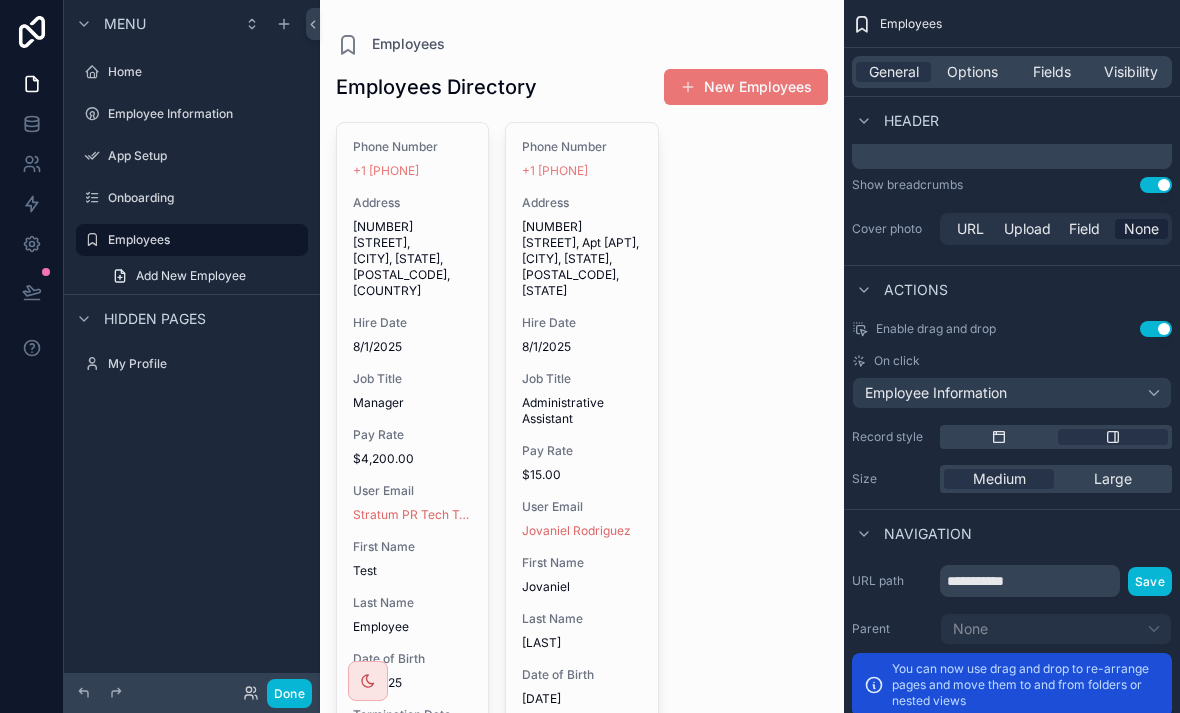 click at bounding box center (999, 437) 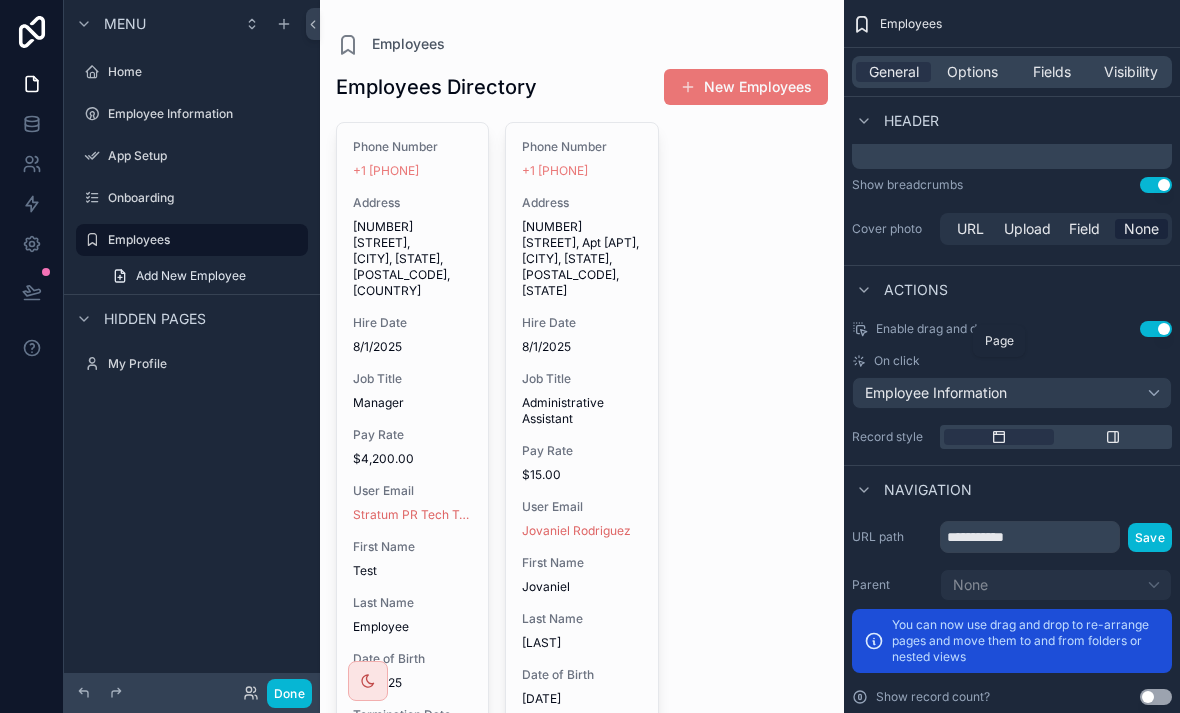 scroll, scrollTop: 64, scrollLeft: 0, axis: vertical 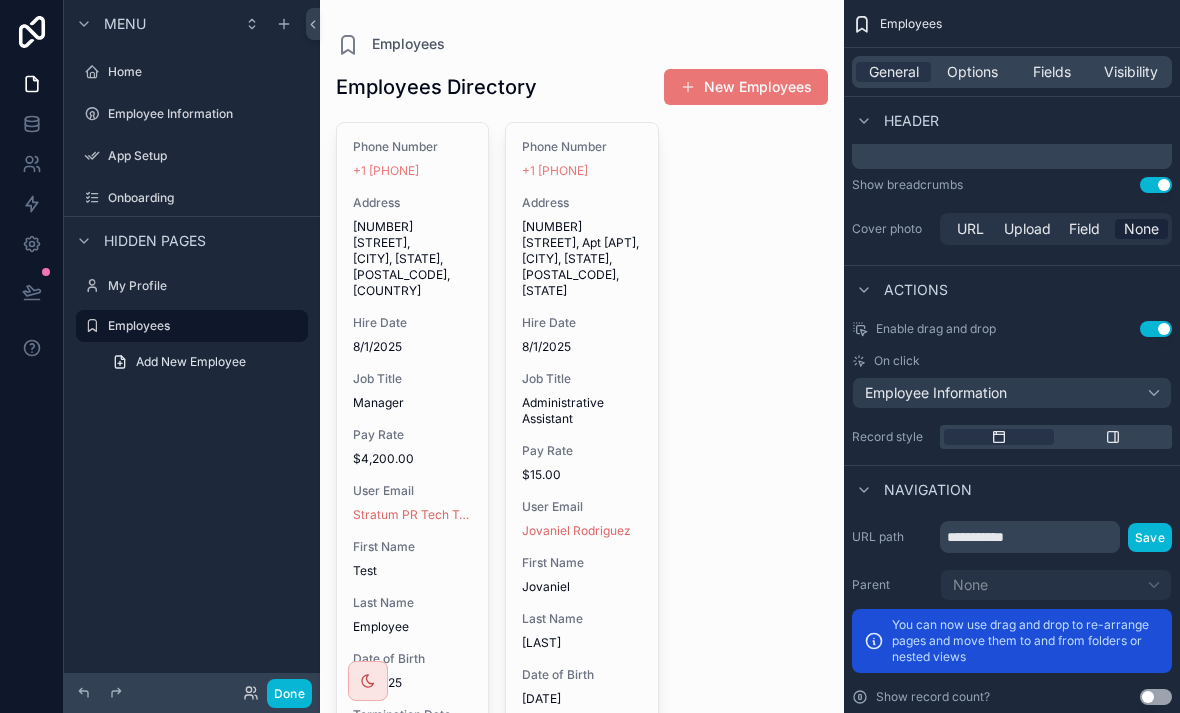 click on "Menu Home Employee Information App Setup Onboarding Hidden pages My Profile Employees Add New Employee Done Home Employee Information App Setup Onboarding My Profile Employees Powered by Stratum PR Tech Team Employees Employees Directory New Employees Phone Number +1 [PHONE] Address [NUMBER] [STREET], [CITY], [STATE], [POSTAL_CODE], [COUNTRY] Hire Date [DATE] Job Title Manager Pay Rate $4,200.00 User Email [EMAIL] First Name Test Last Name Employee Date of Birth [DATE] Termination Date -- Phone Number +1 [PHONE] Address [NUMBER] [STREET], [CITY], [STATE], [POSTAL_CODE], [COUNTRY] Hire Date [DATE] Job Title Administrative Assistant Pay Rate $15.00 User Email [EMAIL] First Name Jovaniel Last Name Rodriguez Date of Birth [DATE] Termination Date -- Previous Next Employees General Options Fields Visibility View Data Employees Layout Rows Columns Cards Table Grid Board Calendar Charts Map Checklist Split Gantt" at bounding box center (590, 356) 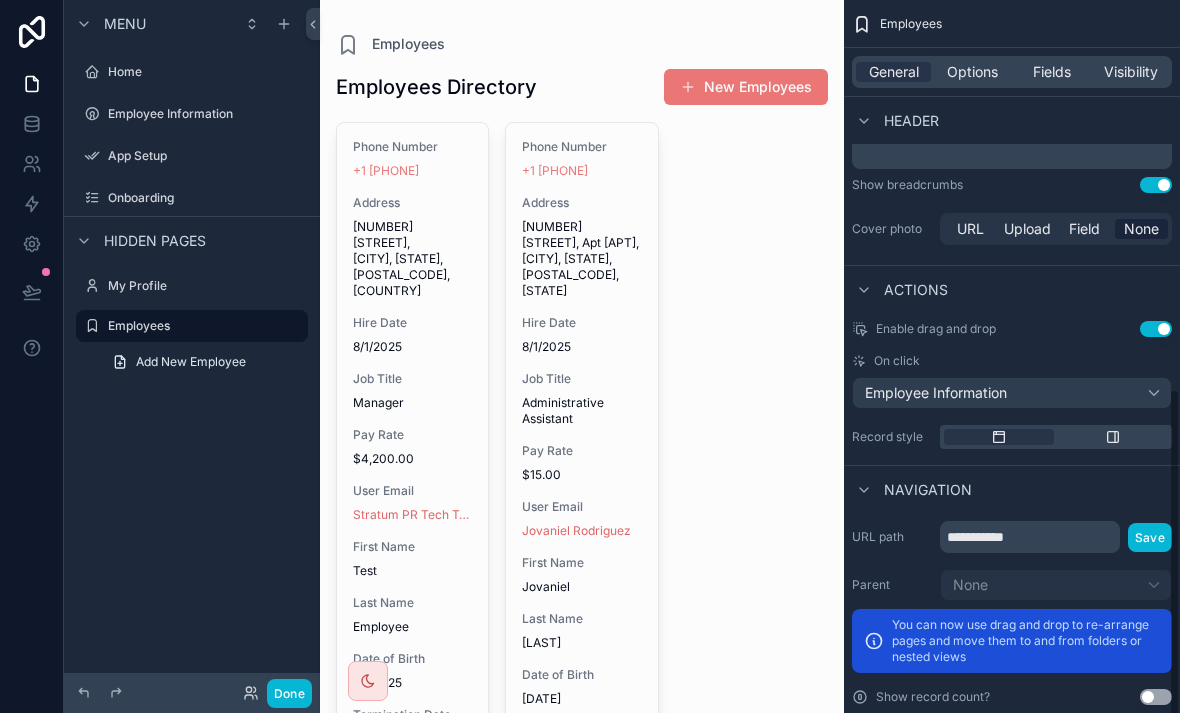 click on "**********" at bounding box center (1012, -1) 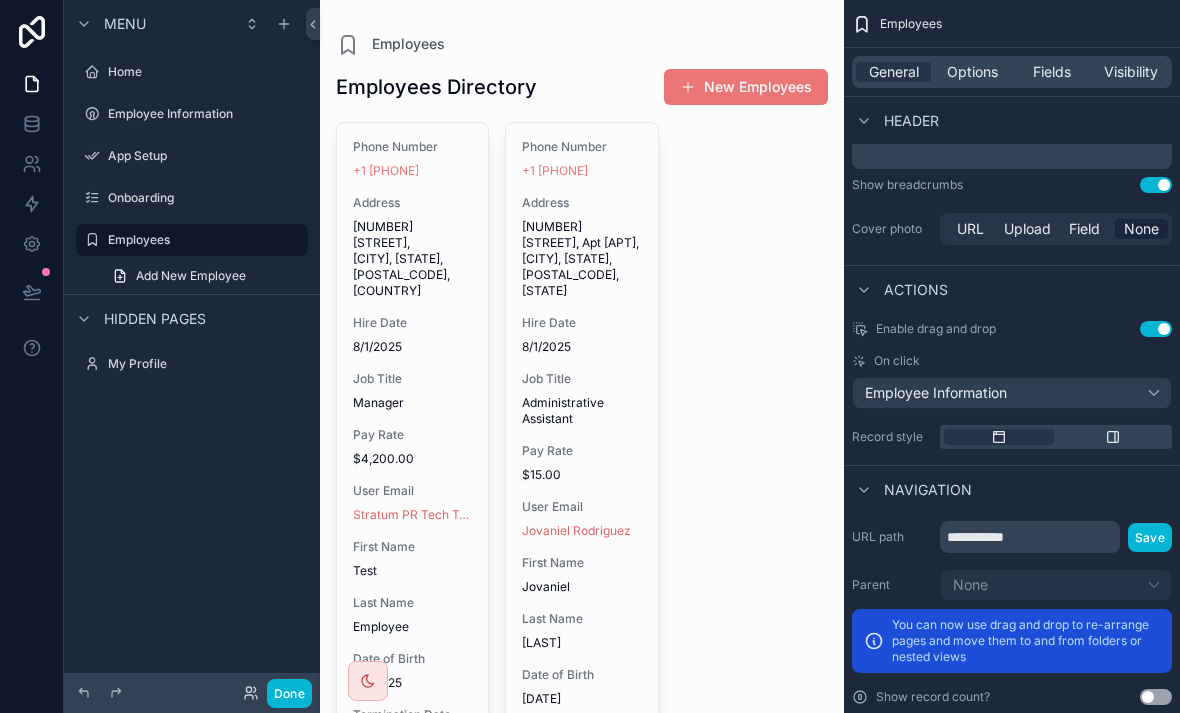 click on "Use setting" at bounding box center [1156, 329] 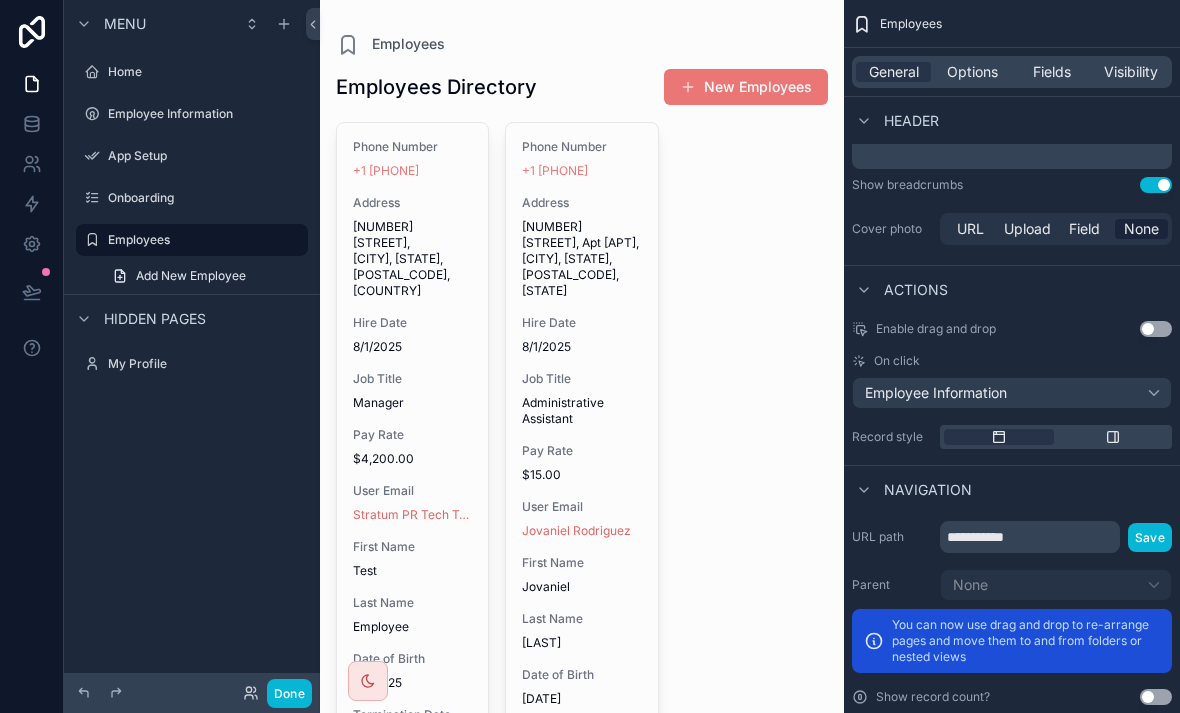 click on "Parent None You can now use drag and drop to re-arrange pages and move them to and from folders or nested views" at bounding box center [1012, 621] 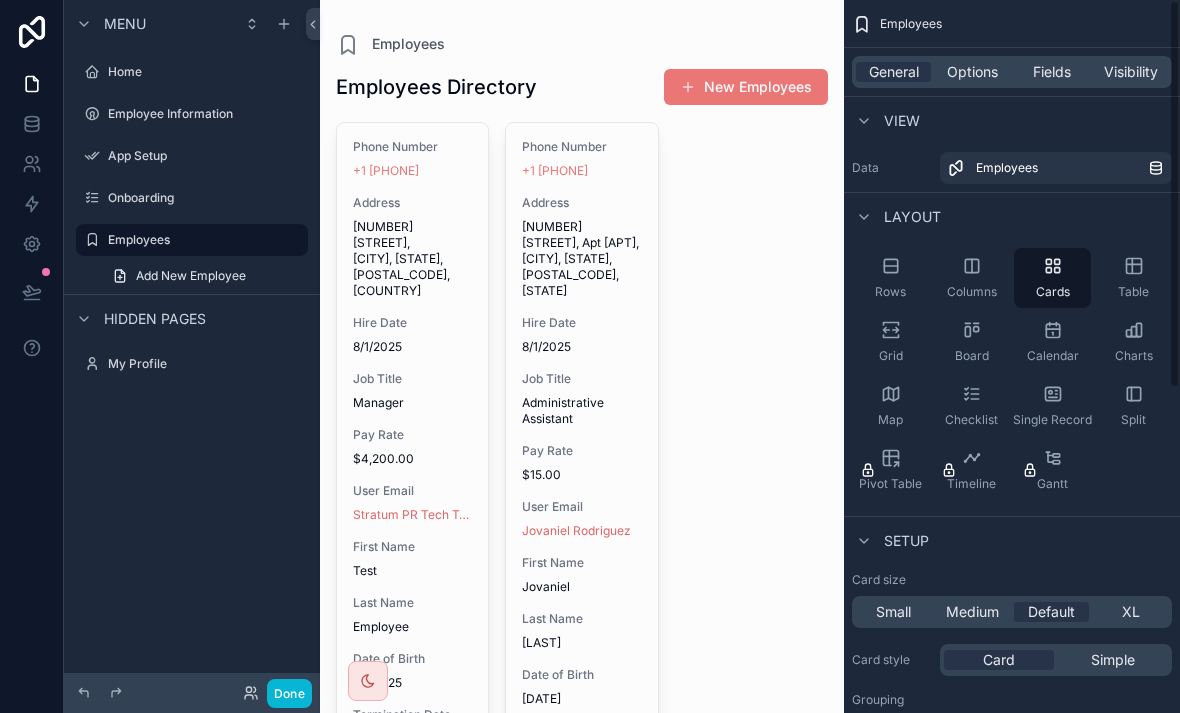 scroll, scrollTop: 0, scrollLeft: 0, axis: both 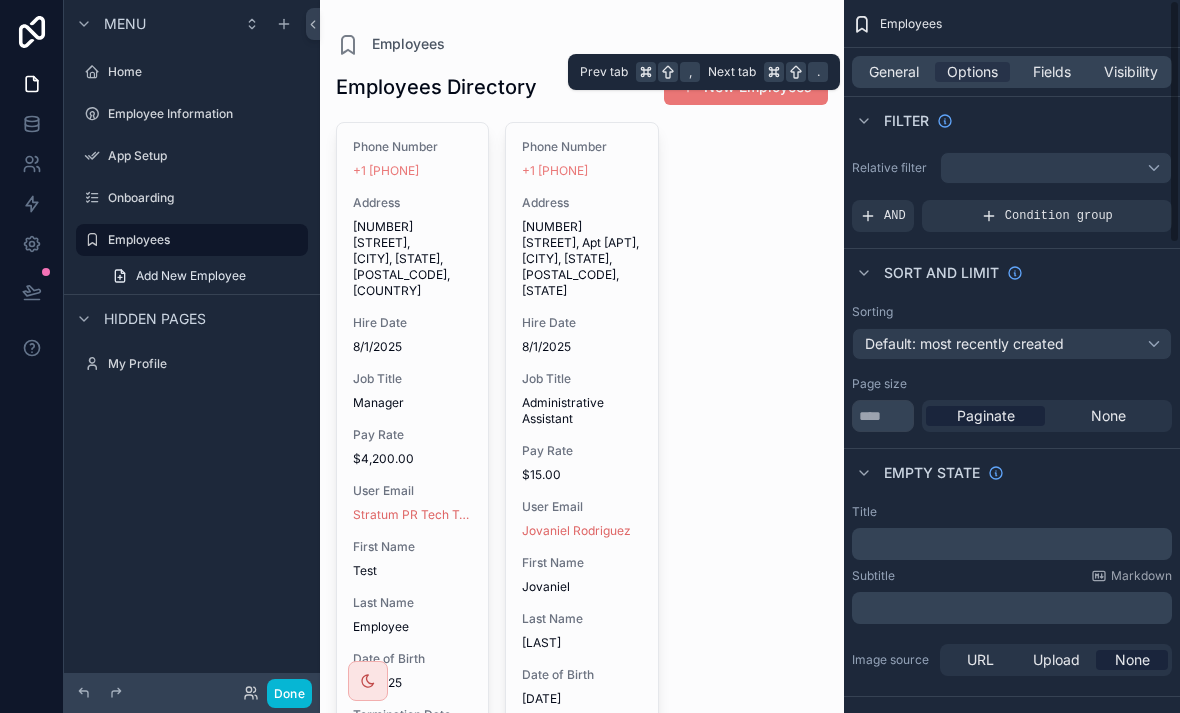 click on "Options" at bounding box center [972, 72] 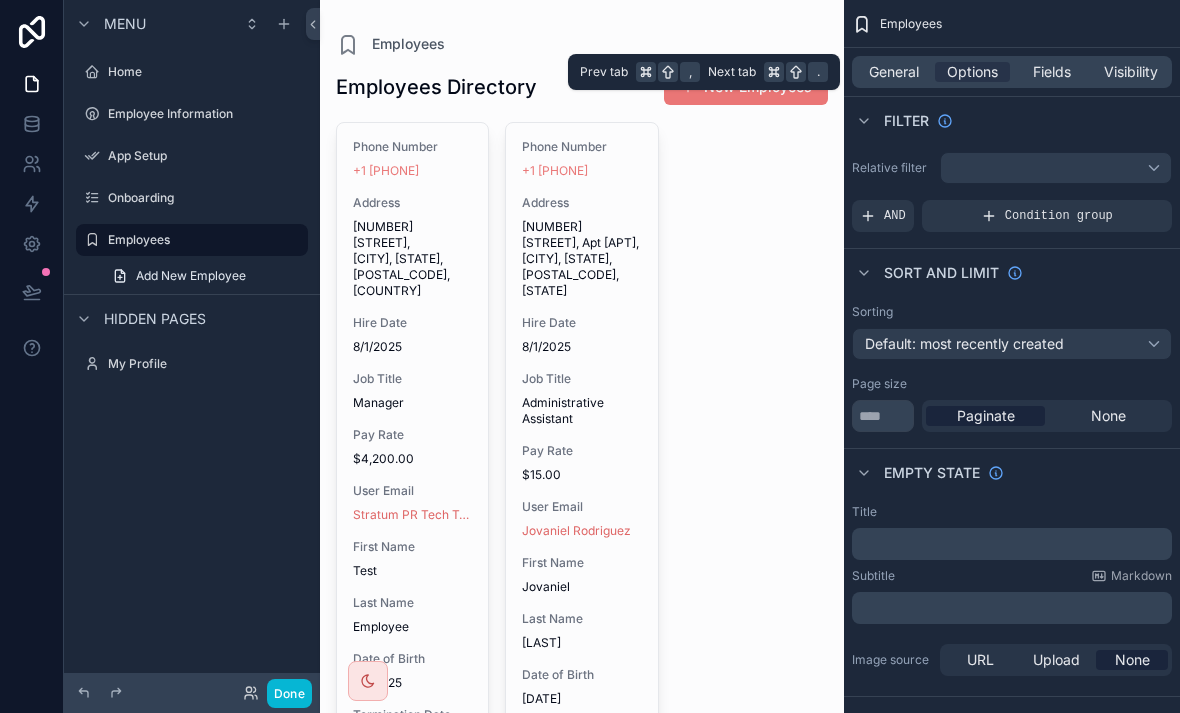 click at bounding box center [1056, 168] 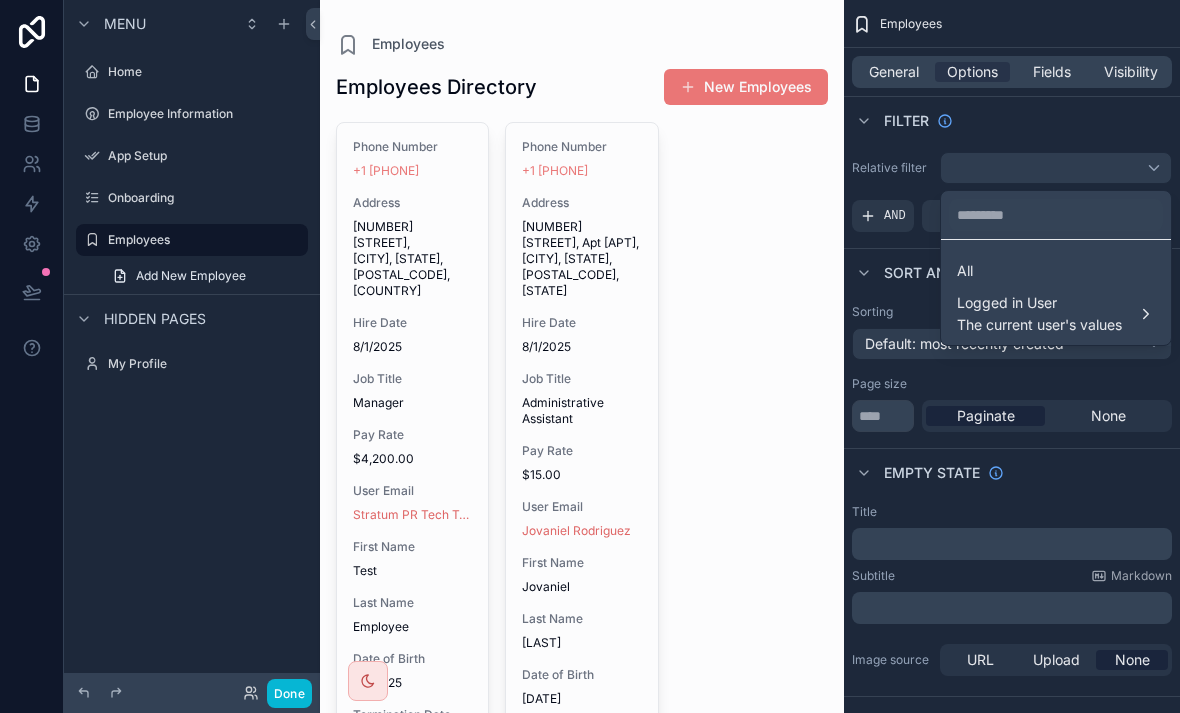 click on "All" at bounding box center [1056, 271] 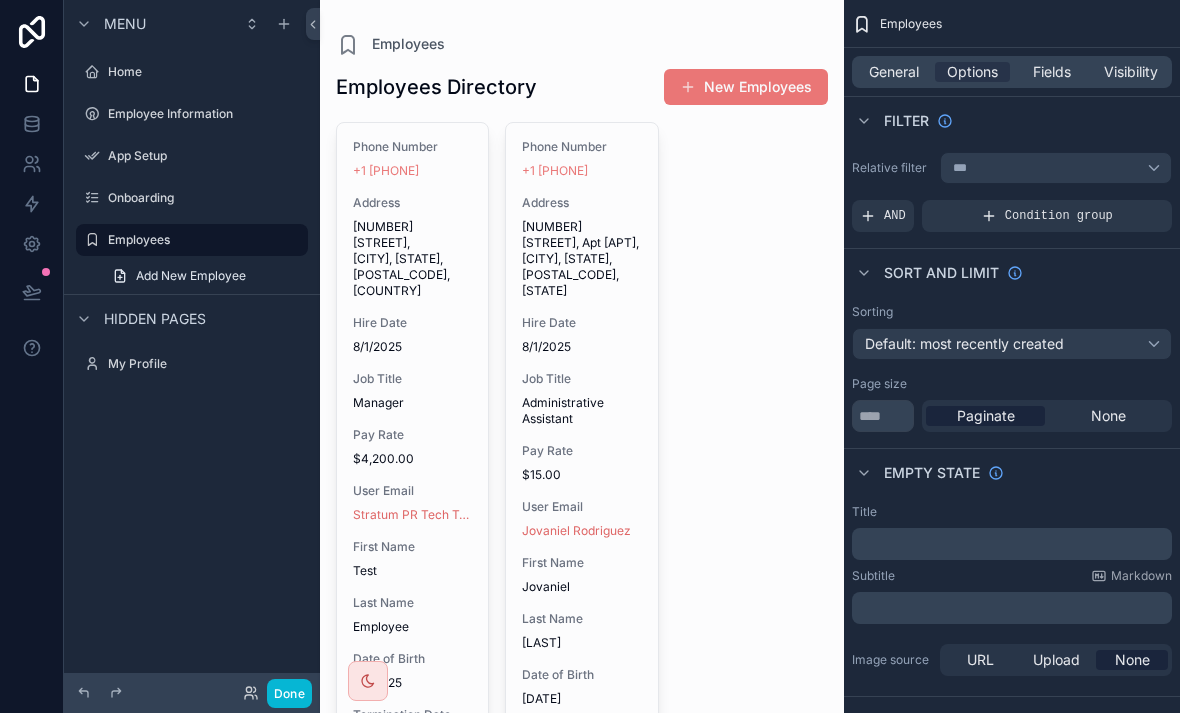 click on "***" at bounding box center [1056, 168] 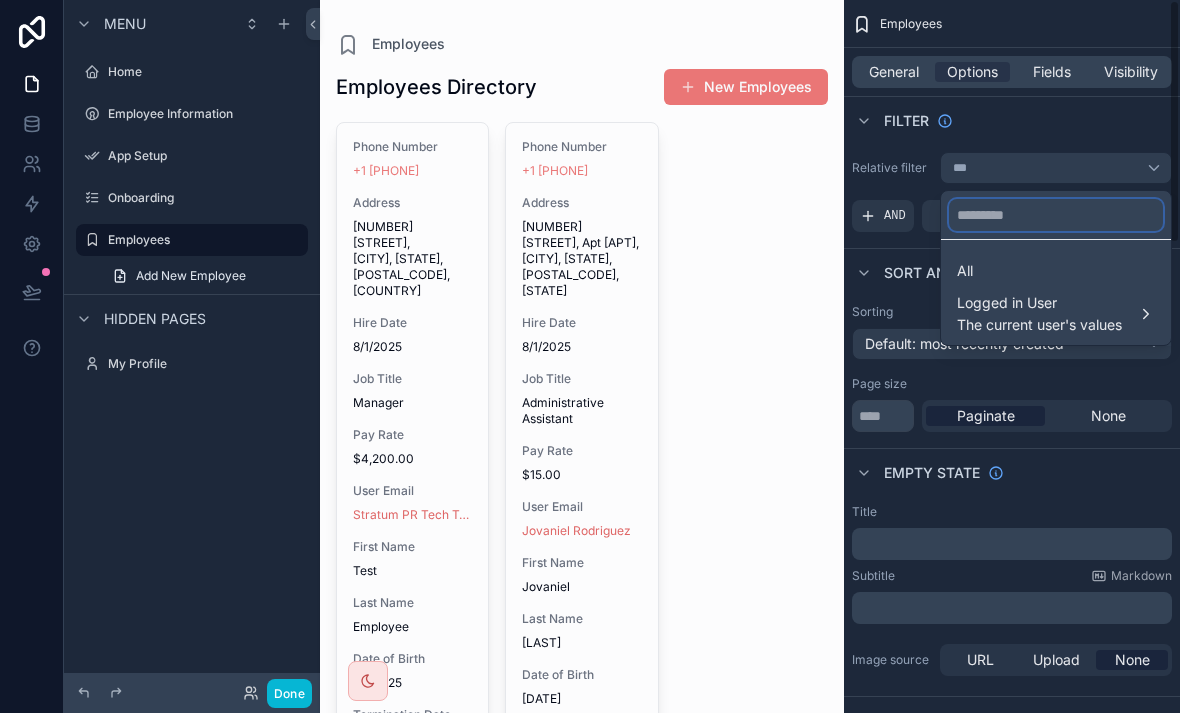click at bounding box center [1056, 215] 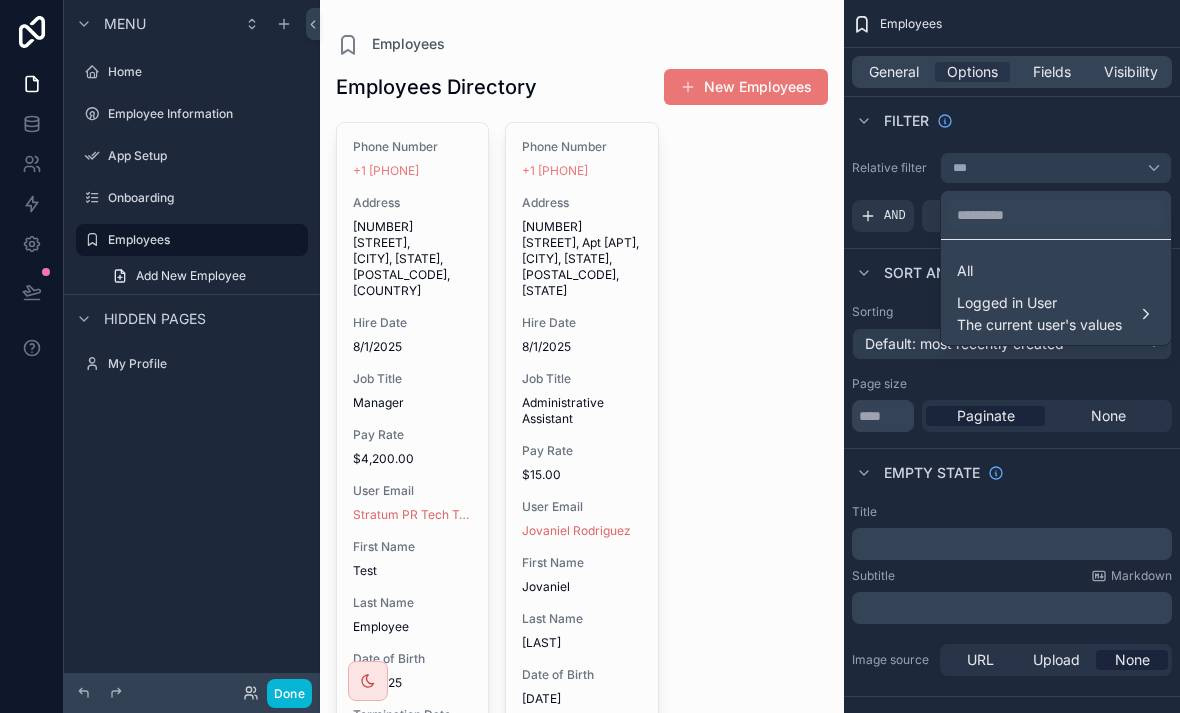 click at bounding box center [590, 356] 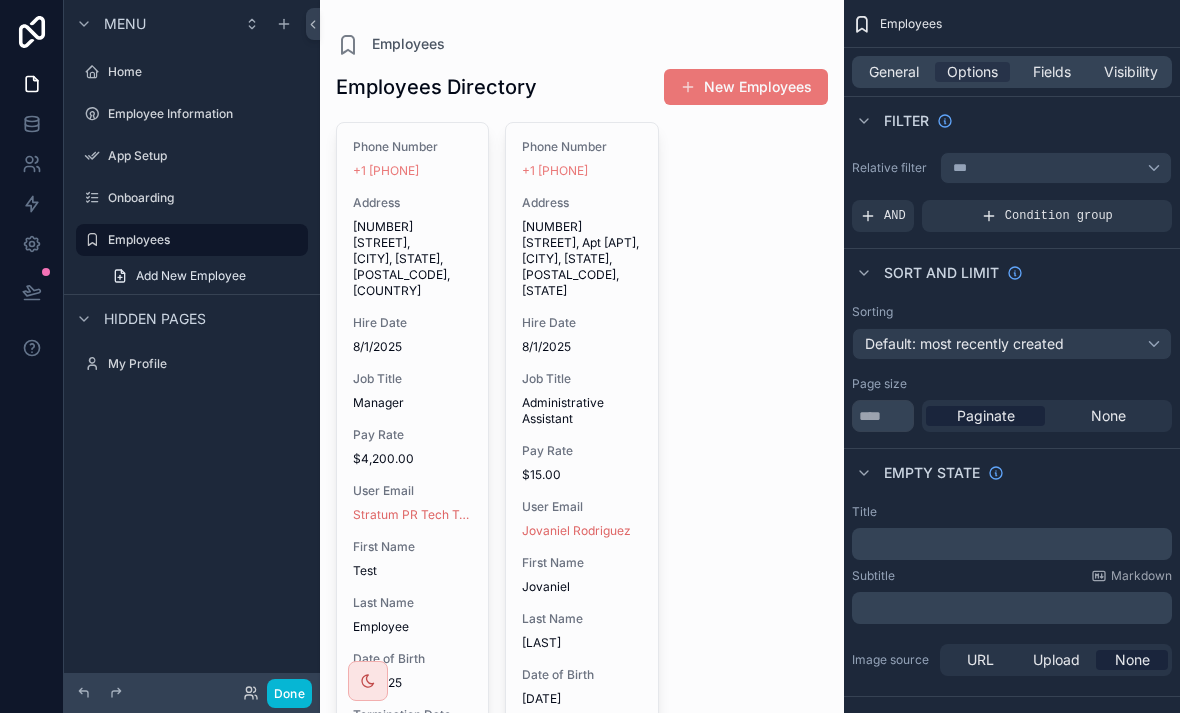 click on "Default: most recently created" at bounding box center [1012, 344] 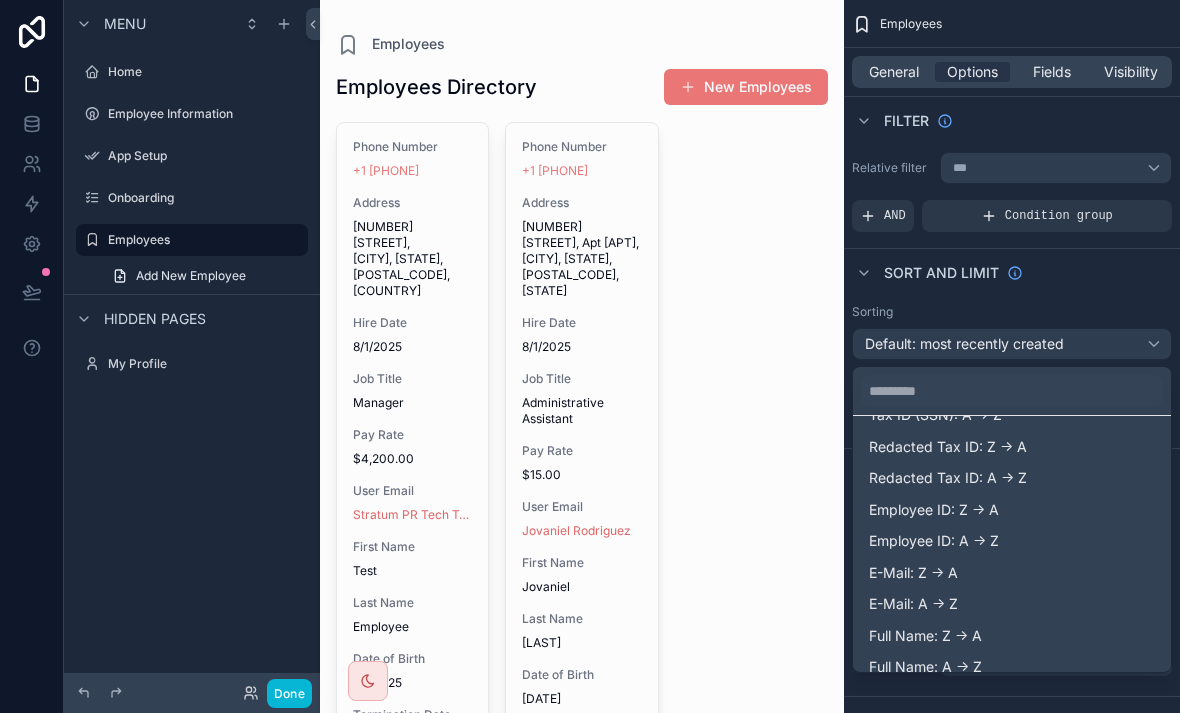 scroll, scrollTop: 725, scrollLeft: 0, axis: vertical 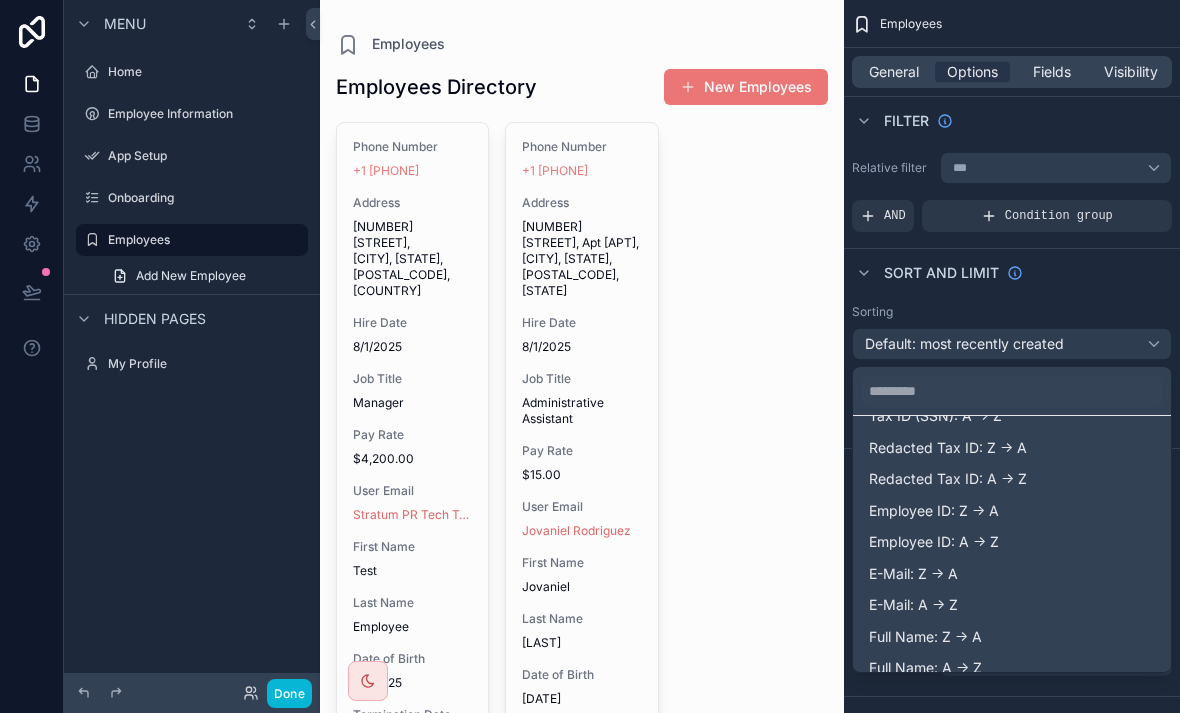 click on "Full Name: A -> Z" at bounding box center (925, 668) 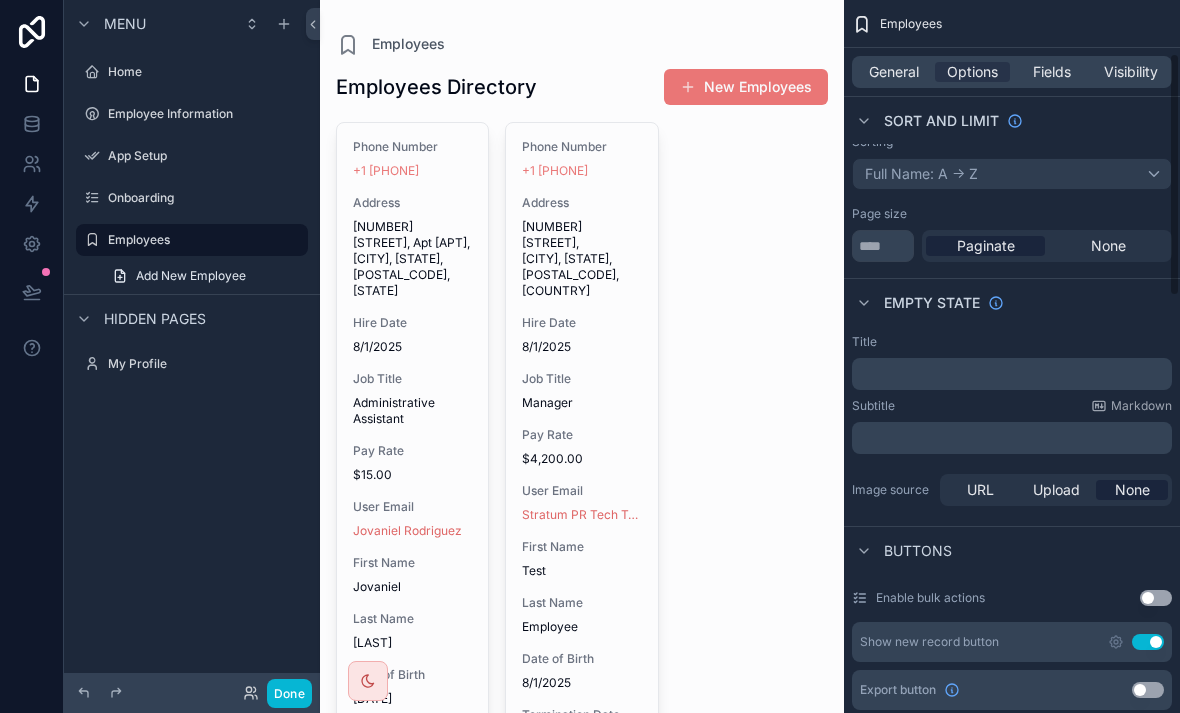 scroll, scrollTop: 175, scrollLeft: 0, axis: vertical 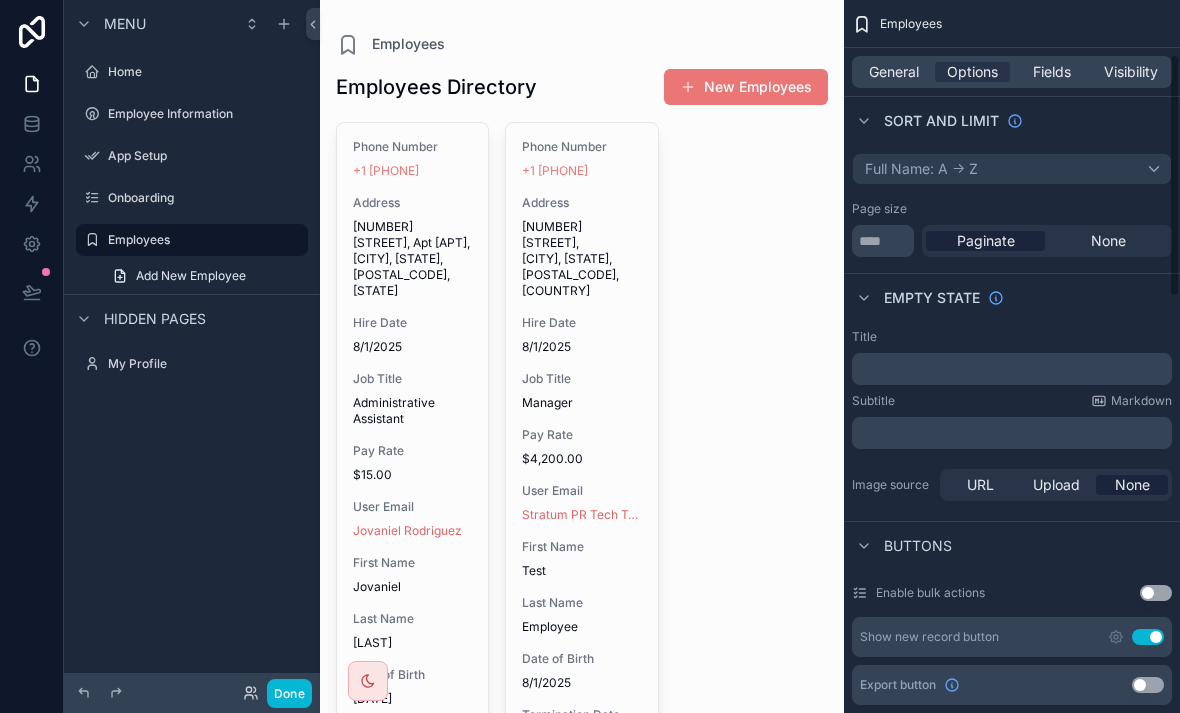 click on "﻿" at bounding box center [1014, 369] 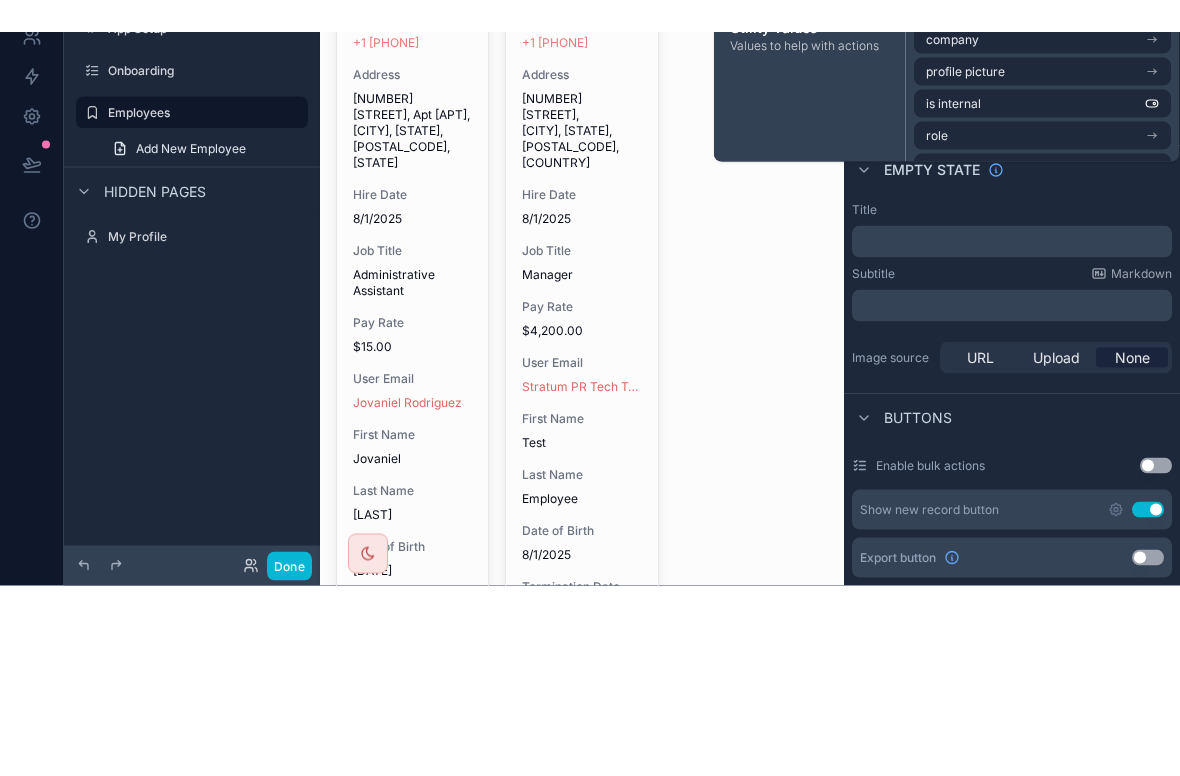 scroll, scrollTop: 0, scrollLeft: 0, axis: both 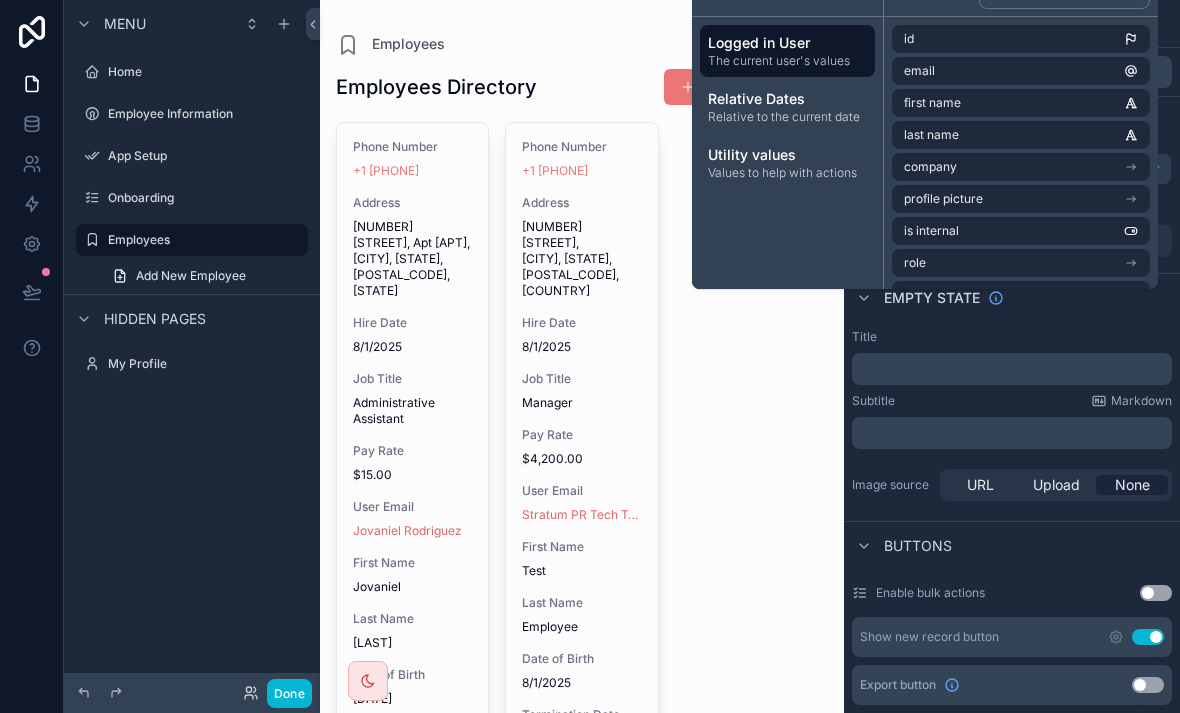 click on "Employees Directory New Employees" at bounding box center [582, 87] 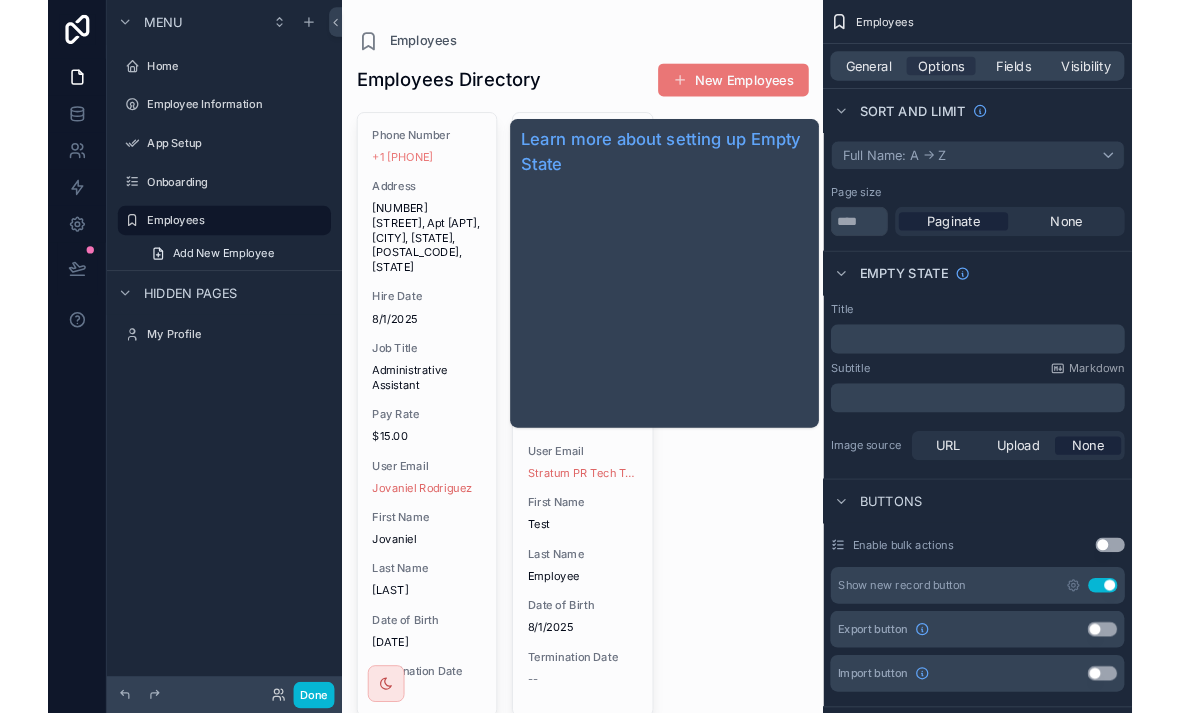 scroll, scrollTop: 0, scrollLeft: 0, axis: both 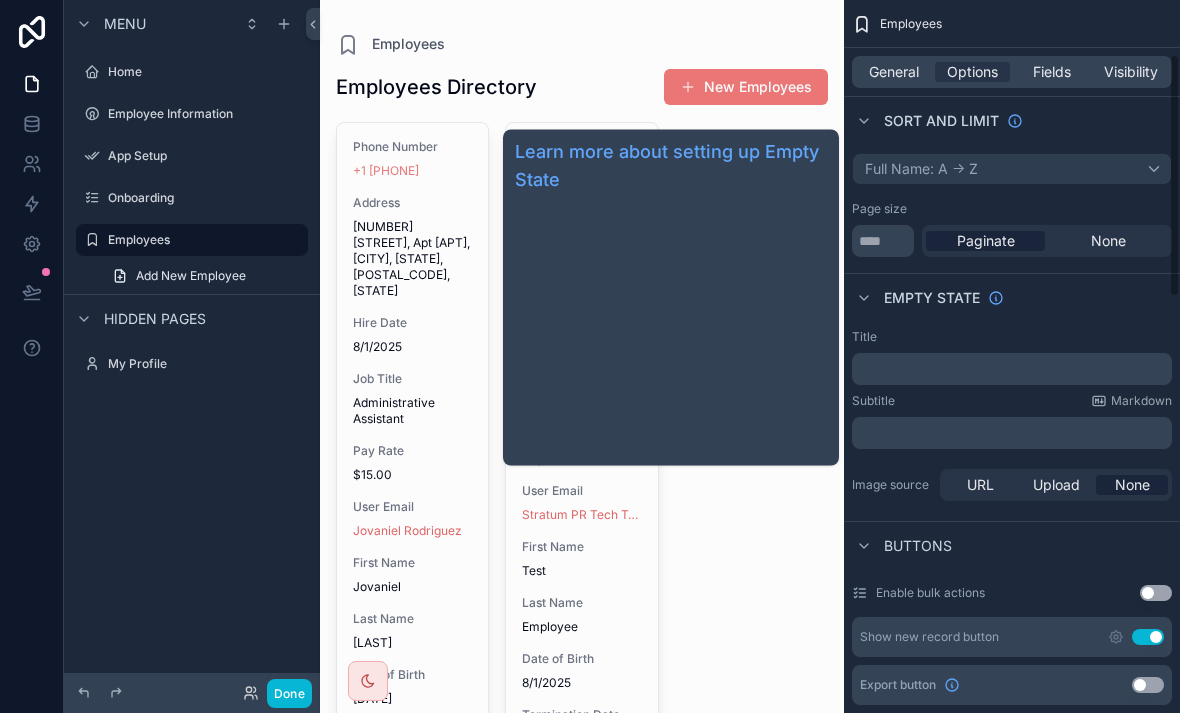 click 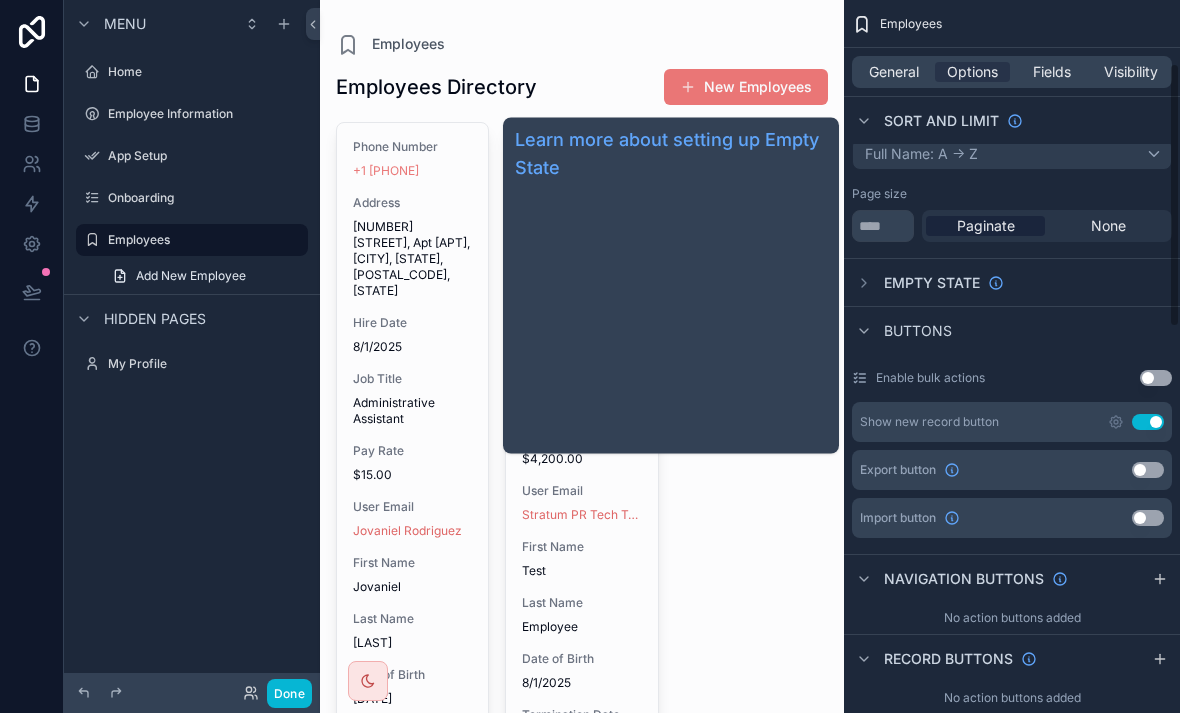 scroll, scrollTop: 183, scrollLeft: 0, axis: vertical 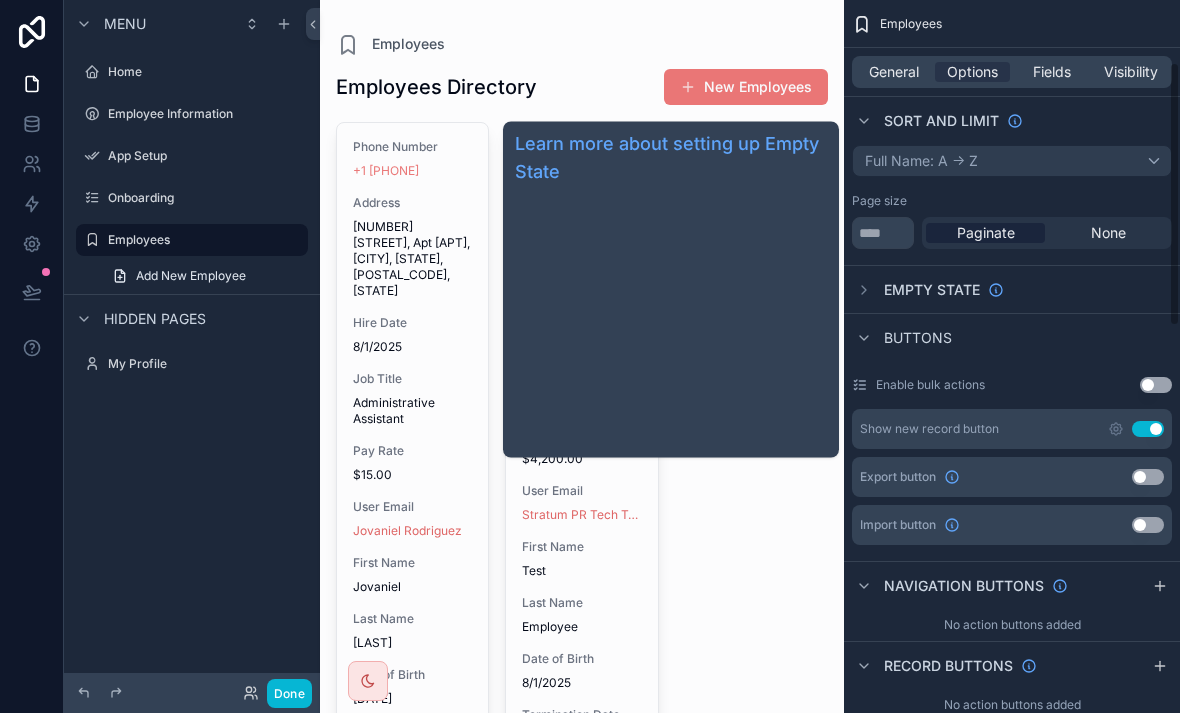 click 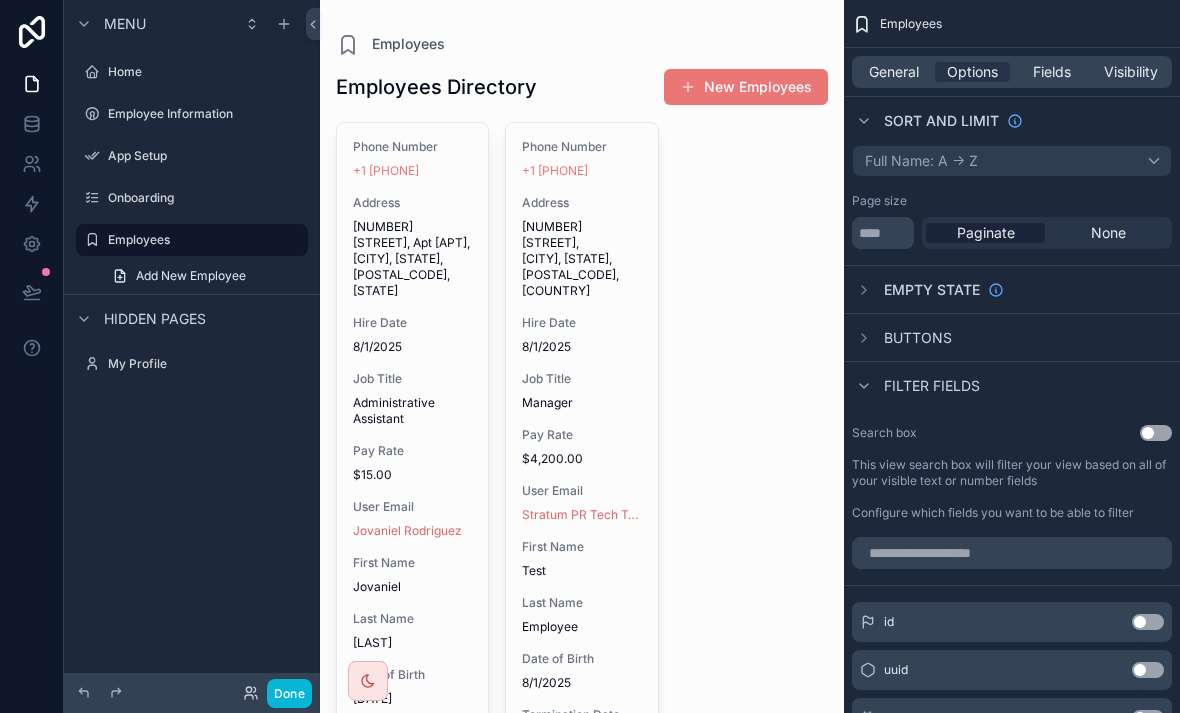 click 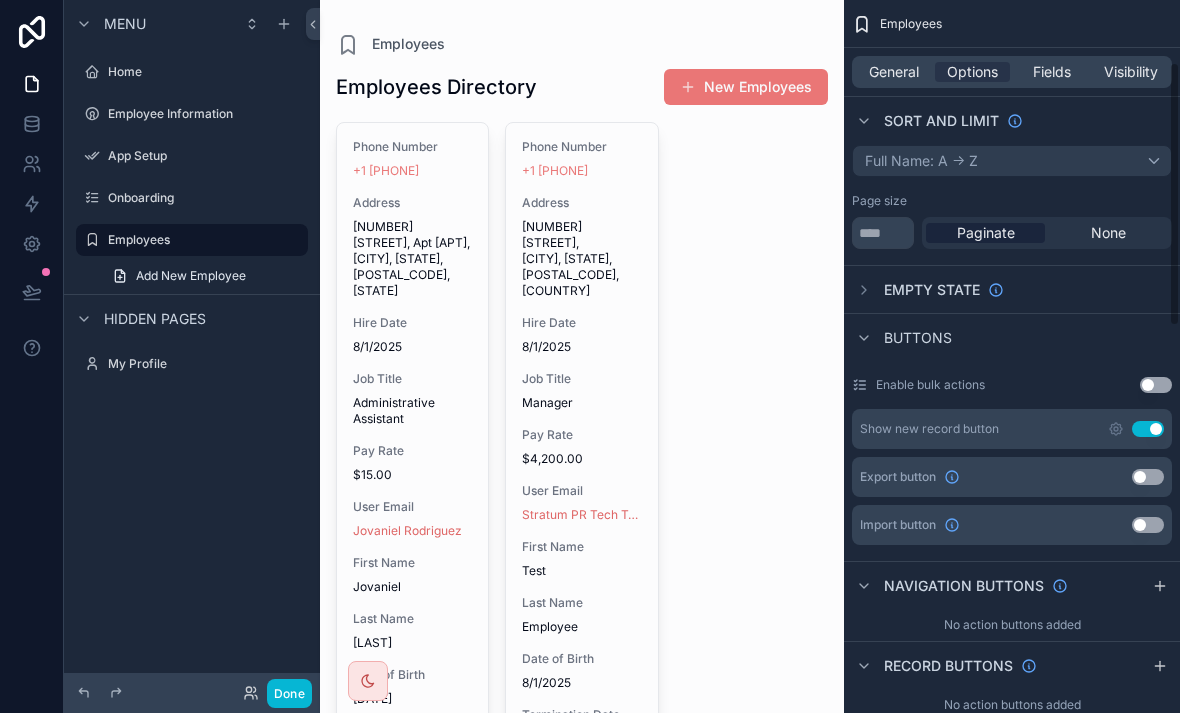 scroll, scrollTop: 26, scrollLeft: 0, axis: vertical 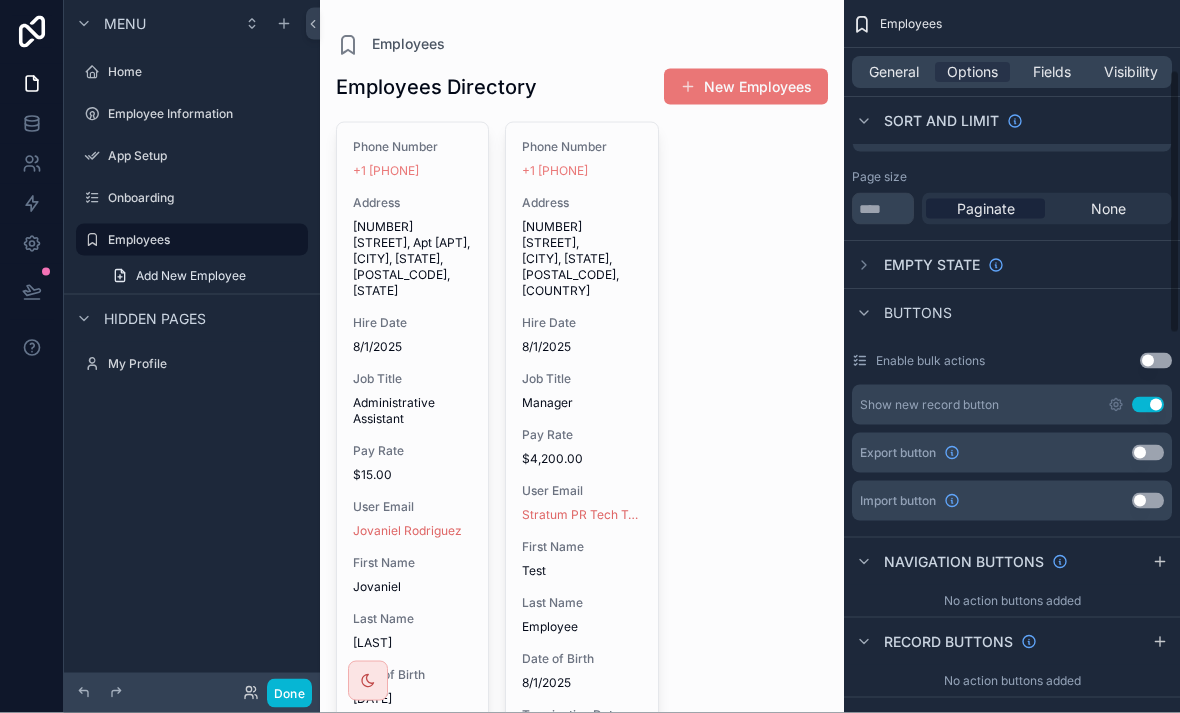 click on "Use setting" at bounding box center (1156, 361) 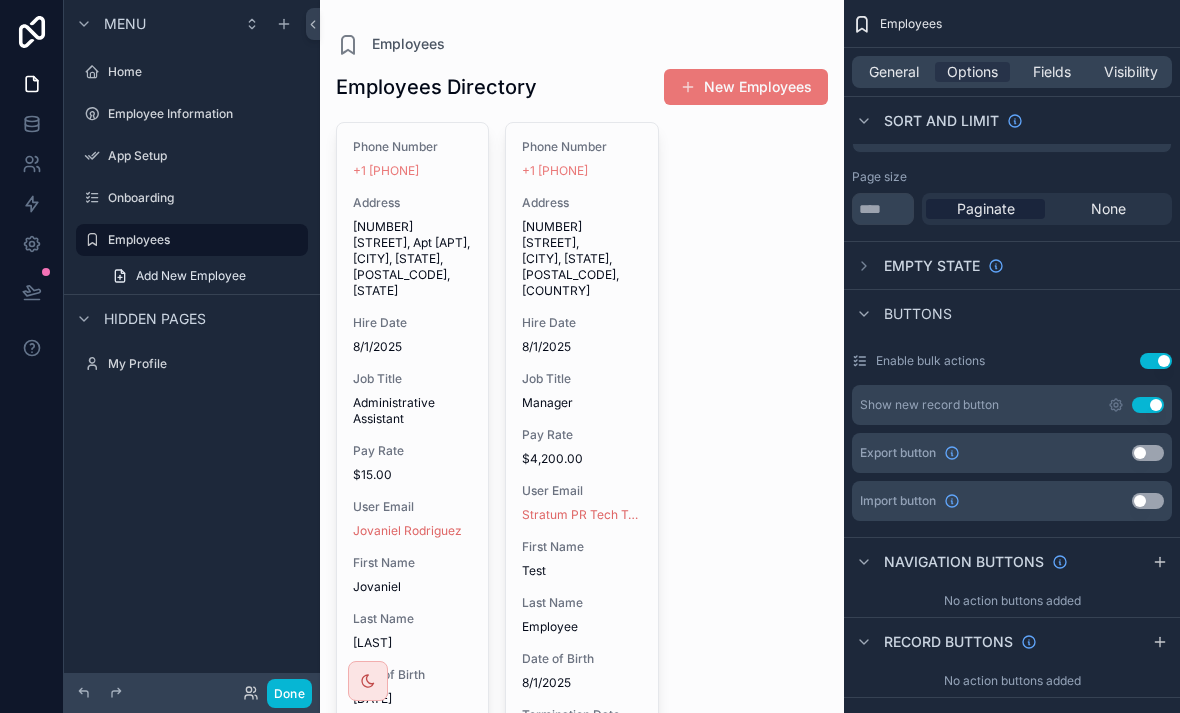 click on "Use setting" at bounding box center (1156, 361) 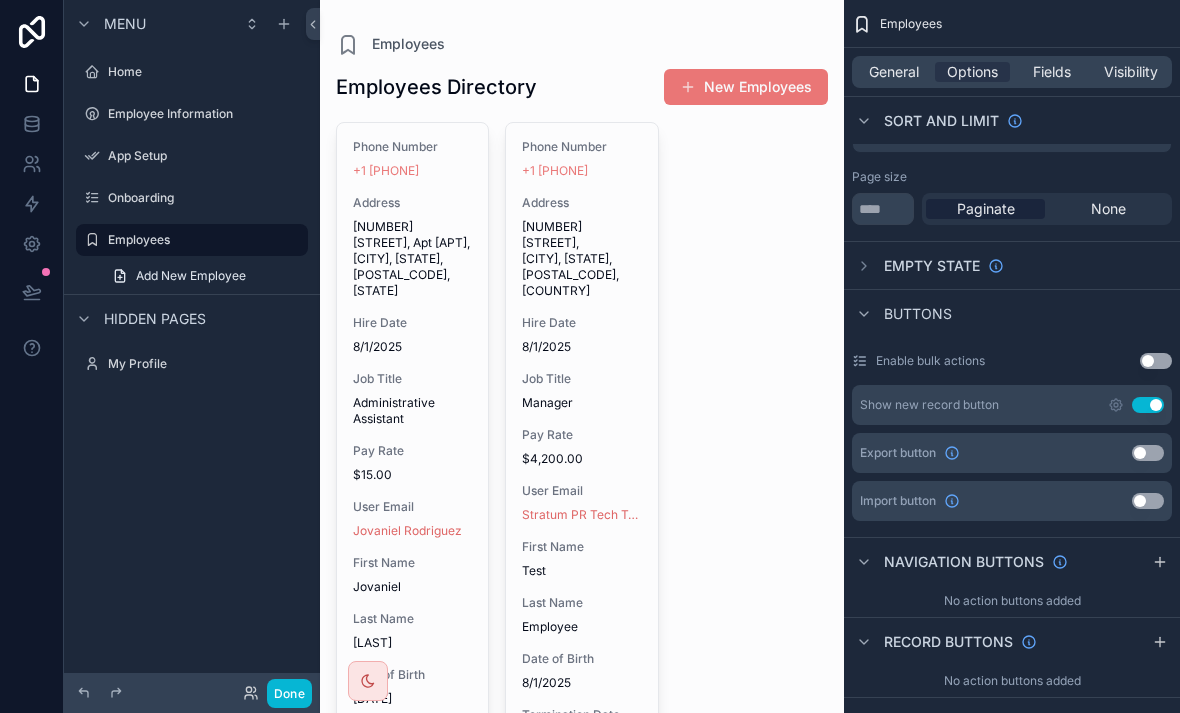 click 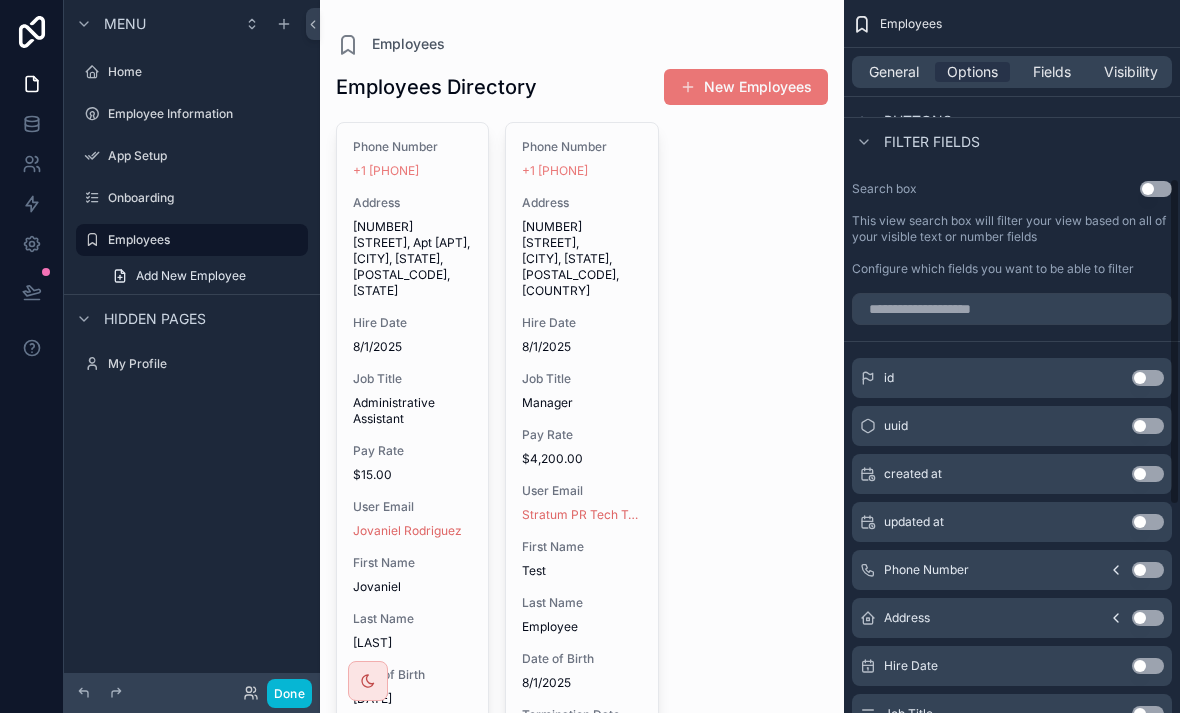 scroll, scrollTop: 425, scrollLeft: 0, axis: vertical 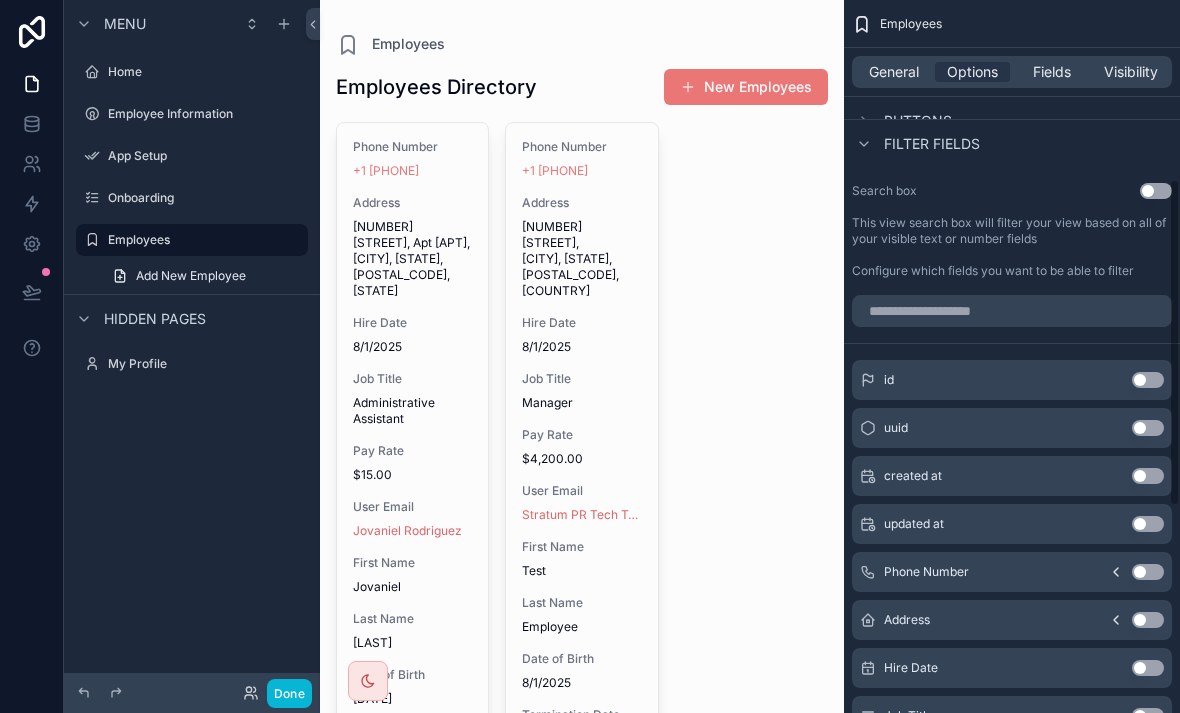 click on "Use setting" at bounding box center [1148, 380] 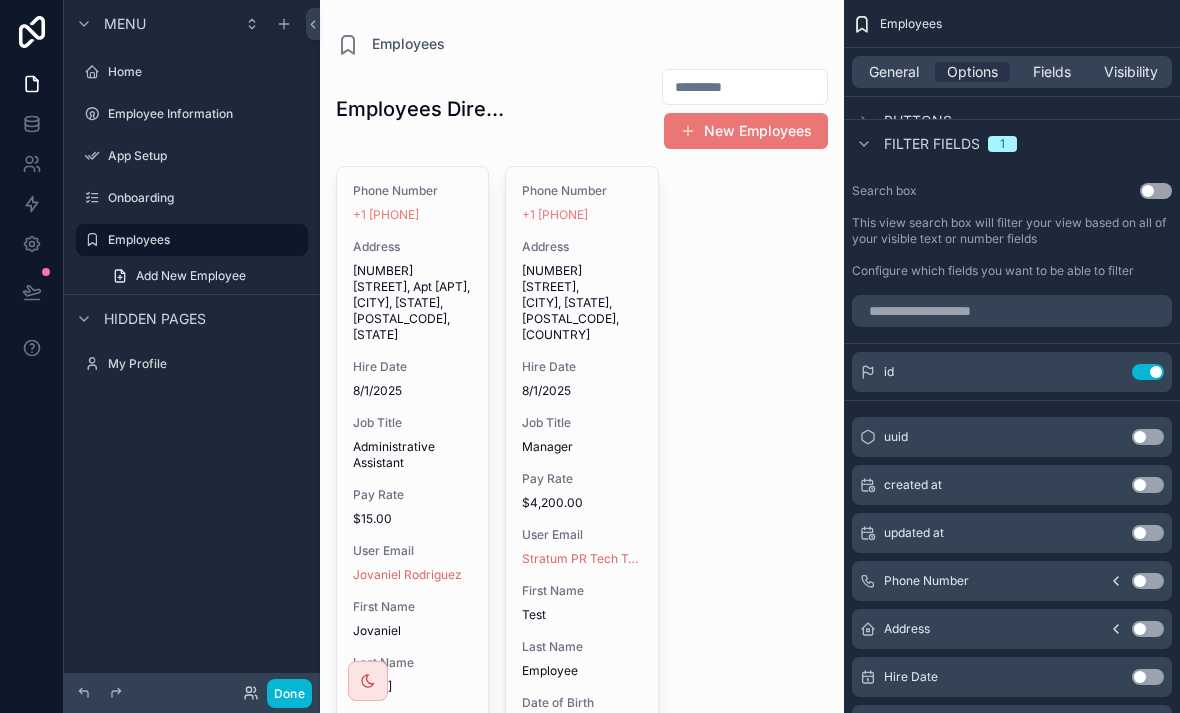 click on "Use setting" at bounding box center (1148, 372) 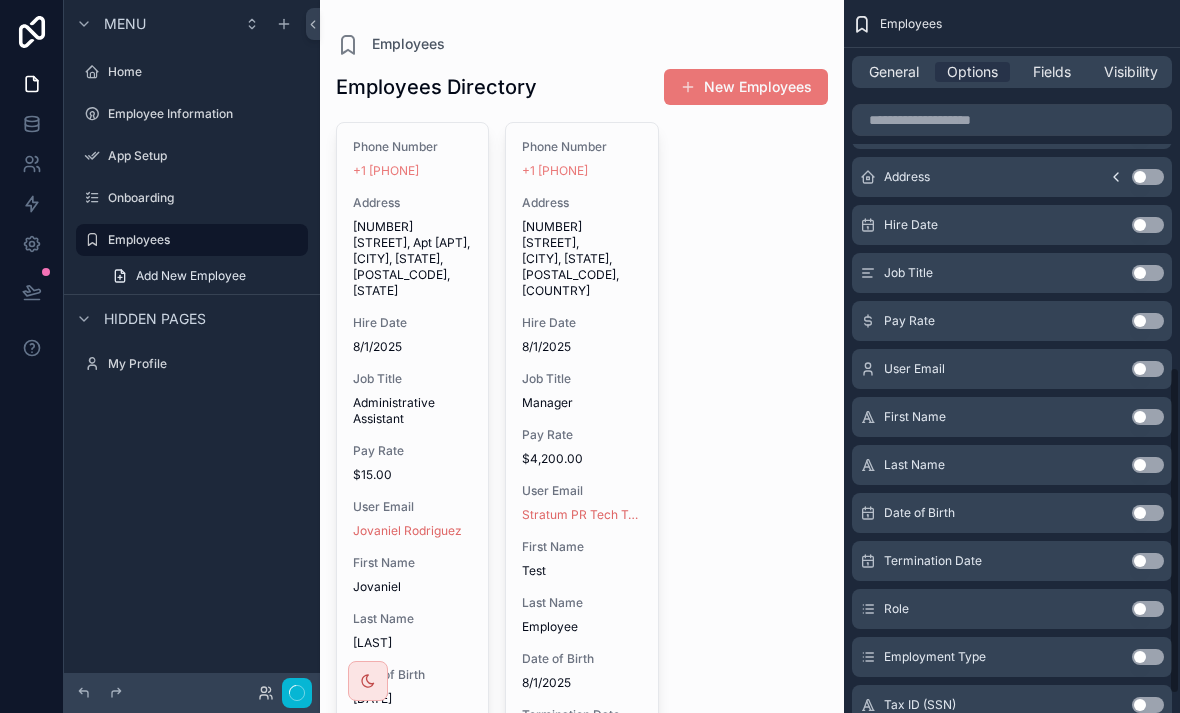 scroll, scrollTop: 868, scrollLeft: 0, axis: vertical 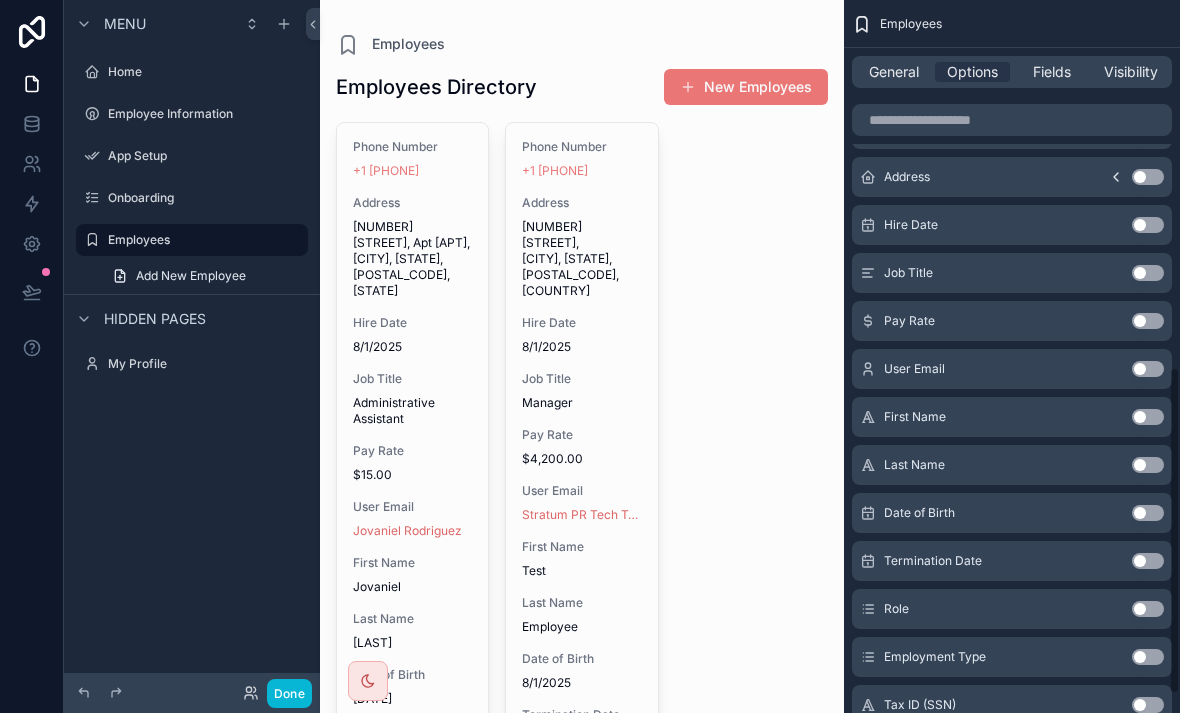 click on "Use setting" at bounding box center [1148, 273] 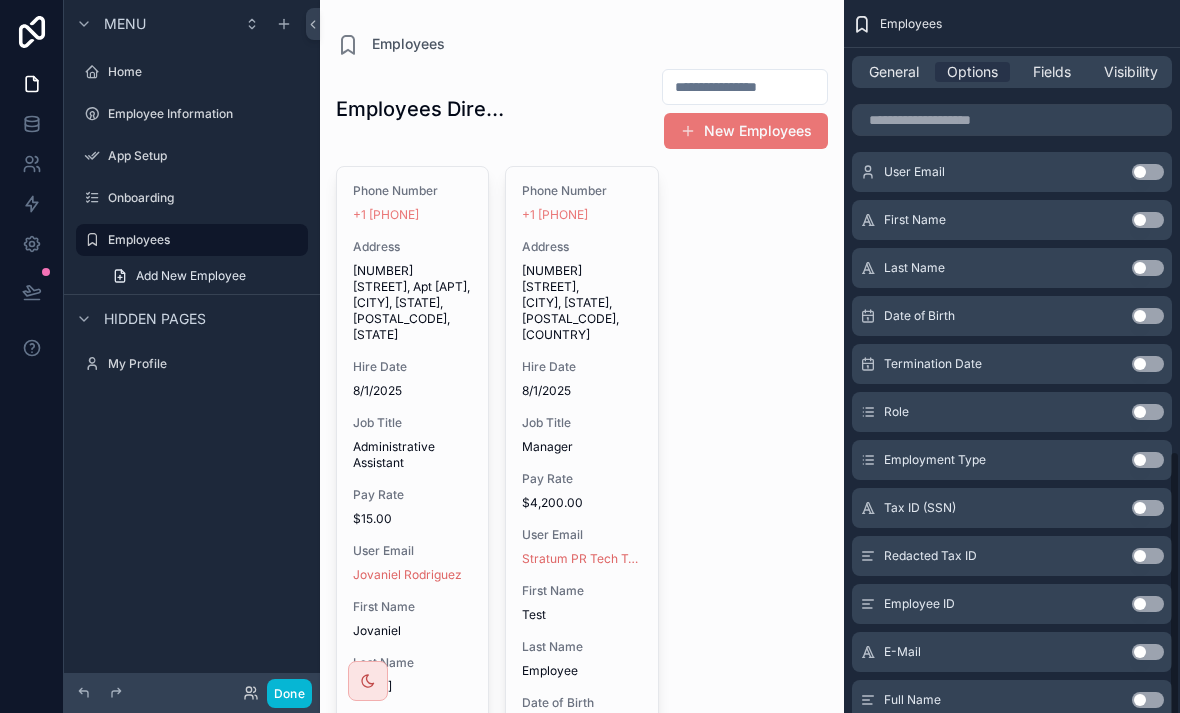 scroll, scrollTop: 1073, scrollLeft: 0, axis: vertical 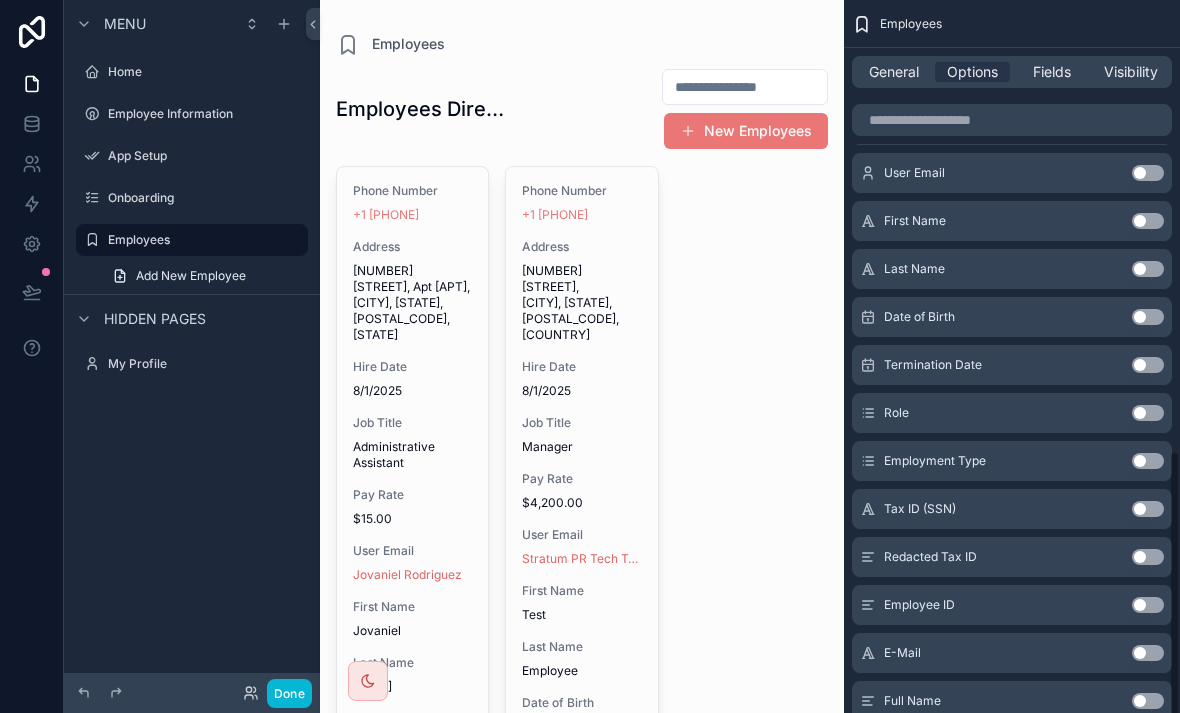 click on "Use setting" at bounding box center [1148, 701] 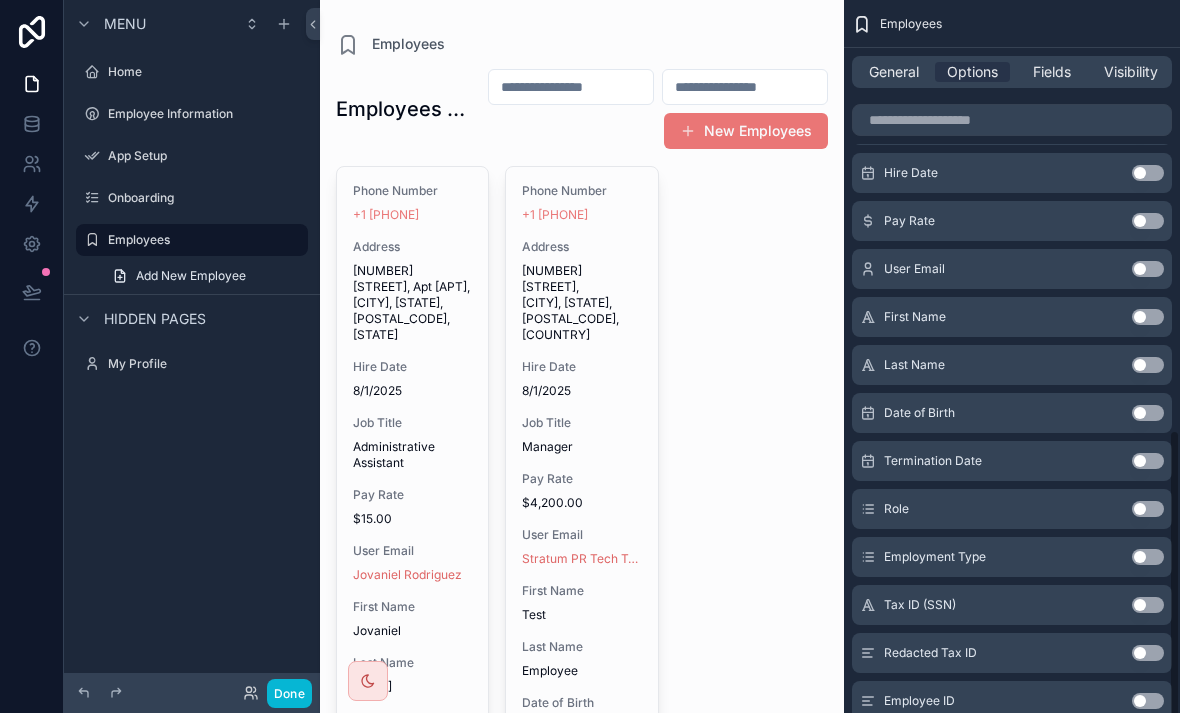 scroll, scrollTop: 1025, scrollLeft: 0, axis: vertical 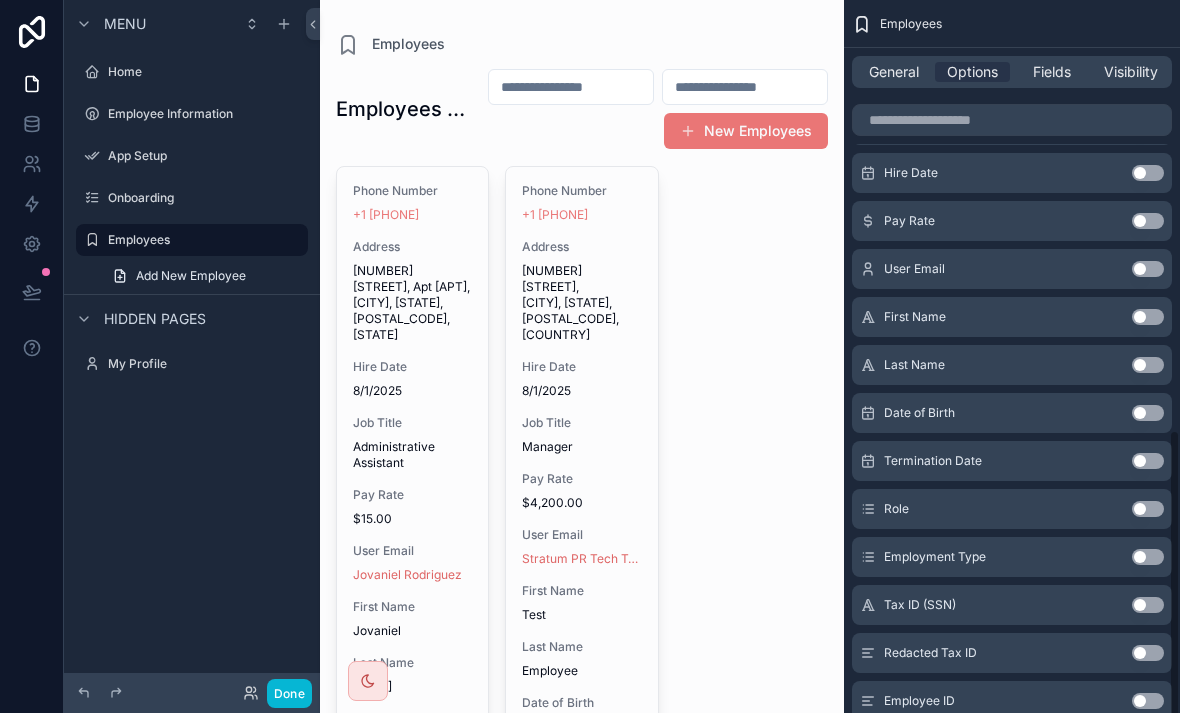 click on "Role Use setting" at bounding box center [1012, 509] 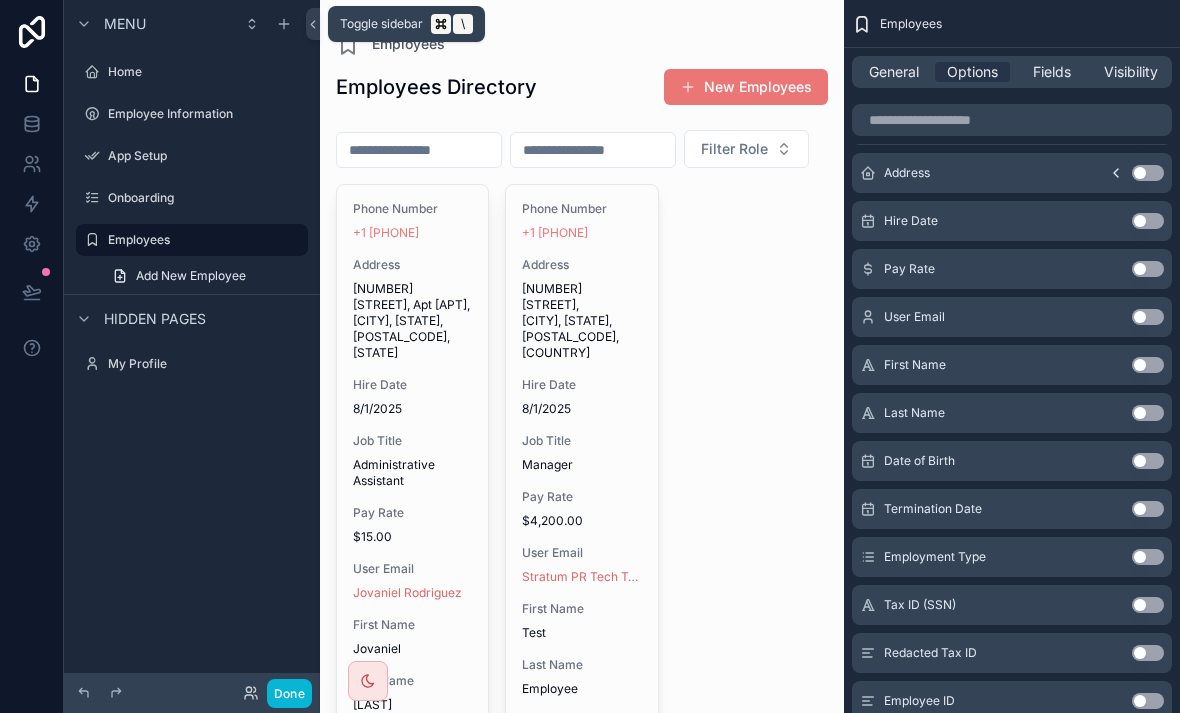 click 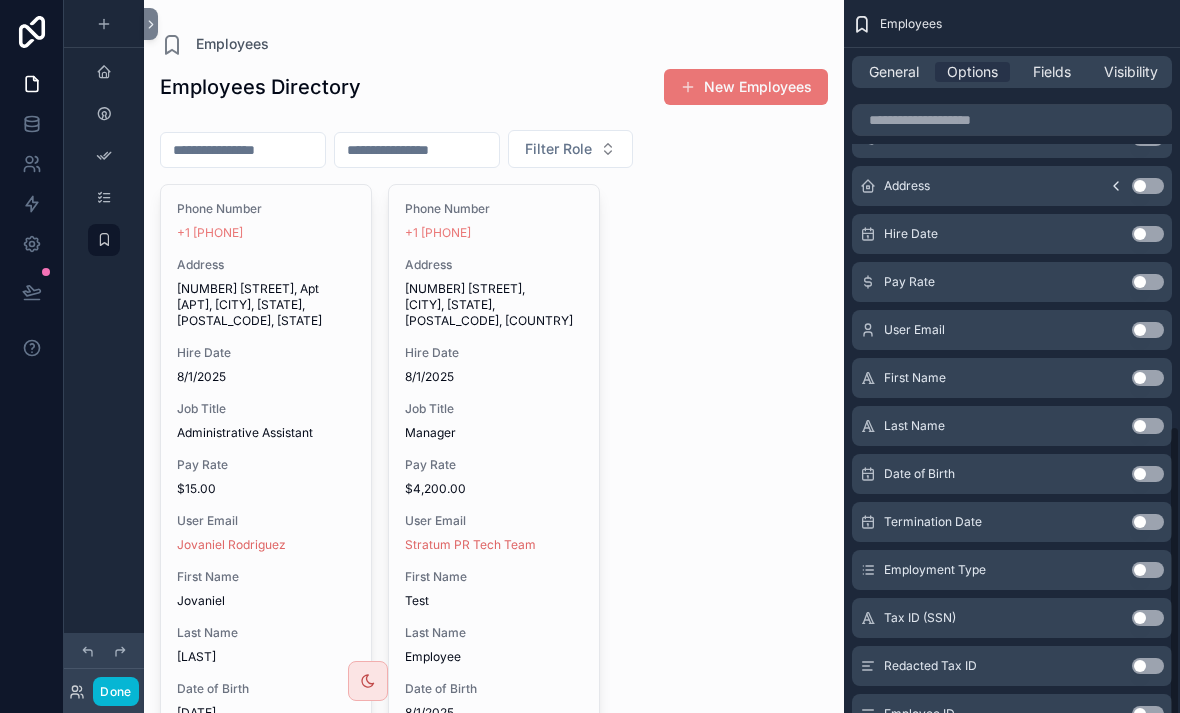 scroll, scrollTop: 1021, scrollLeft: 0, axis: vertical 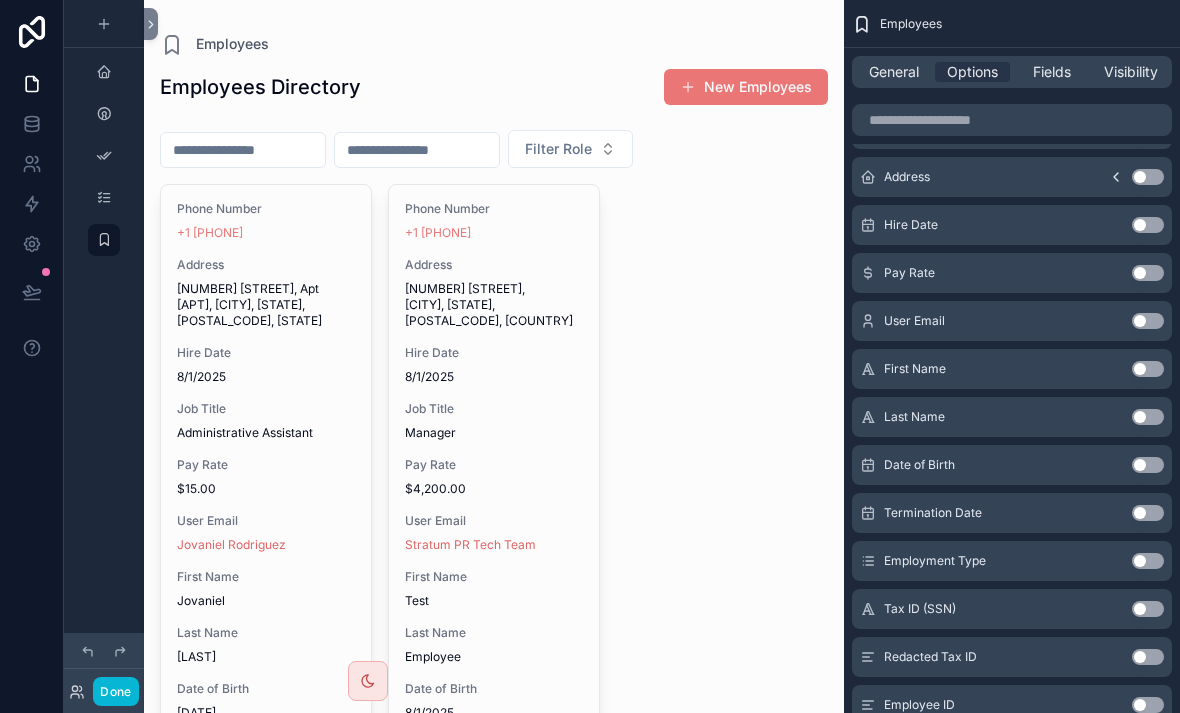 click on "Filter Role" at bounding box center (570, 149) 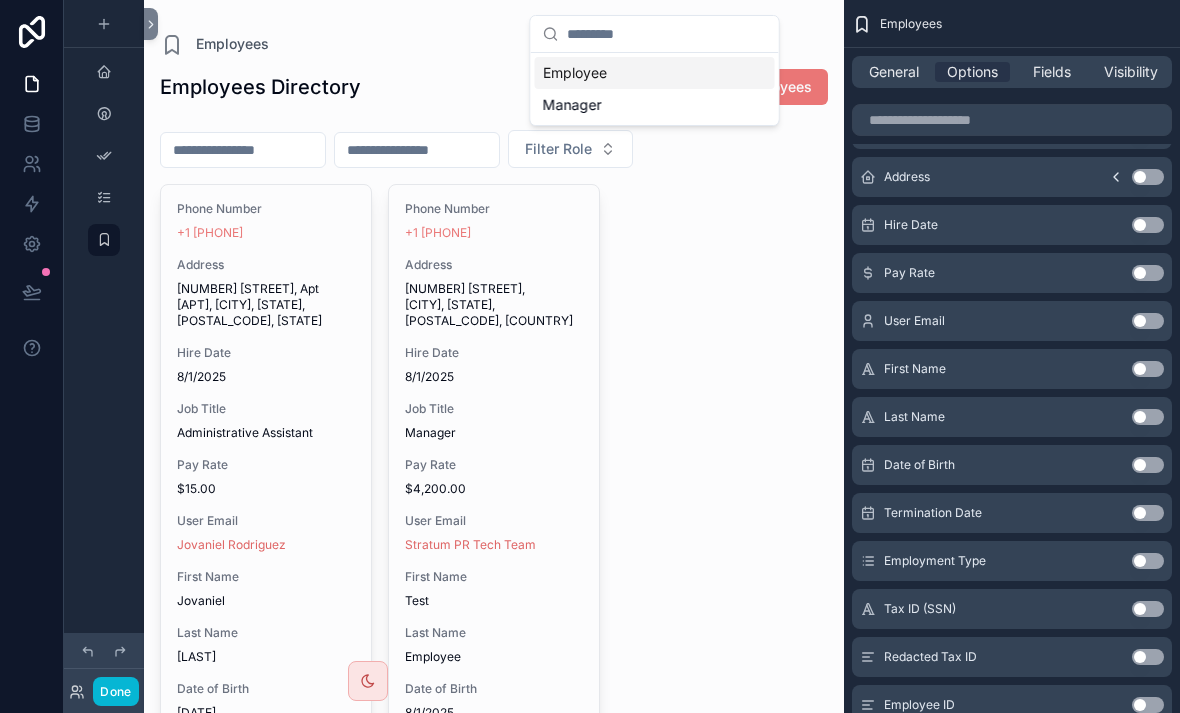click on "Phone Number +1 [PHONE] Address [NUMBER] [STREET], [CITY], [STATE], [POSTAL_CODE], [COUNTRY] Hire Date [DATE] Job Title Administrative Assistant Pay Rate $15.00 User Email Jovaniel Rodriguez First Name Jovaniel Last Name Rodriguez Date of Birth [DATE] Termination Date -- Phone Number +1 [PHONE] Address [NUMBER] [STREET], [CITY], [STATE], [POSTAL_CODE], [COUNTRY] Hire Date [DATE] Job Title Manager Pay Rate $4,200.00 User Email [EMAIL] First Name Test Last Name Employee Date of Birth [DATE] Termination Date -- Previous Next" at bounding box center [494, 520] 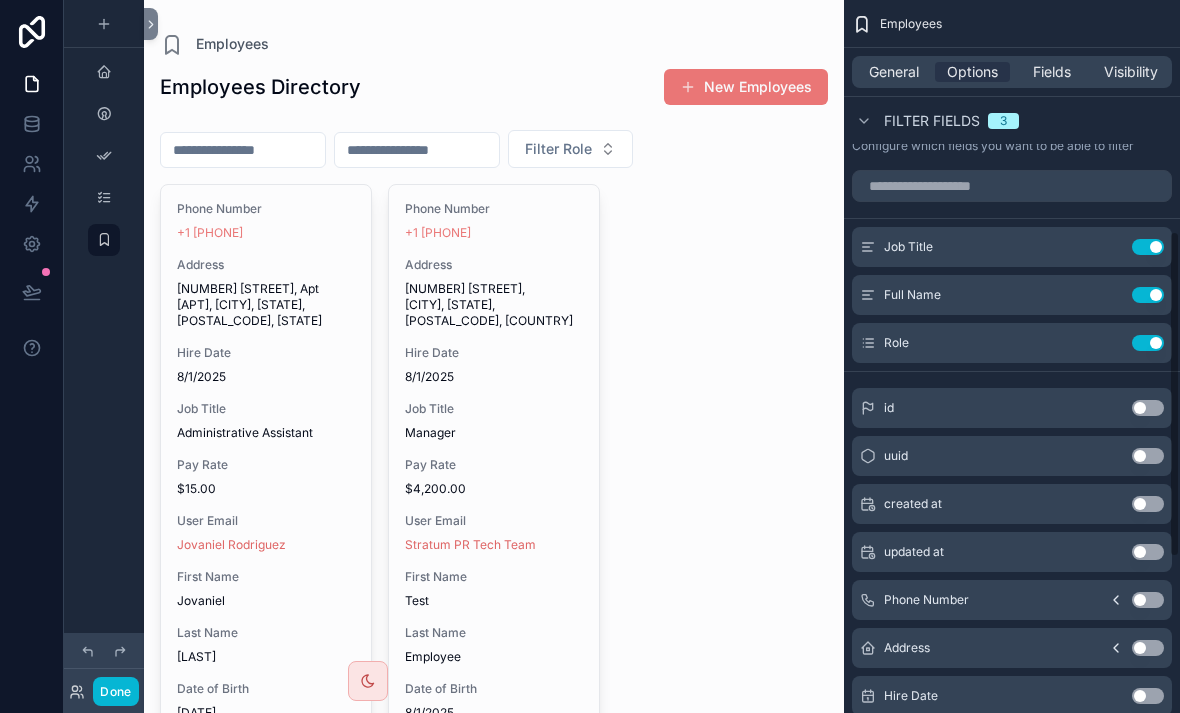 scroll, scrollTop: 550, scrollLeft: 0, axis: vertical 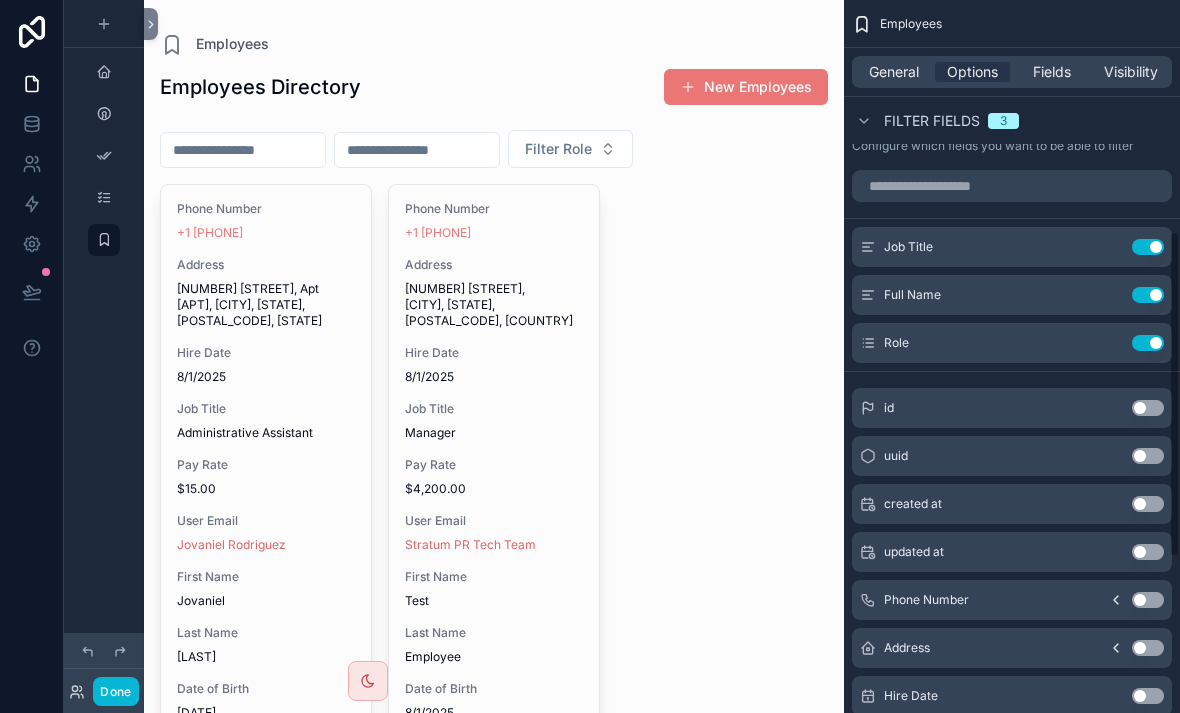 click on "Use setting" at bounding box center (1148, 343) 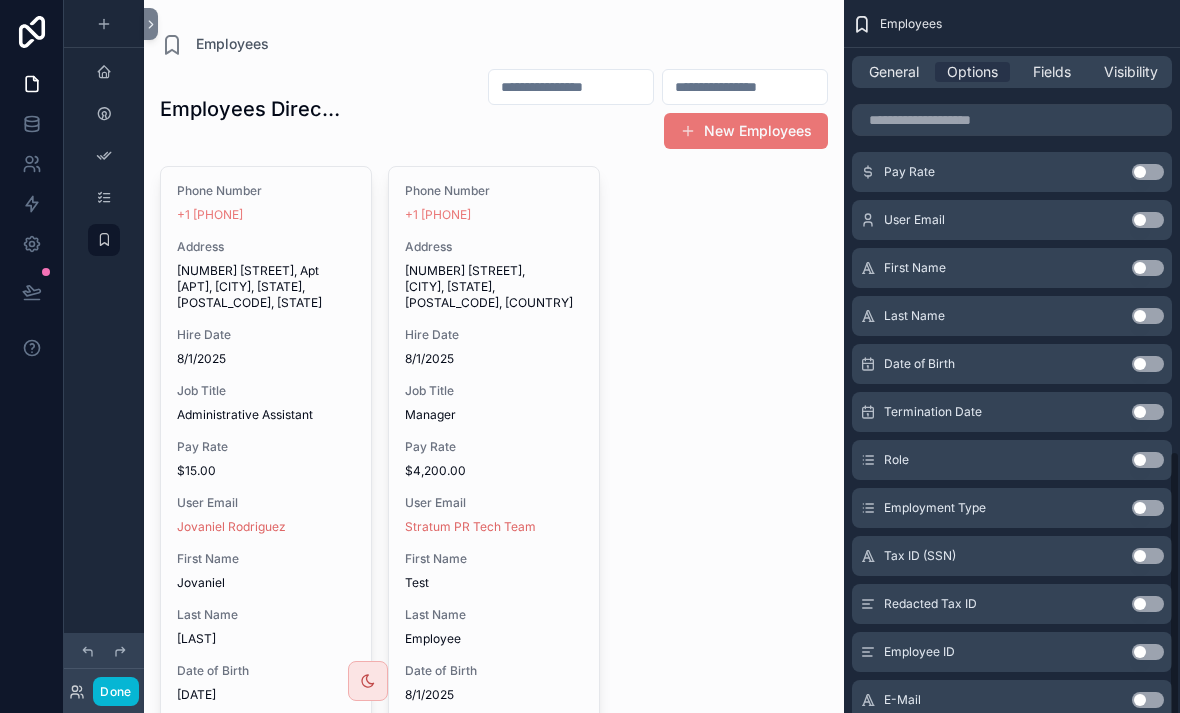 scroll, scrollTop: 1073, scrollLeft: 0, axis: vertical 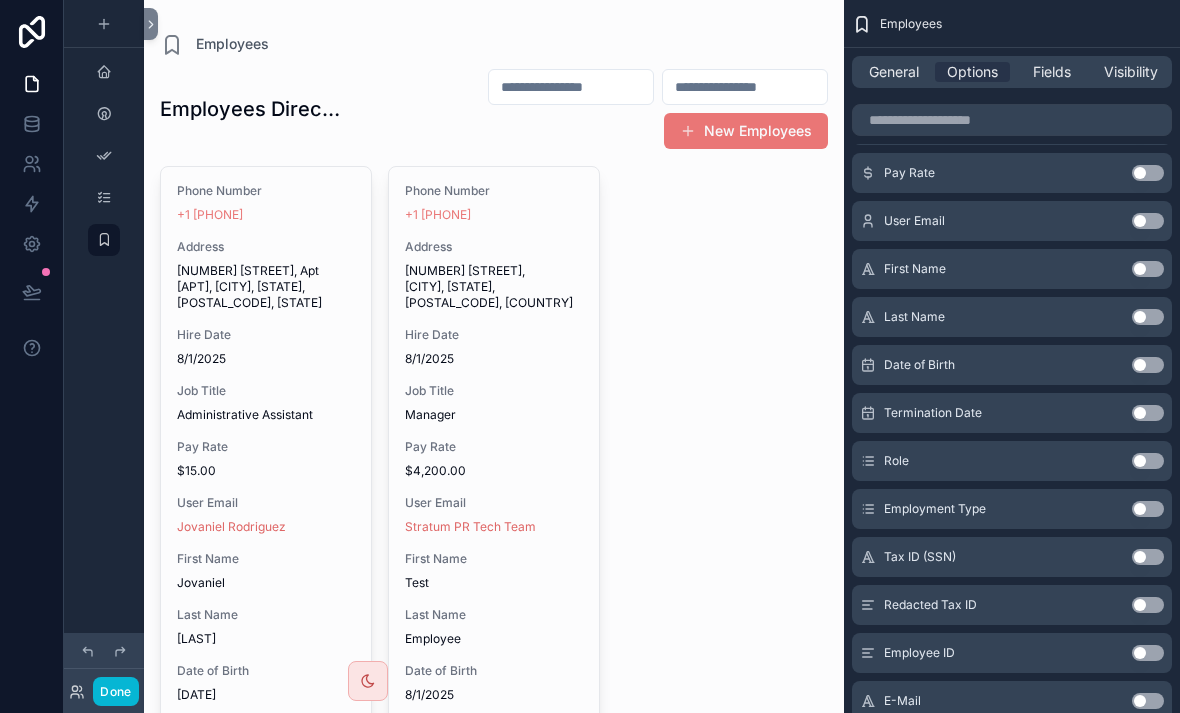 click 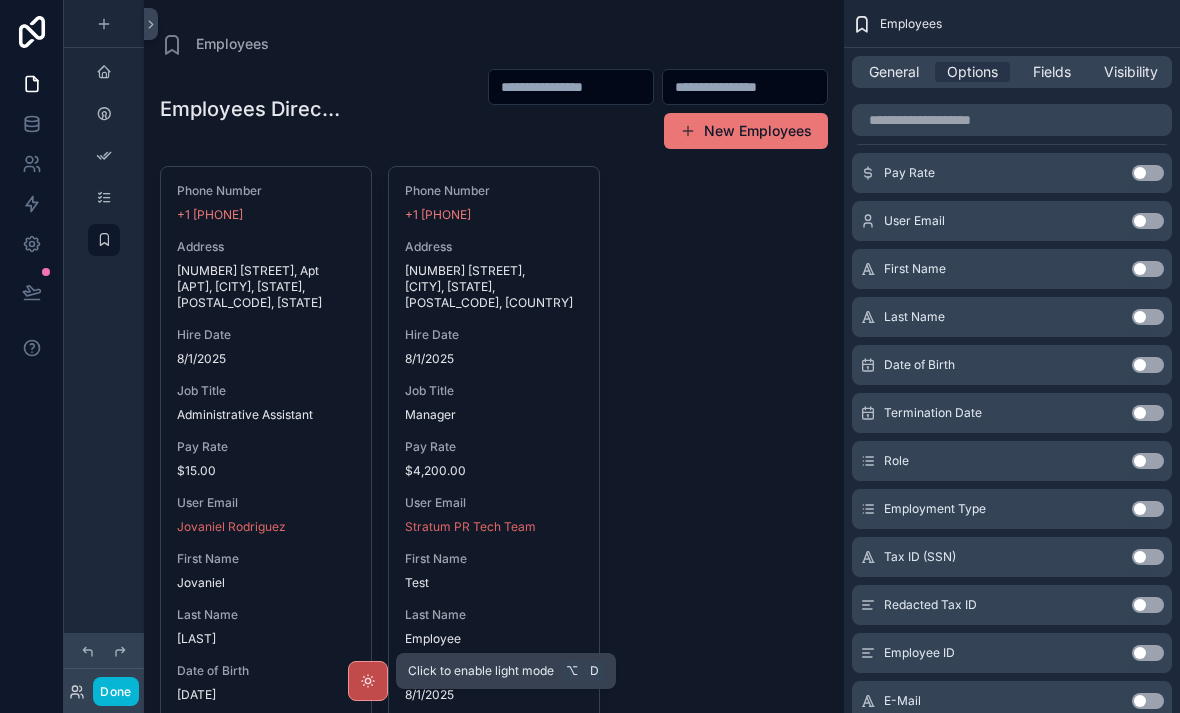 click 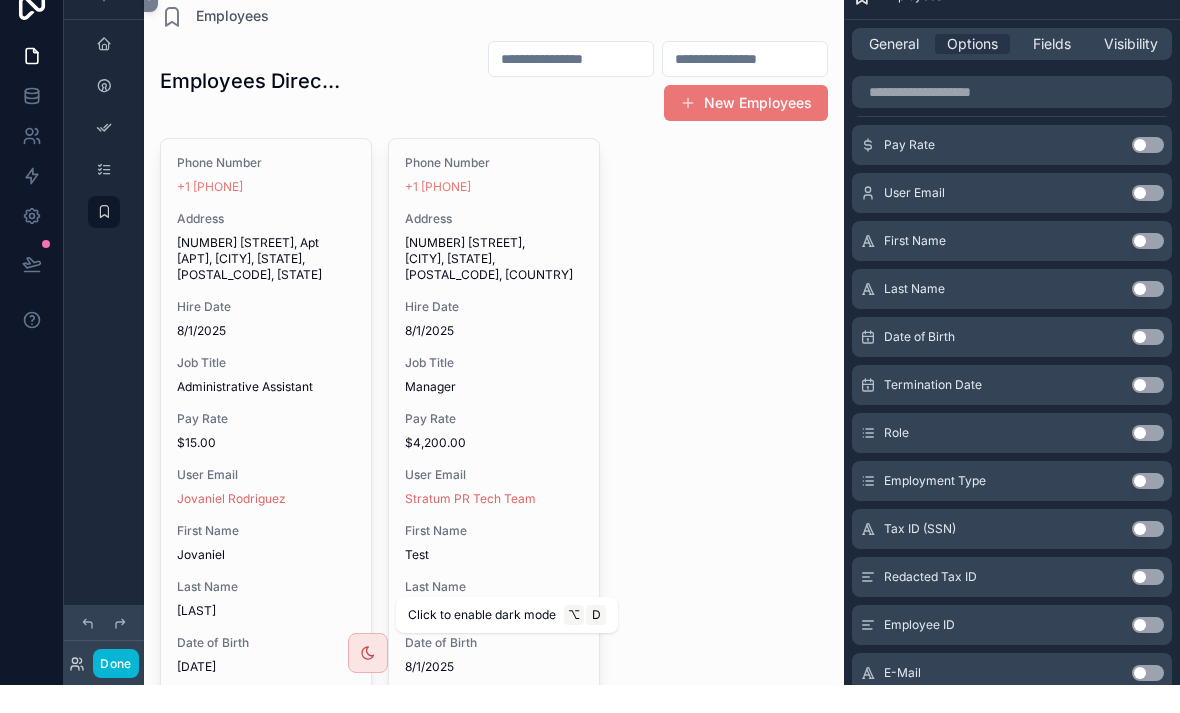 scroll, scrollTop: 0, scrollLeft: 0, axis: both 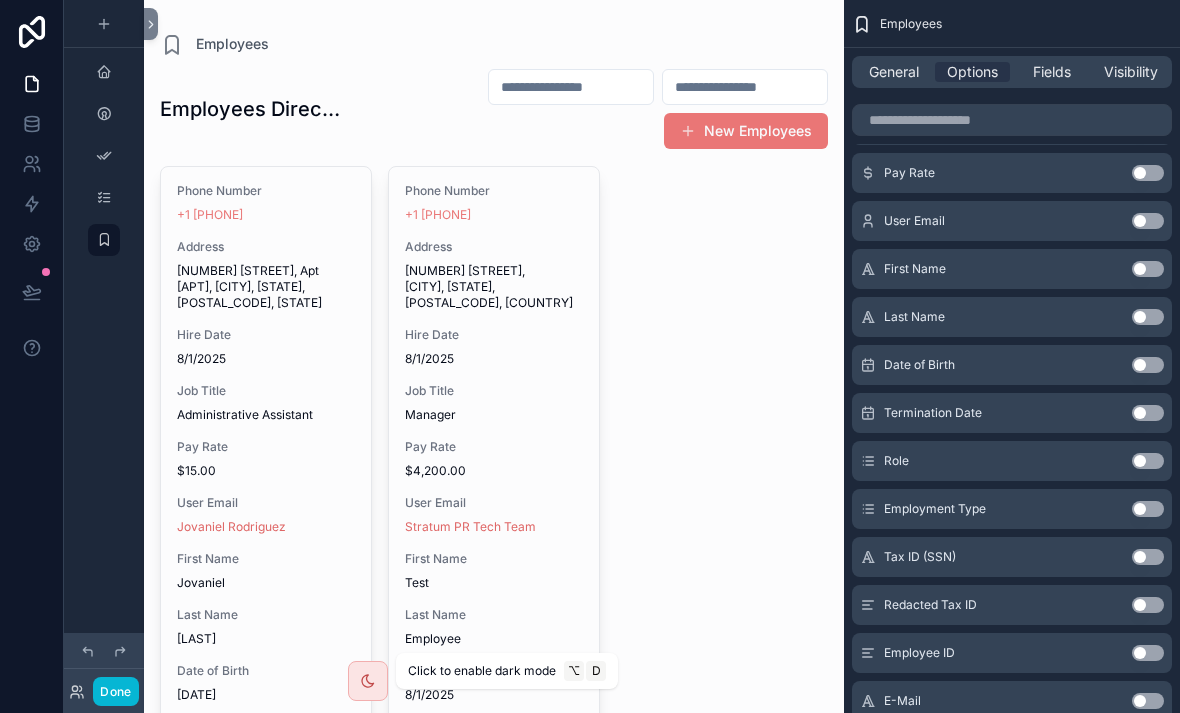 click on "Phone Number +1 [PHONE] Address [NUMBER] [STREET], [CITY], [STATE], [POSTAL_CODE], [COUNTRY] Hire Date [DATE] Job Title Manager Pay Rate $4,200.00 User Email [EMAIL] First Name Test Last Name Employee Date of Birth [DATE] Termination Date --" at bounding box center [494, 471] 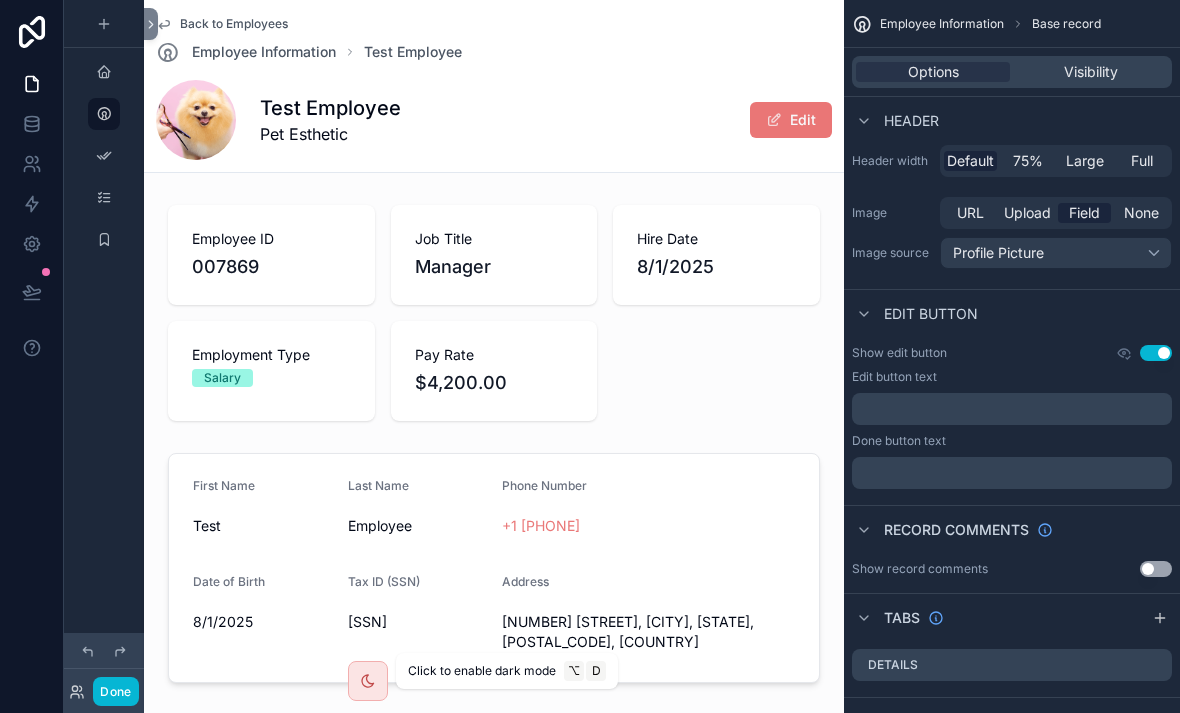 click 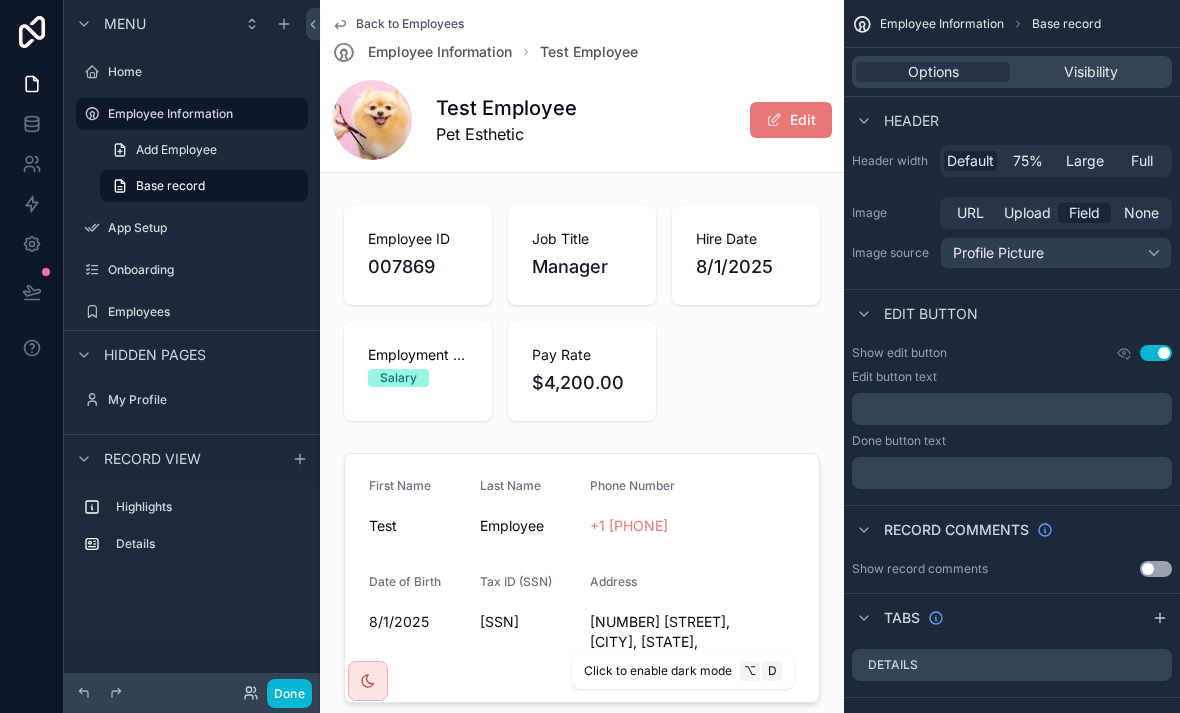 click on "Employees" at bounding box center [206, 312] 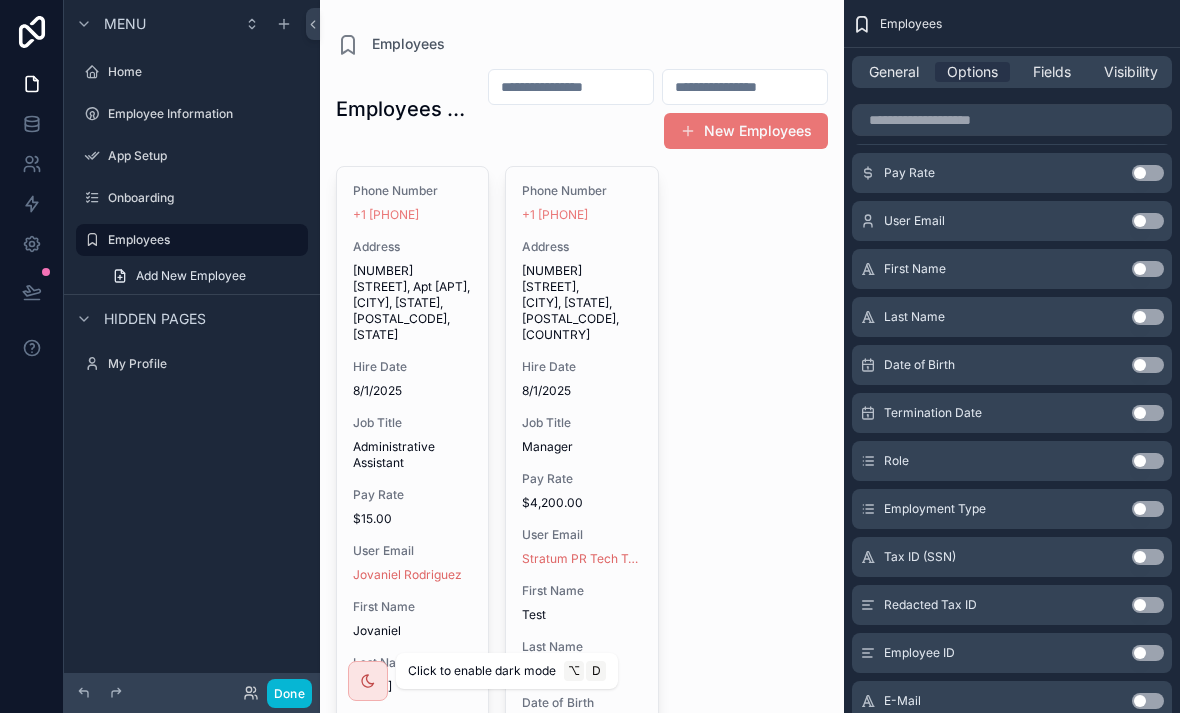 click on "Phone Number +1 [PHONE] Address [NUMBER] [STREET], [CITY], [STATE], [POSTAL_CODE], [COUNTRY] Hire Date [DATE] Job Title Administrative Assistant Pay Rate $15.00 User Email Jovaniel Rodriguez First Name Jovaniel Last Name Rodriguez Date of Birth [DATE] Termination Date -- Phone Number +1 [PHONE] Address [NUMBER] [STREET], [CITY], [STATE], [POSTAL_CODE], [COUNTRY] Hire Date [DATE] Job Title Manager Pay Rate $4,200.00 User Email [EMAIL] First Name Test Last Name Employee Date of Birth [DATE] Termination Date -- Previous Next" at bounding box center (582, 526) 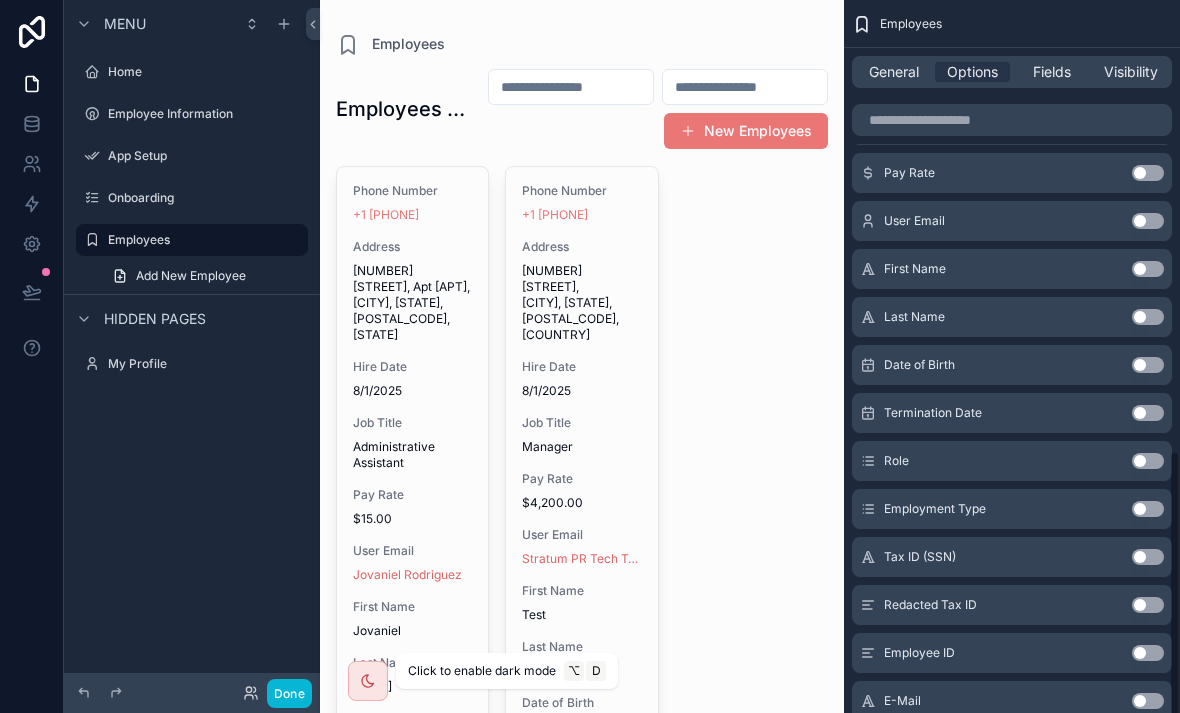click on "Fields" at bounding box center (1052, 72) 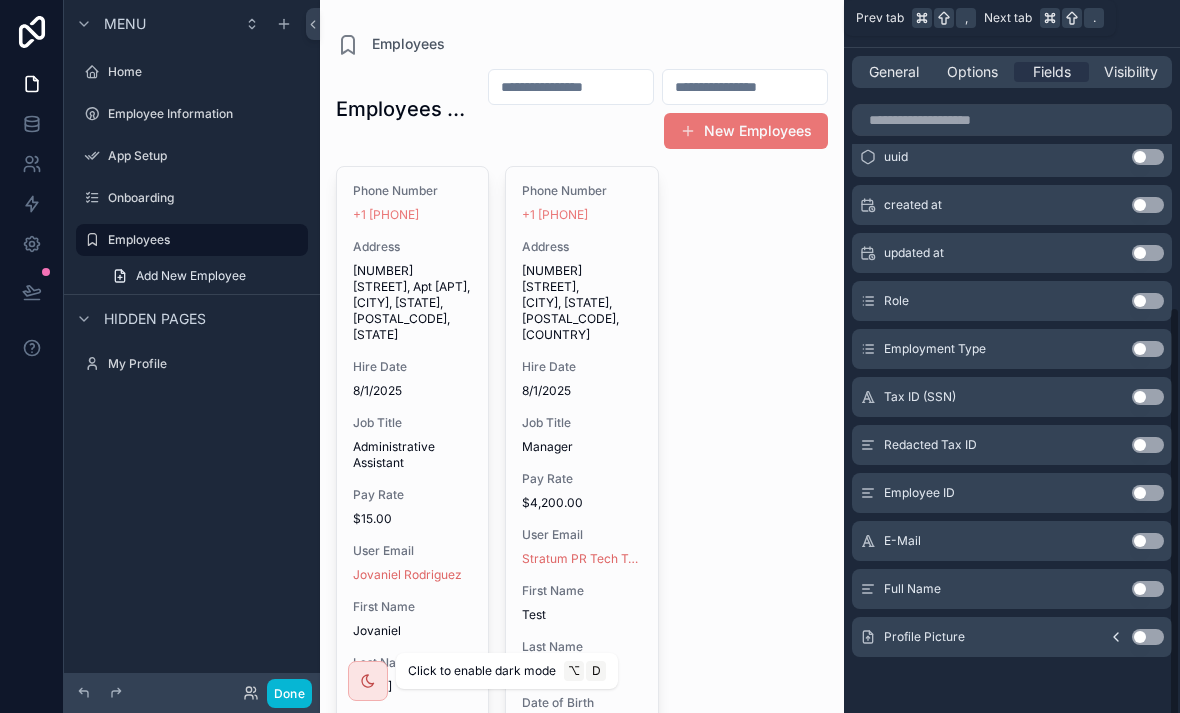 scroll, scrollTop: 505, scrollLeft: 0, axis: vertical 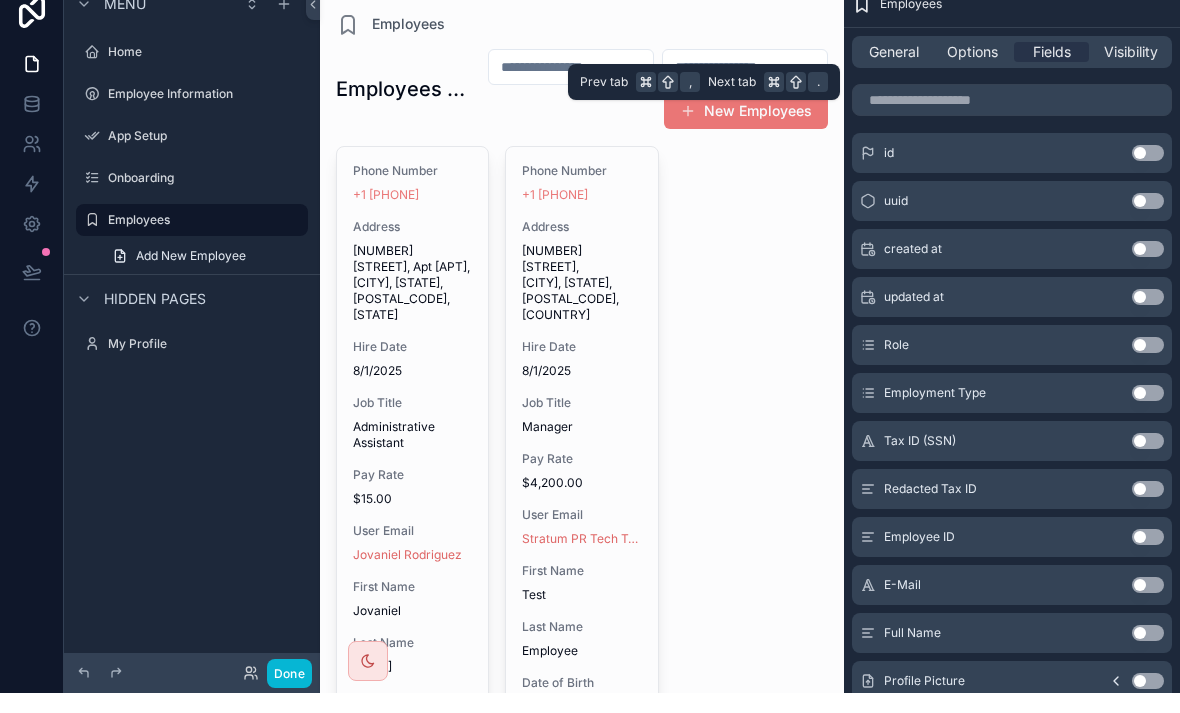 click on "Use setting" at bounding box center (1148, 701) 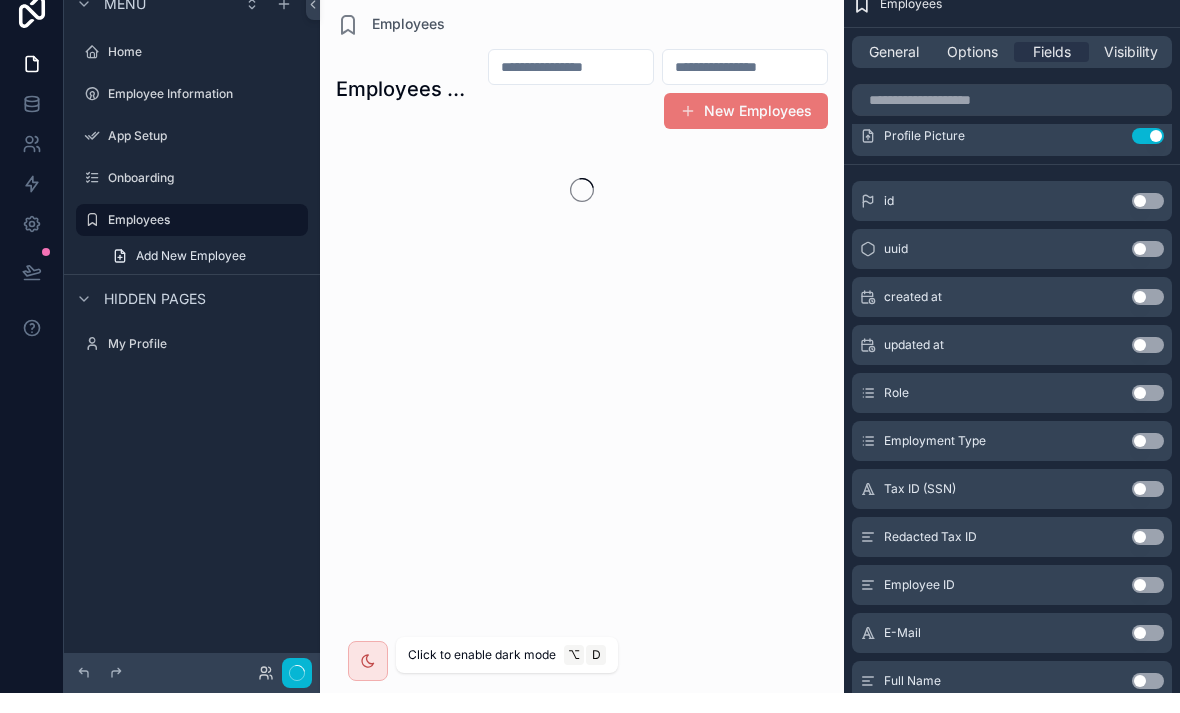 scroll, scrollTop: 0, scrollLeft: 0, axis: both 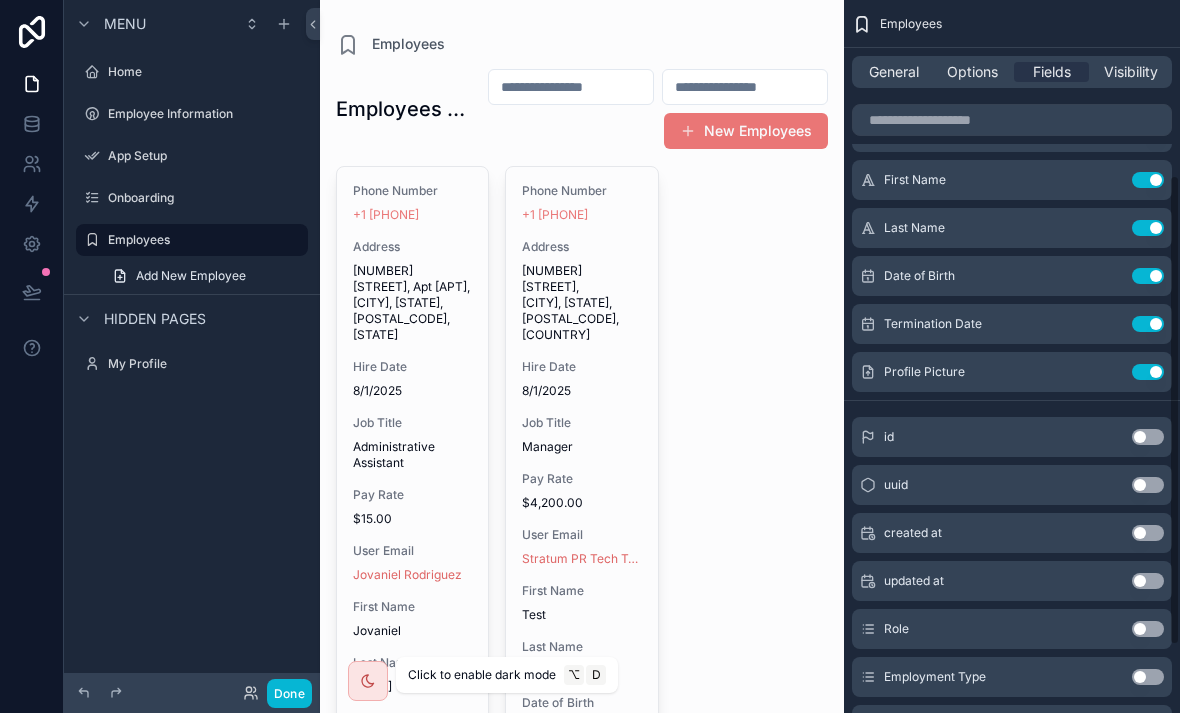 click on "Phone Number Use setting Address Use setting Hire Date Use setting Job Title Use setting Pay Rate Use setting User Email Use setting First Name Use setting Last Name Use setting Date of Birth Use setting Termination Date Use setting Profile Picture Use setting id Use setting uuid Use setting created at Use setting updated at Use setting Role Use setting Employment Type Use setting Tax ID (SSN) Use setting Redacted Tax ID Use setting Employee ID Use setting E-Mail Use setting" at bounding box center (1012, 384) 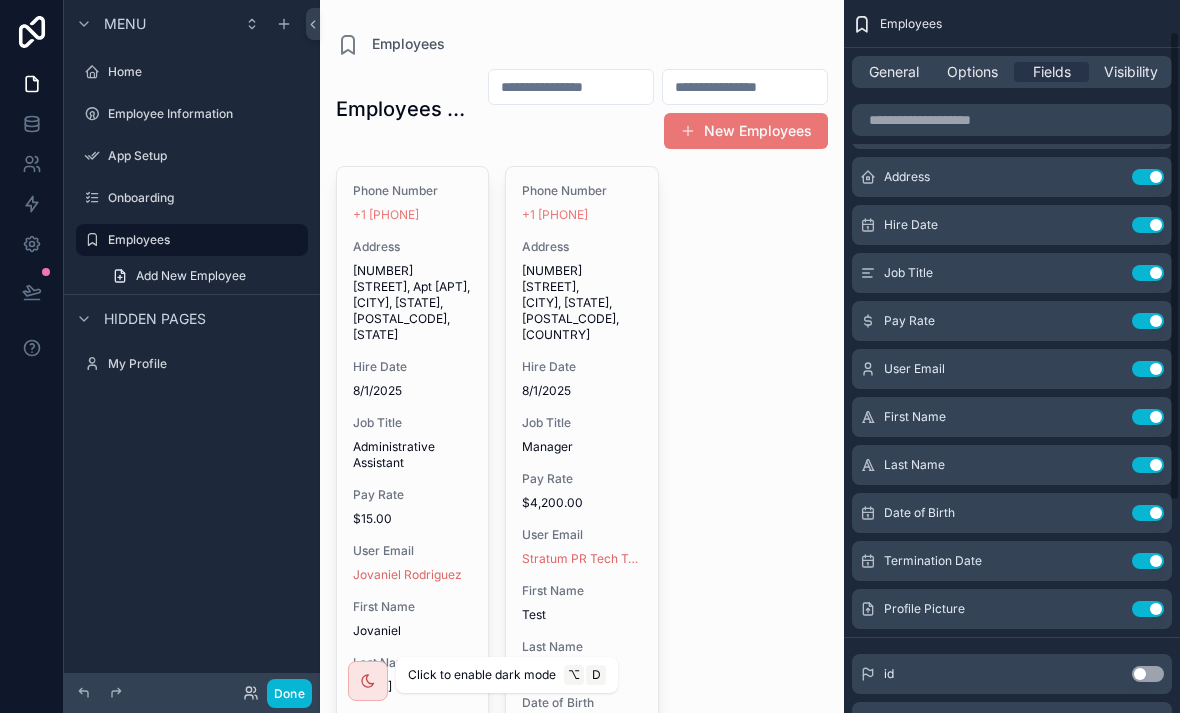 scroll, scrollTop: 52, scrollLeft: 0, axis: vertical 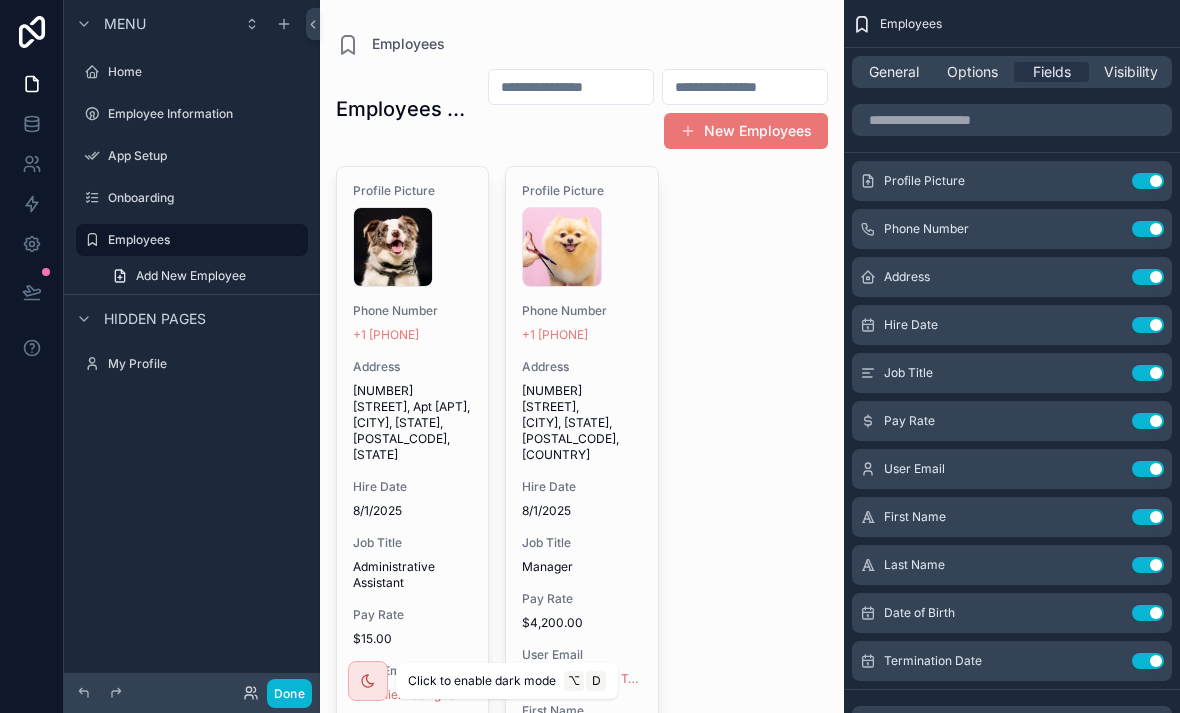 click 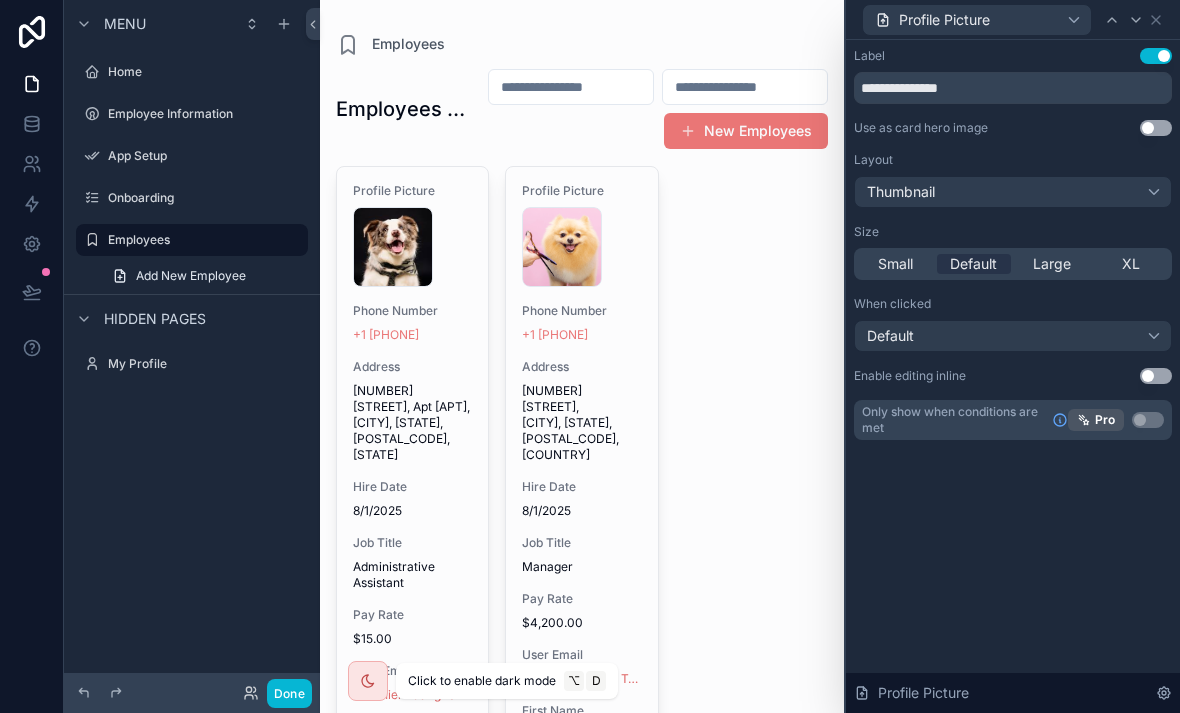 click on "Use setting" at bounding box center (1156, 56) 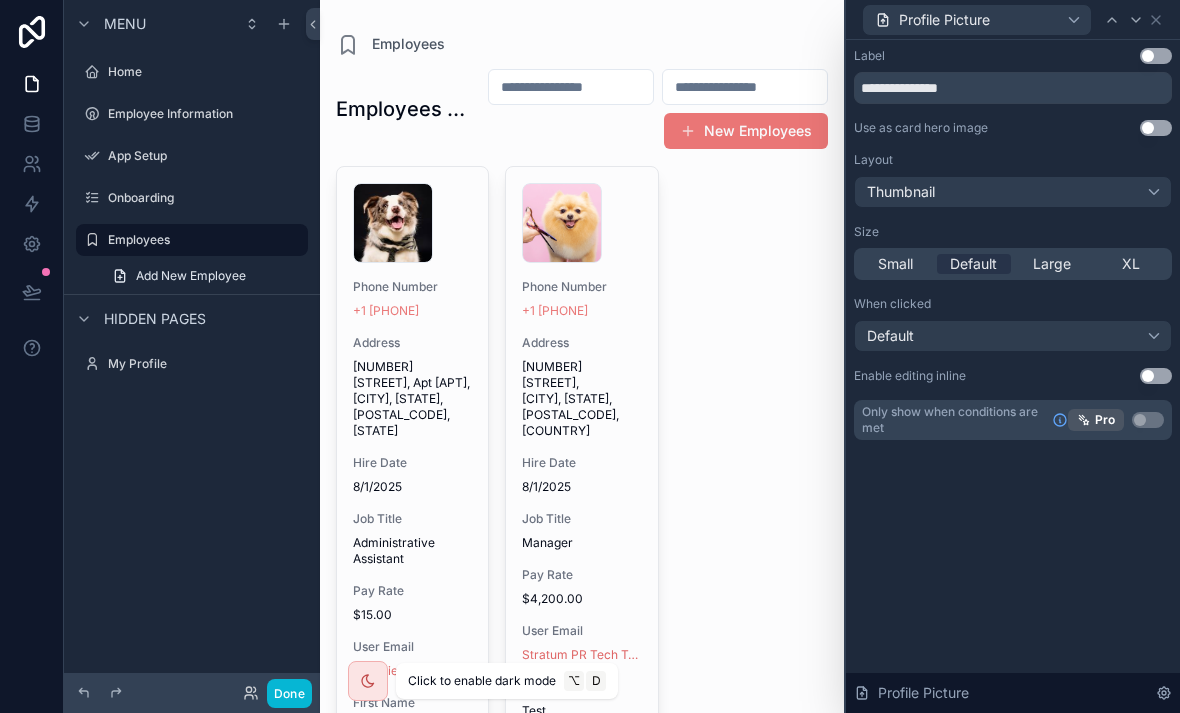 click on "Default" at bounding box center [1013, 336] 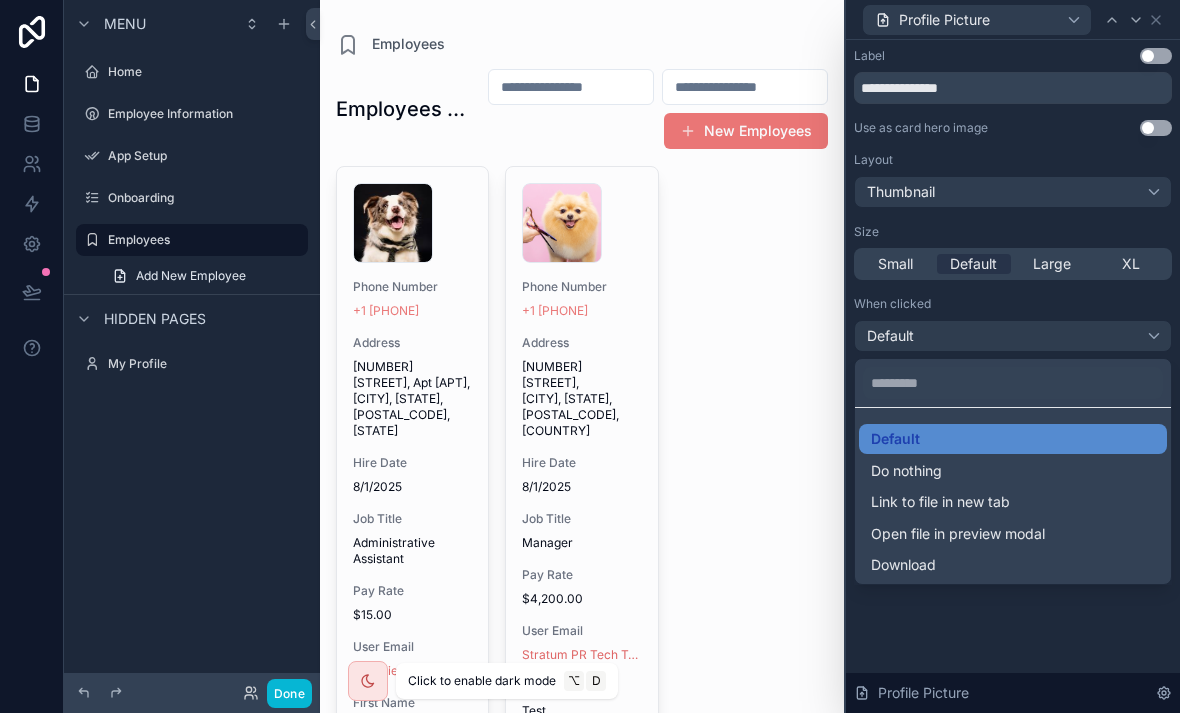 click at bounding box center (1013, 356) 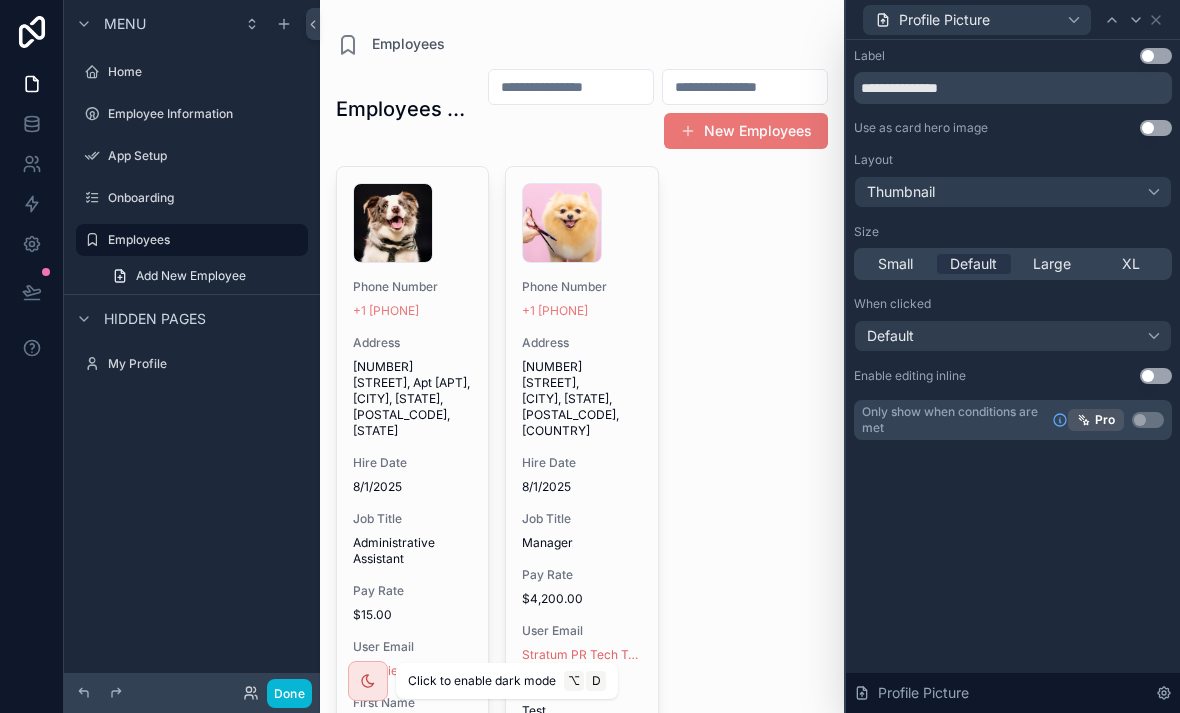click on "Layout" at bounding box center (1013, 160) 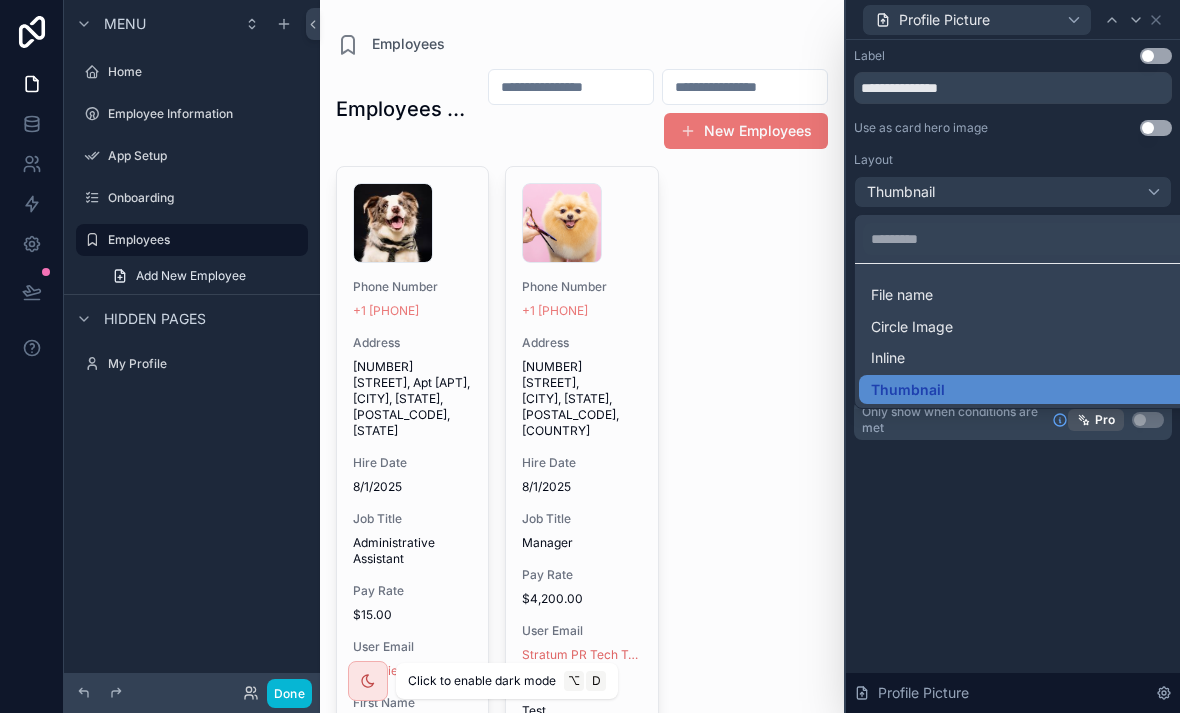 click on "Inline" at bounding box center (888, 358) 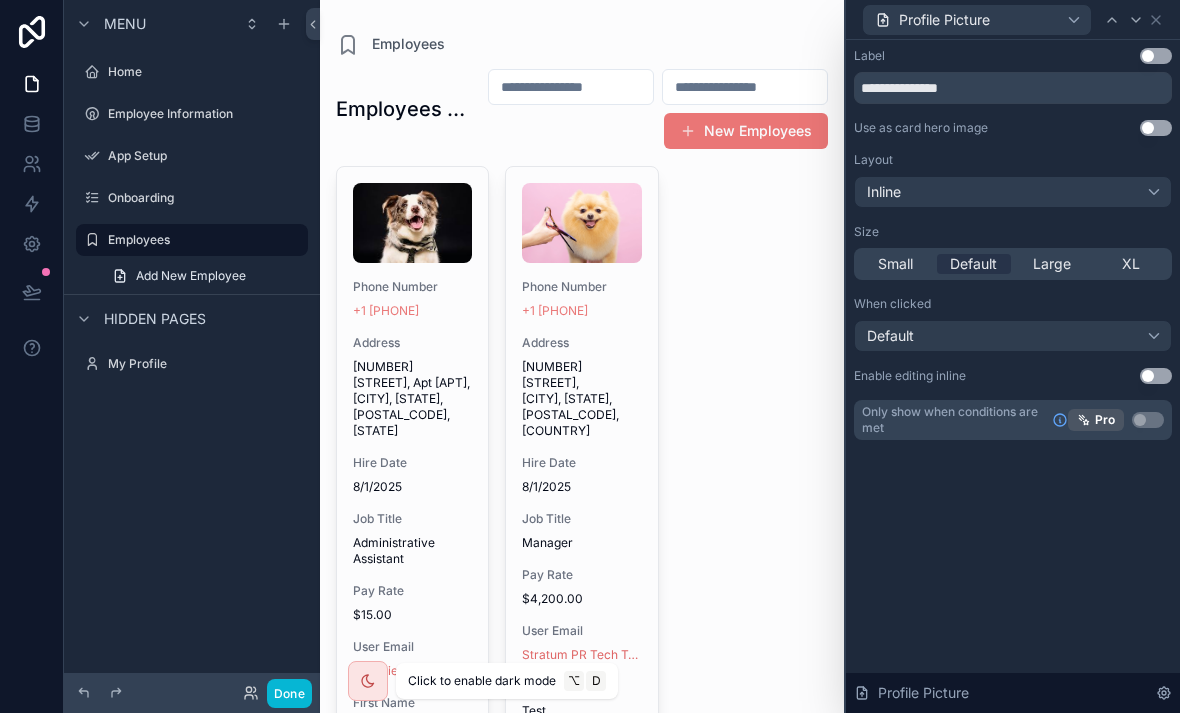 click on "Default" at bounding box center (1013, 336) 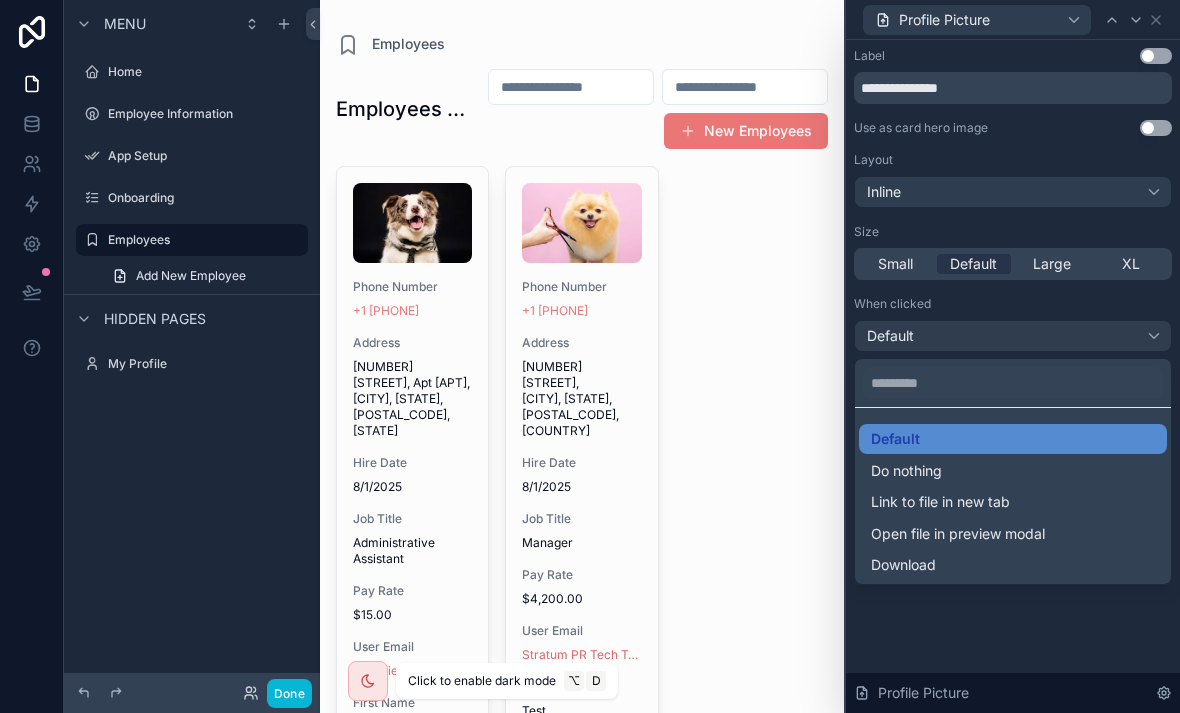 click on "Do nothing" at bounding box center (1013, 471) 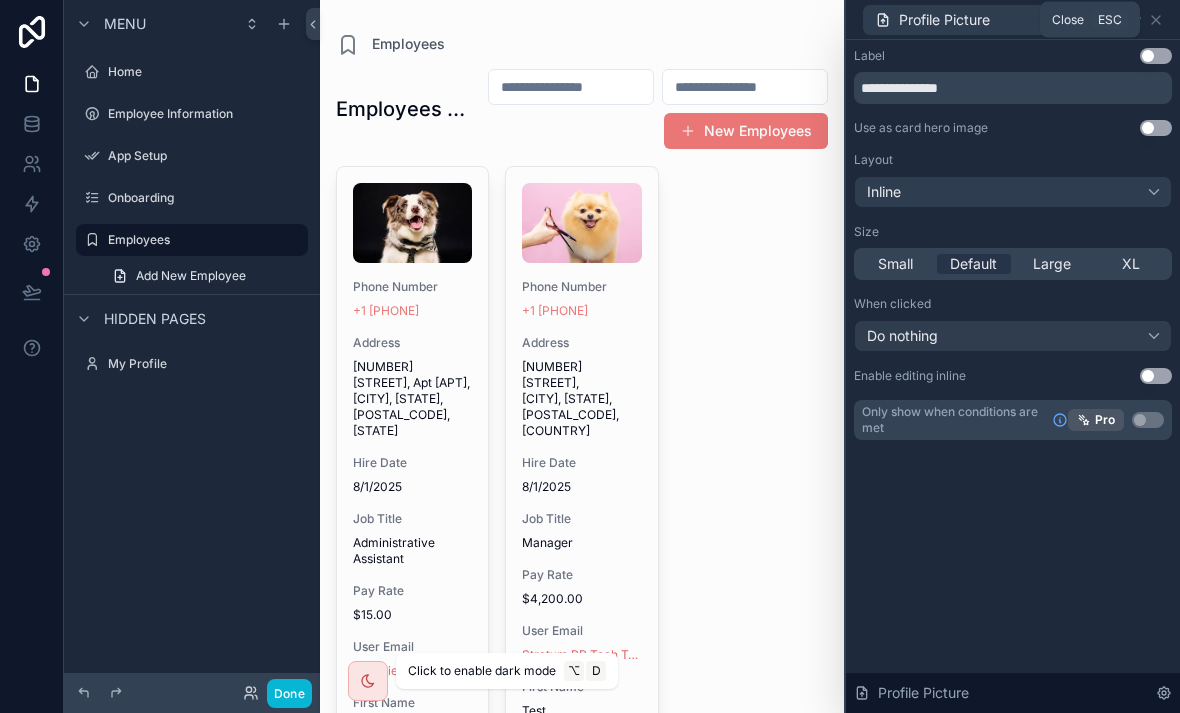 click 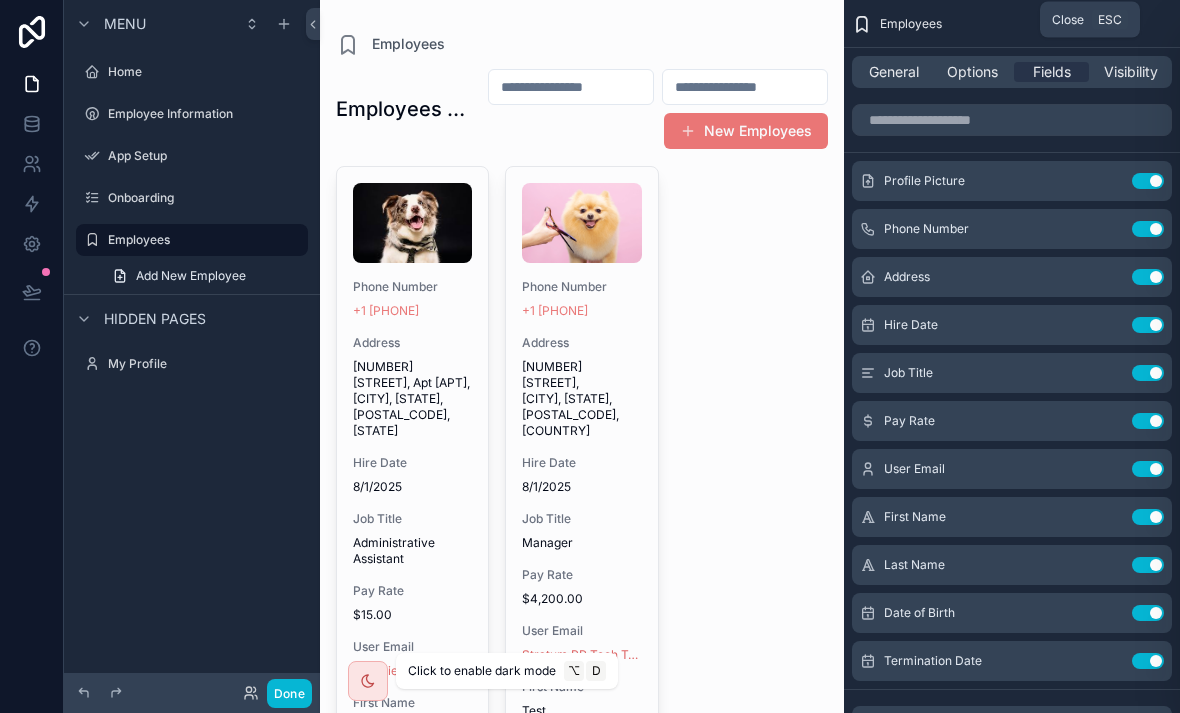 click on "Profile Picture" at bounding box center (1280, 20) 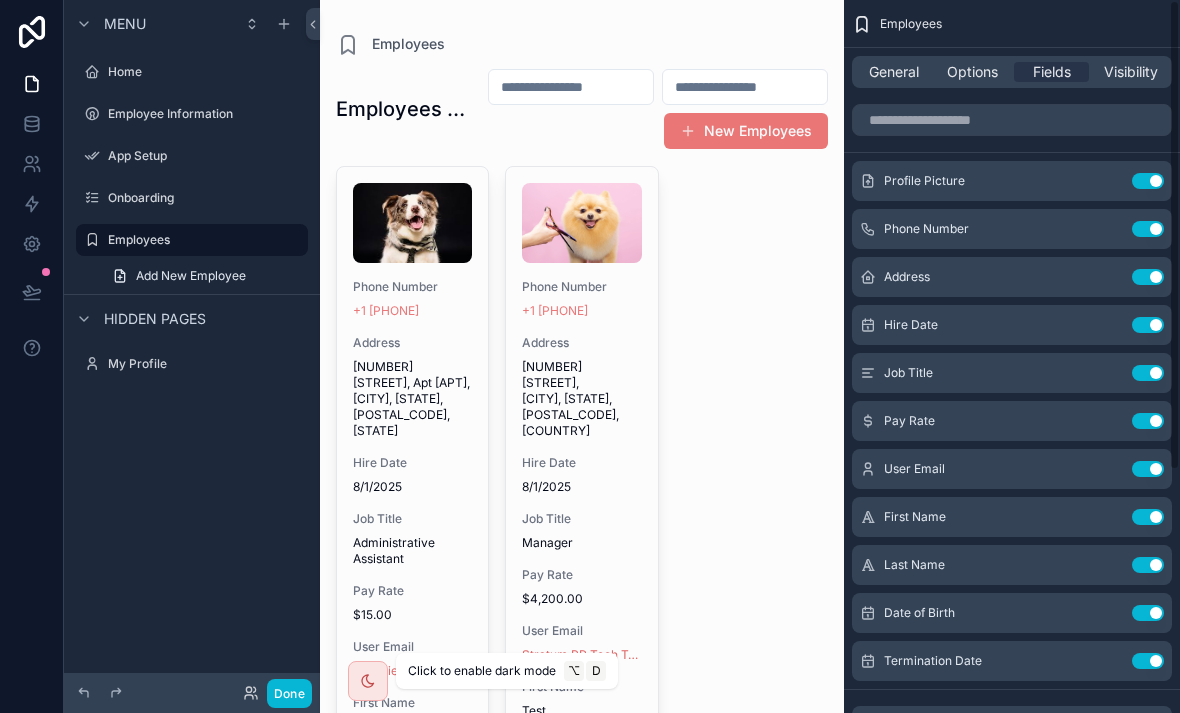 click on "Use setting" at bounding box center [1148, 517] 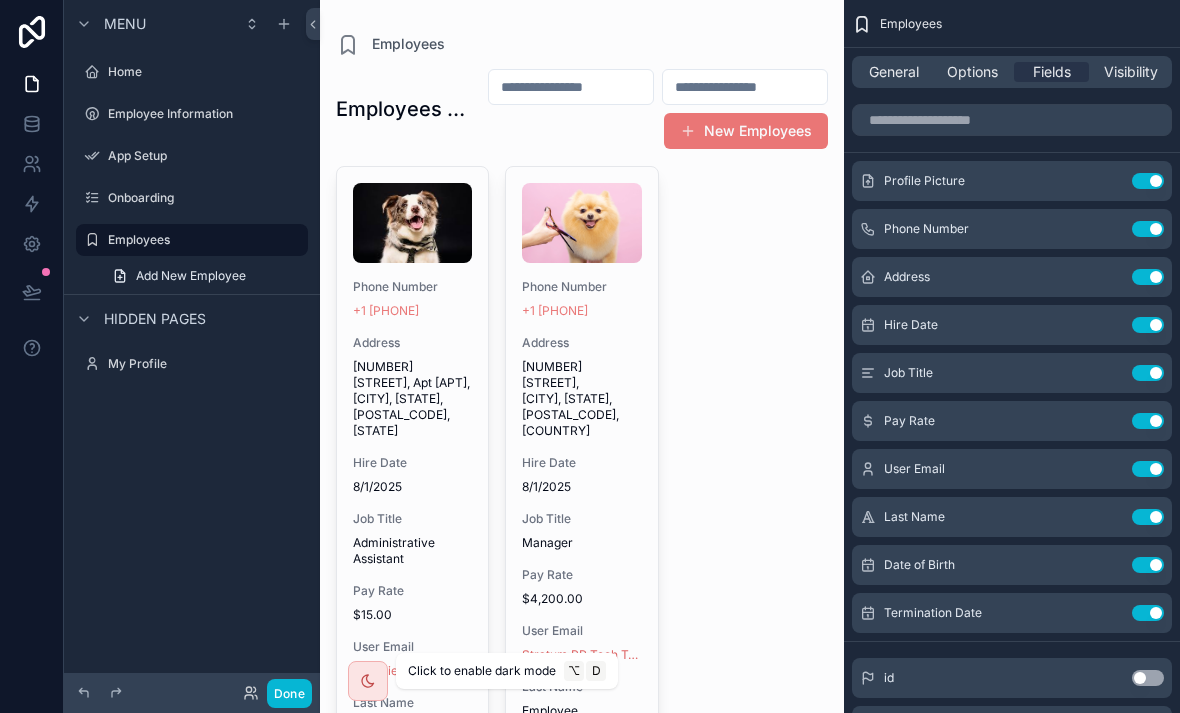 click on "Use setting" at bounding box center (1148, 517) 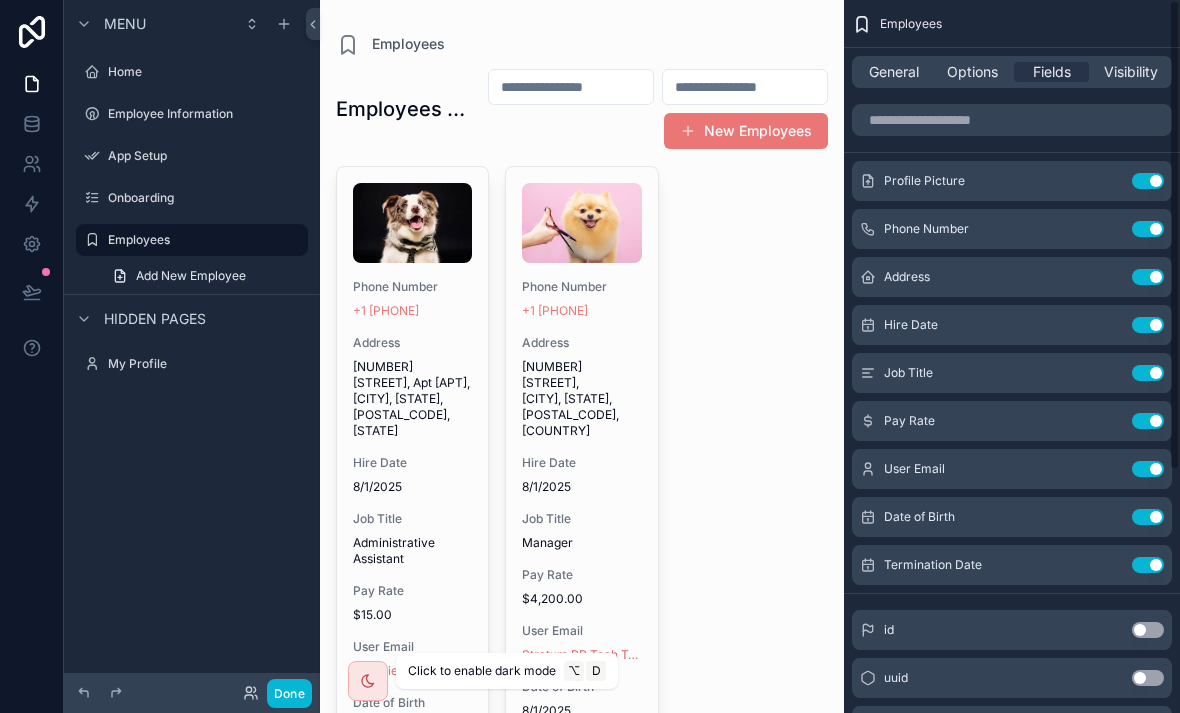 click on "Use setting" at bounding box center (1148, 517) 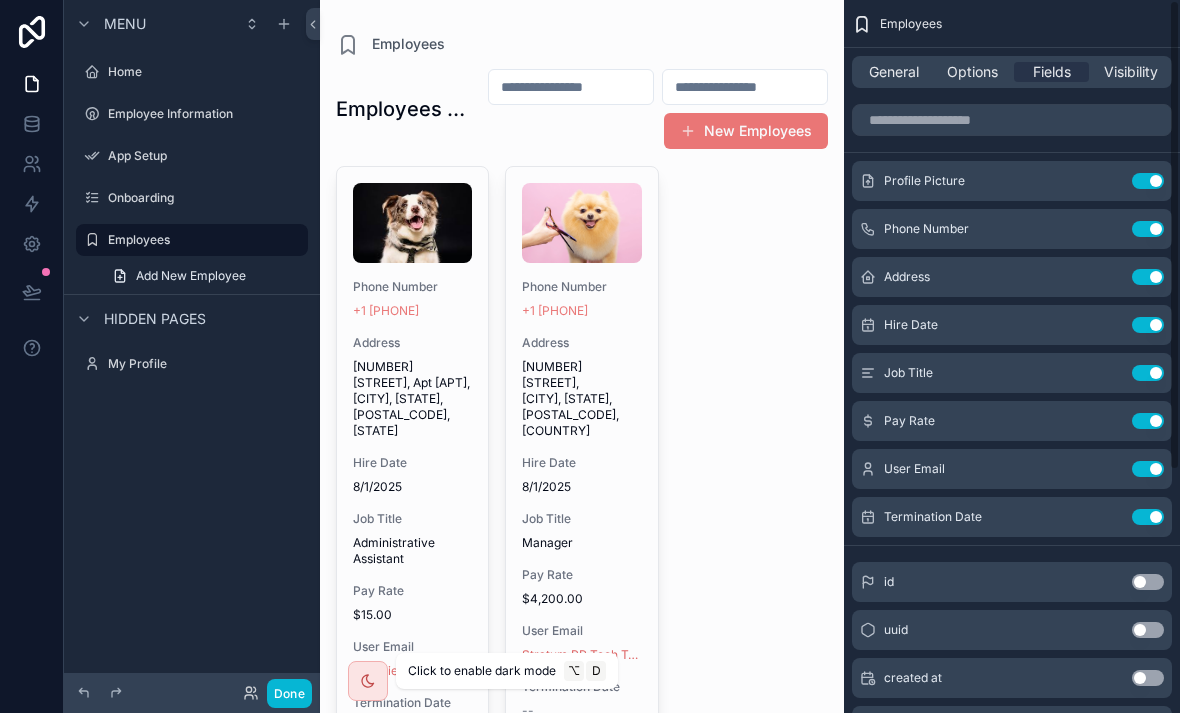 click on "Use setting" at bounding box center [1148, 517] 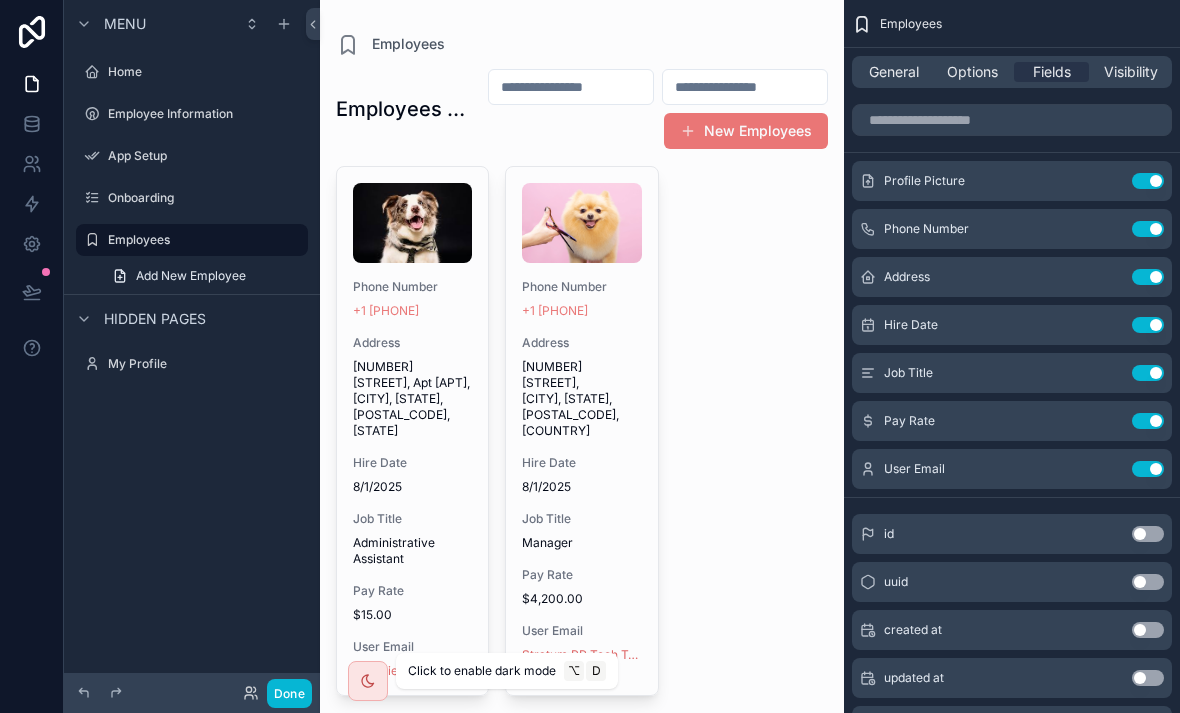 click on "Use setting" at bounding box center [1148, 277] 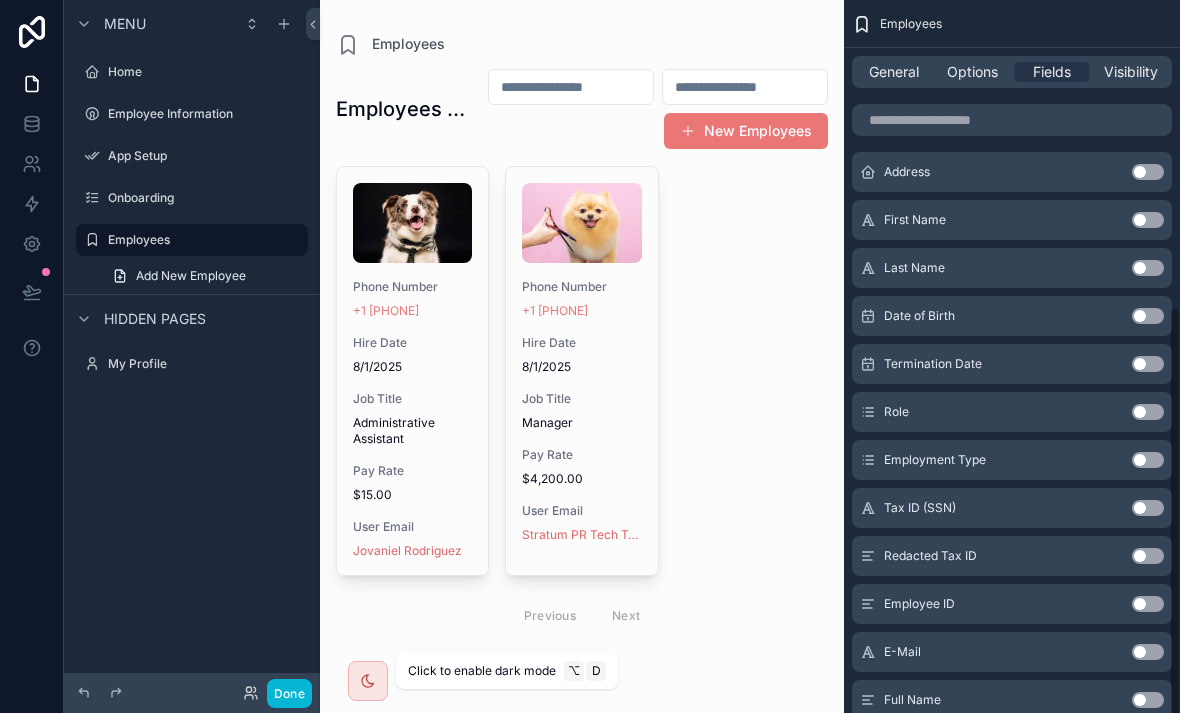 scroll, scrollTop: 505, scrollLeft: 0, axis: vertical 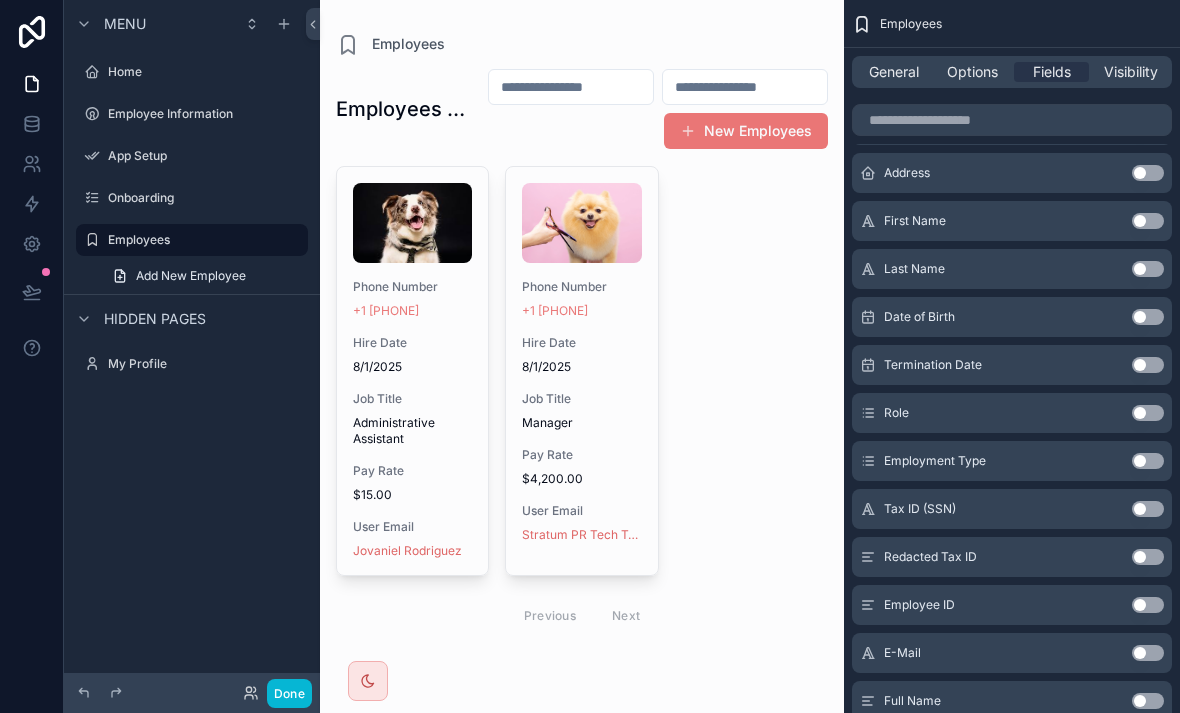 click on "Use setting" at bounding box center [1148, 701] 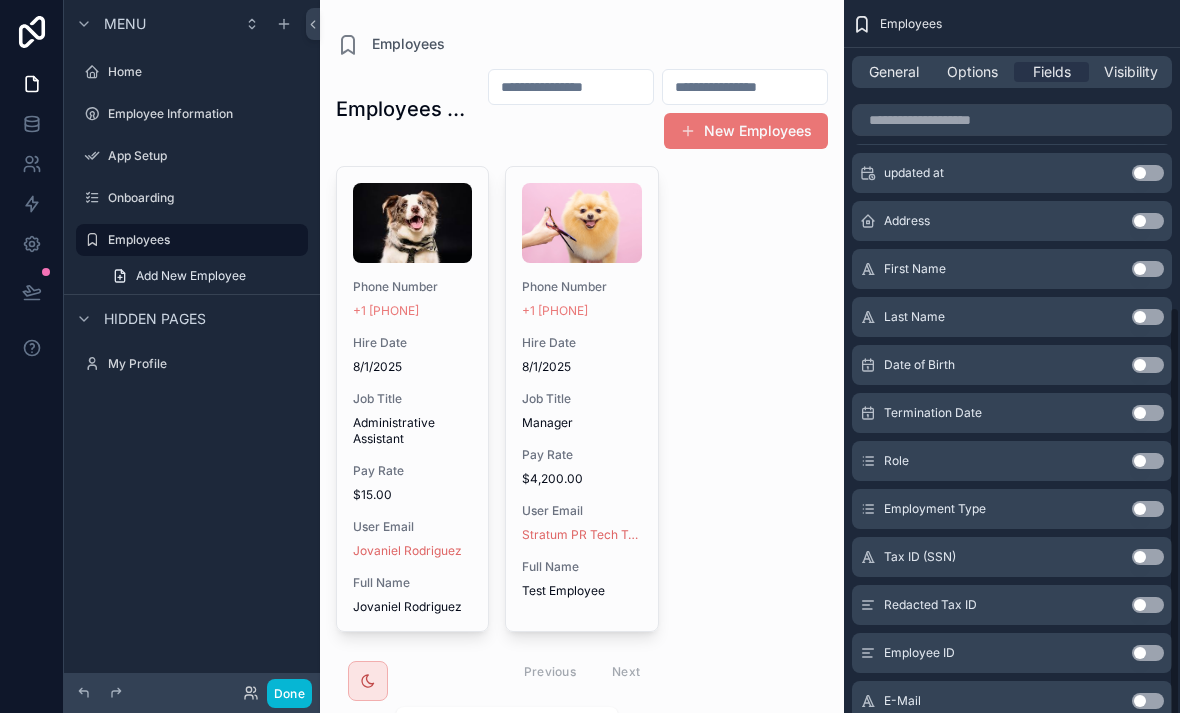 click on "Use setting" at bounding box center [1148, 653] 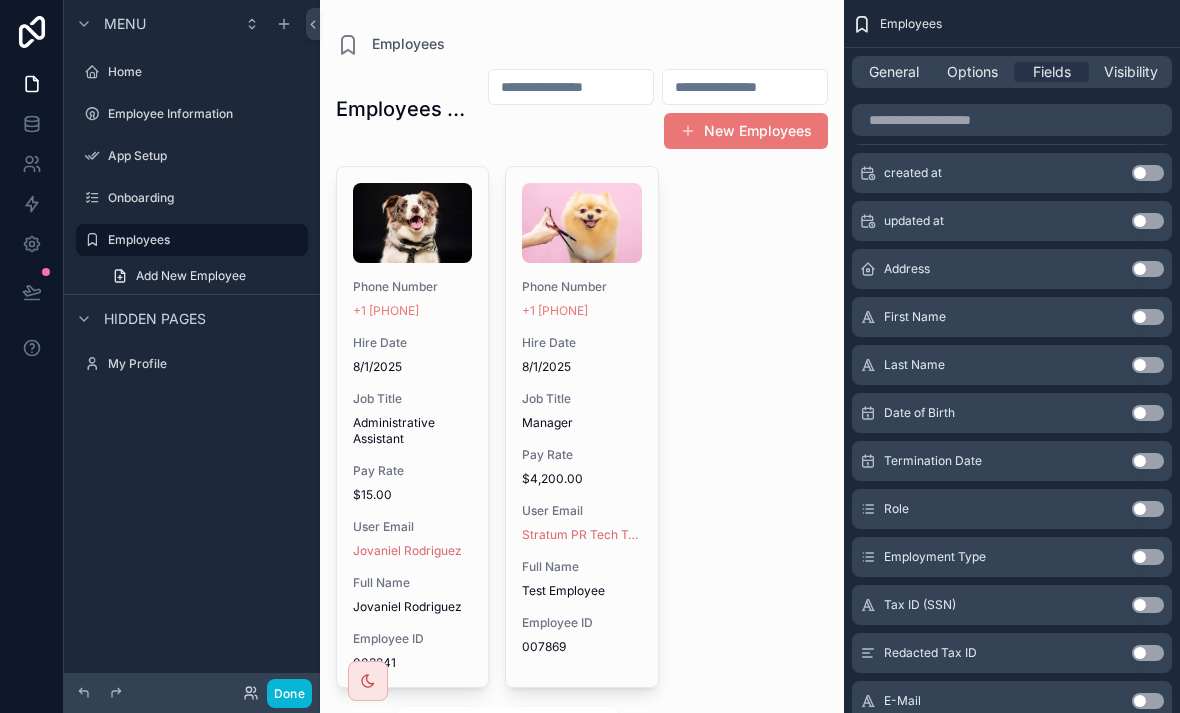 click on "Use setting" at bounding box center [1148, 557] 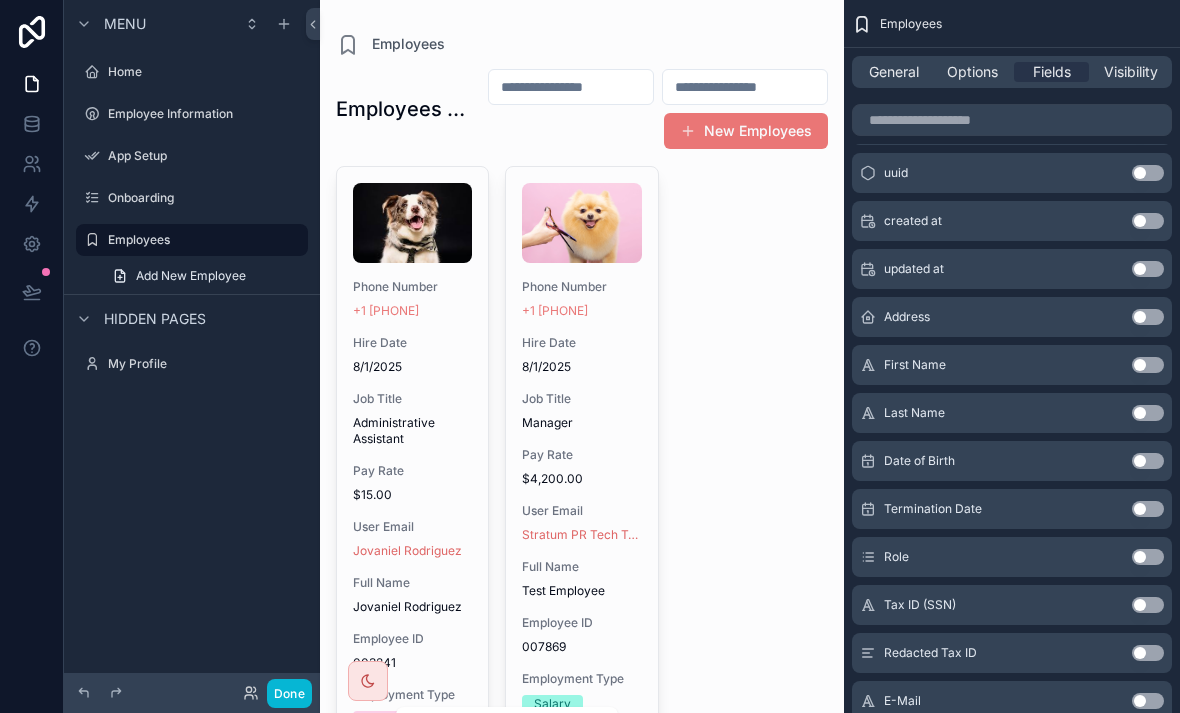 click on "Use setting" at bounding box center [1148, 557] 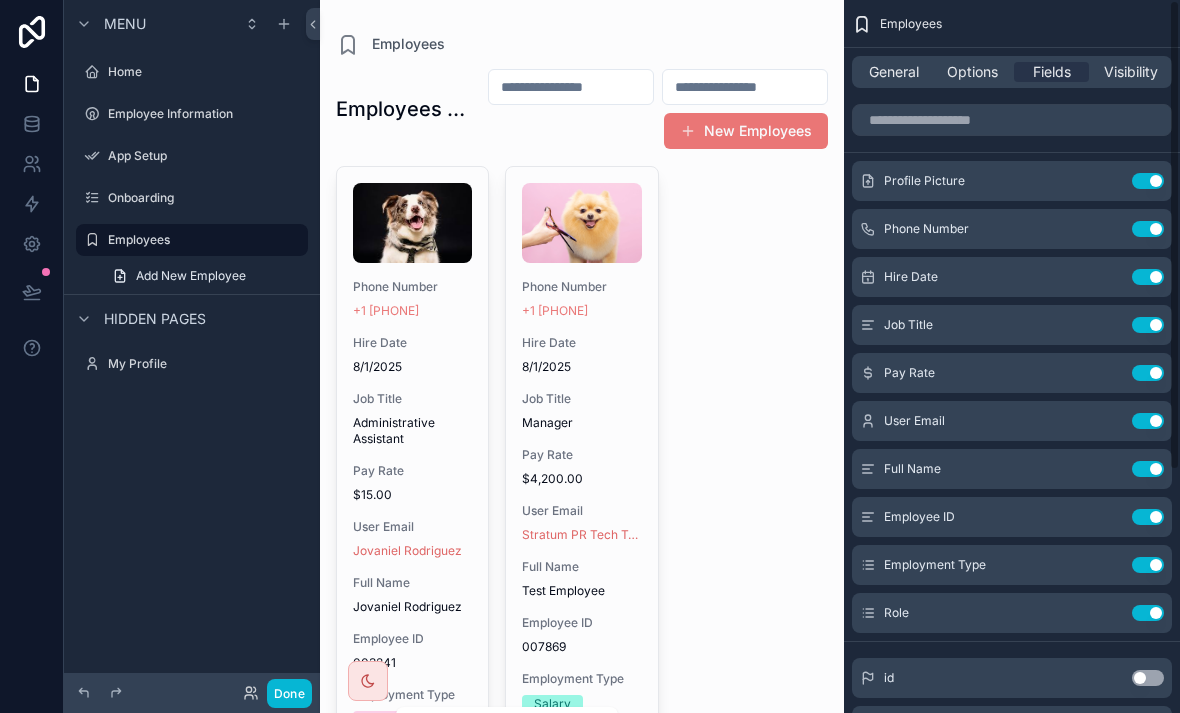 scroll, scrollTop: 0, scrollLeft: 0, axis: both 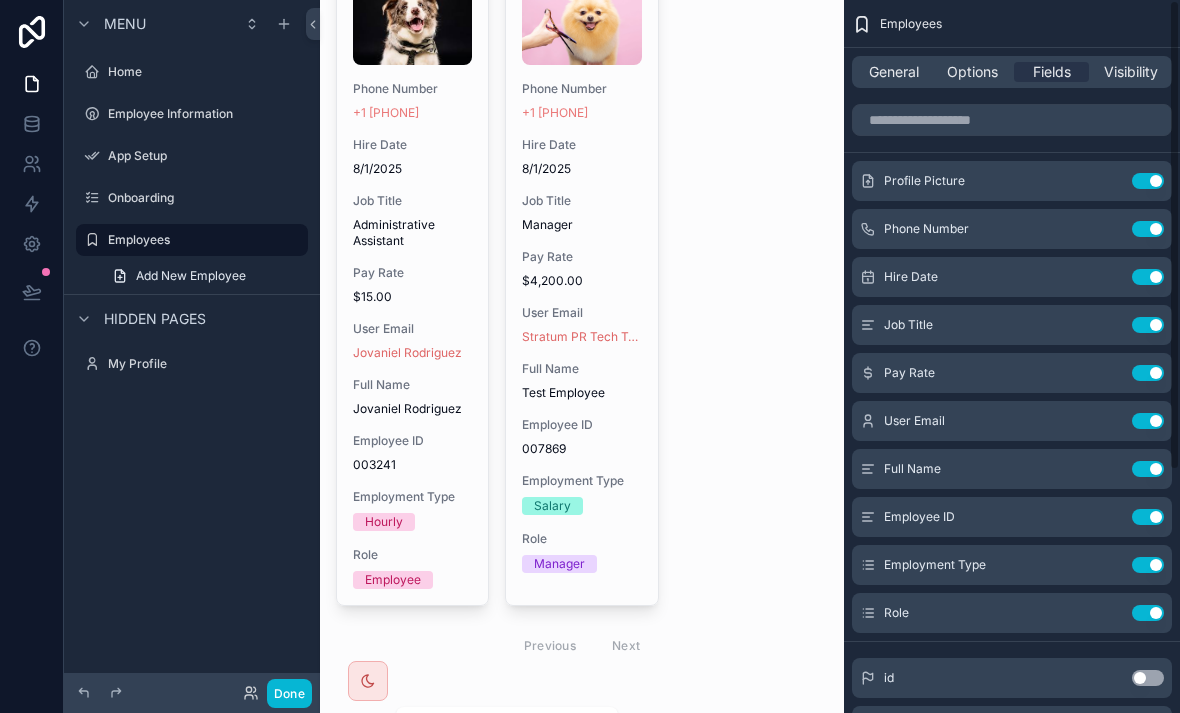 click on "Use setting" at bounding box center [1148, 613] 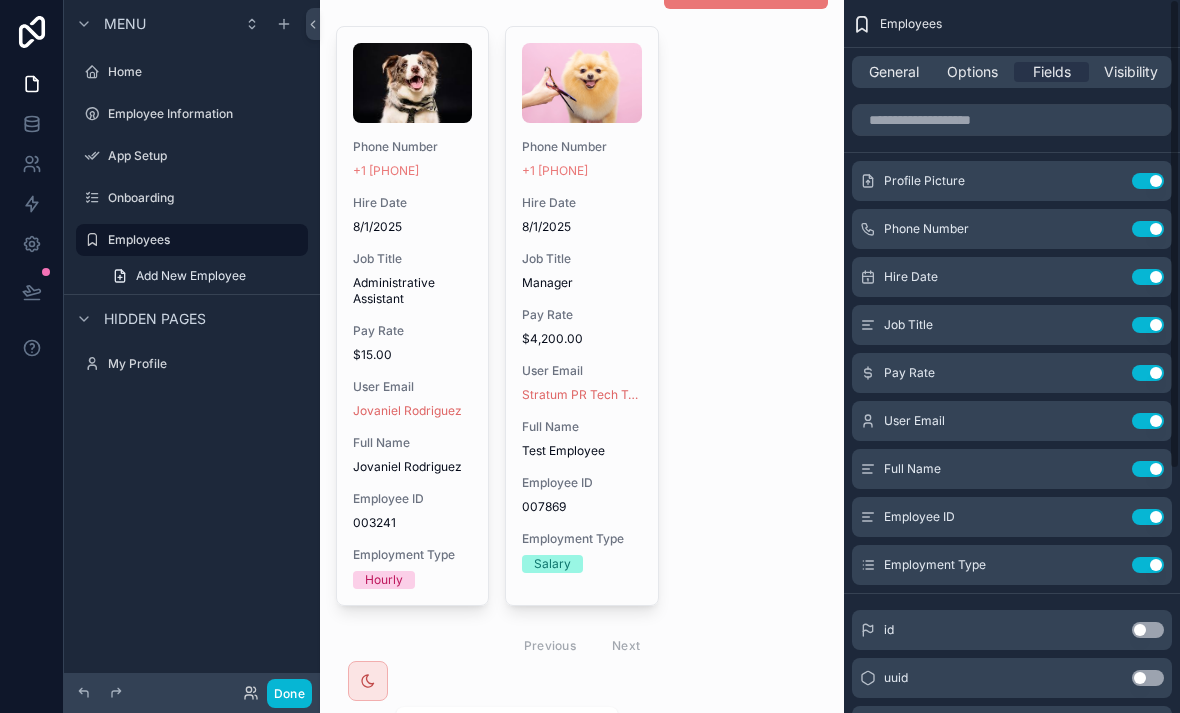 scroll, scrollTop: 0, scrollLeft: 0, axis: both 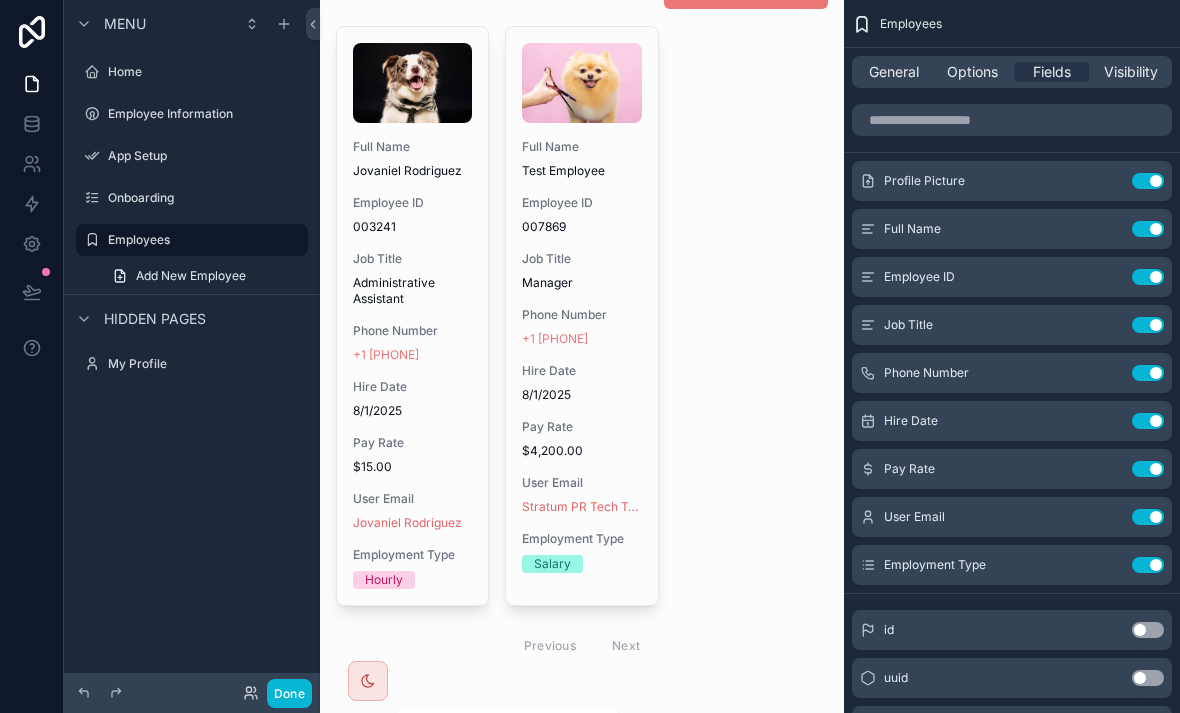 click on "Use setting" at bounding box center [1148, 421] 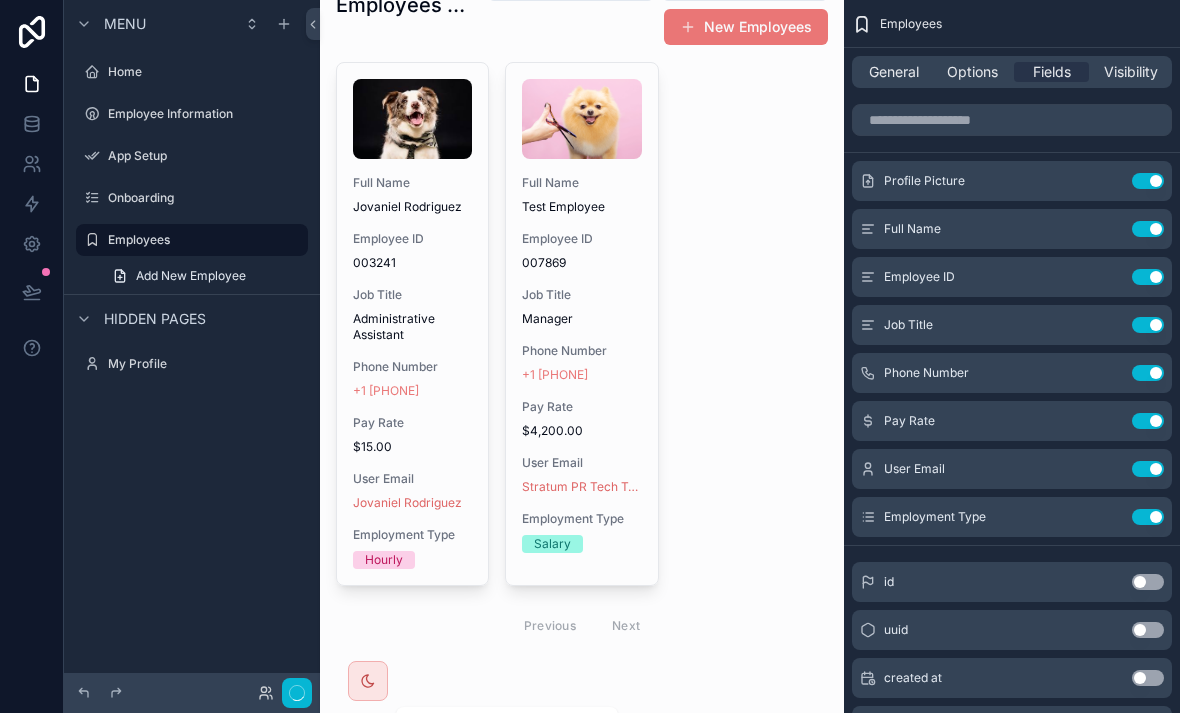 scroll, scrollTop: 84, scrollLeft: 0, axis: vertical 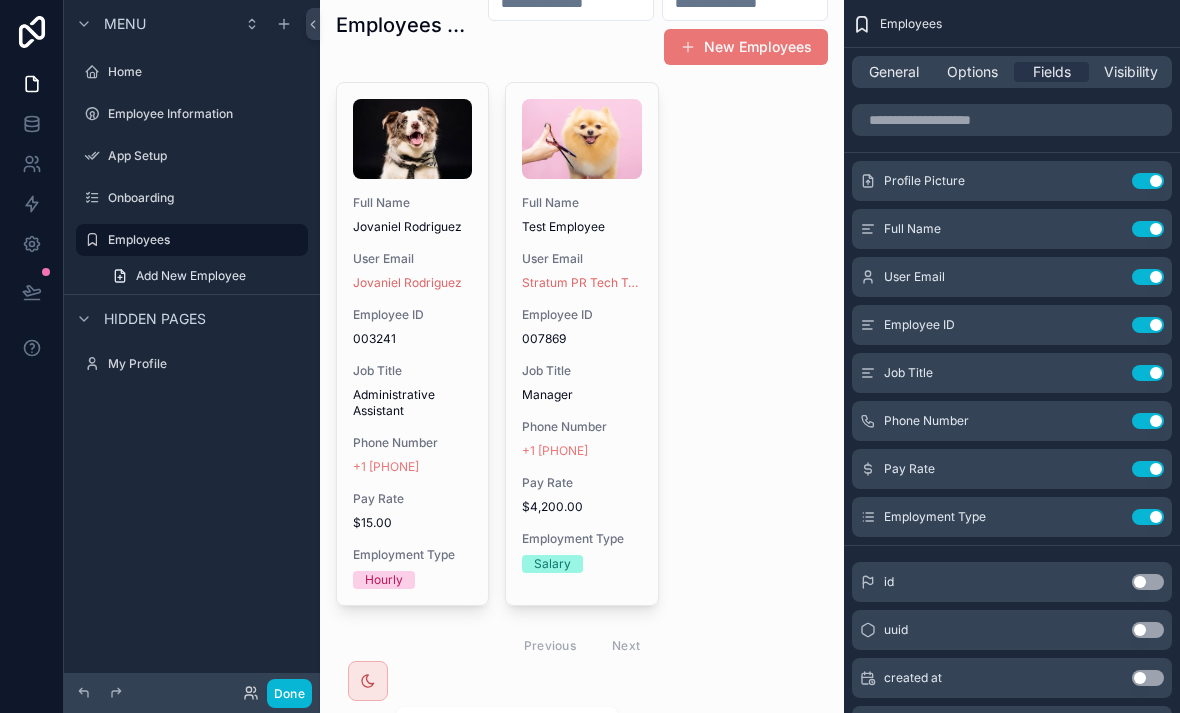 click on "Use setting" at bounding box center (1148, 229) 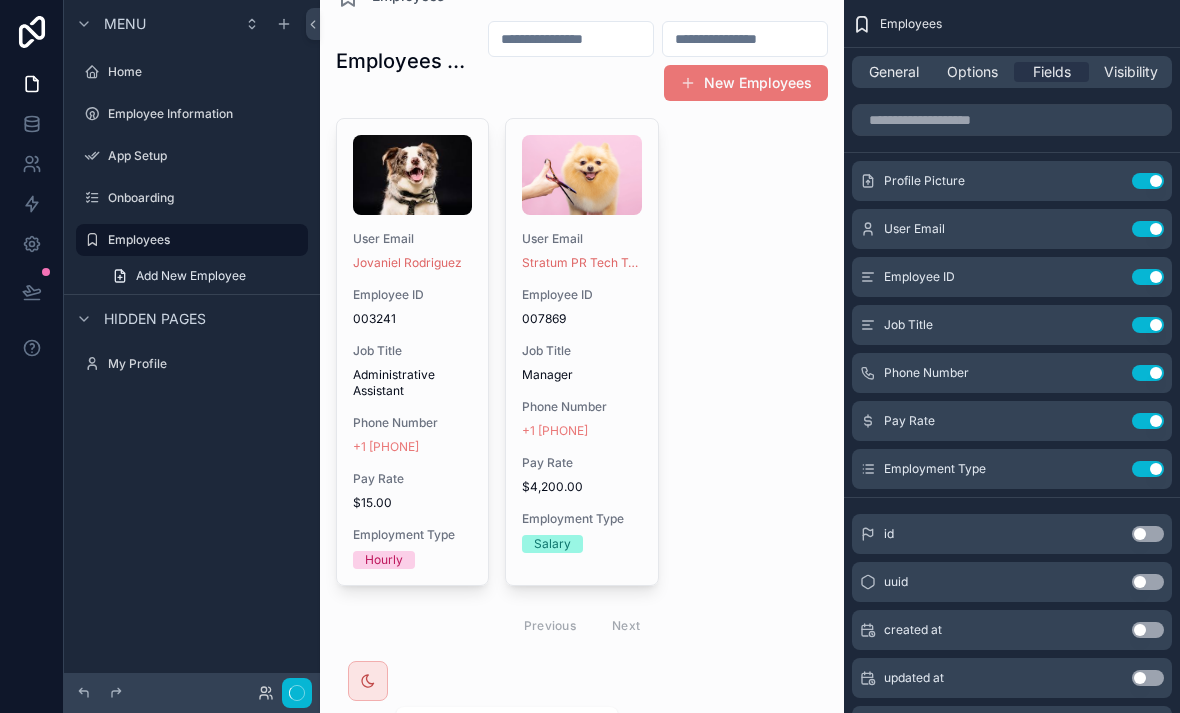 scroll, scrollTop: 28, scrollLeft: 0, axis: vertical 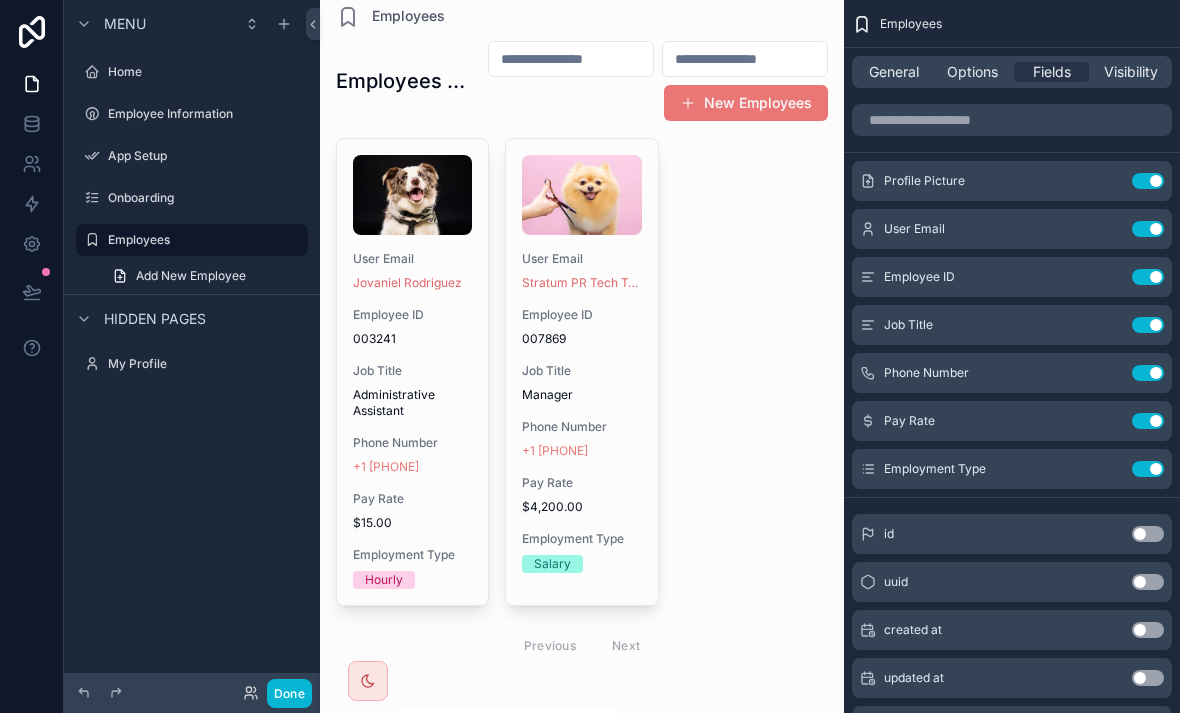 click 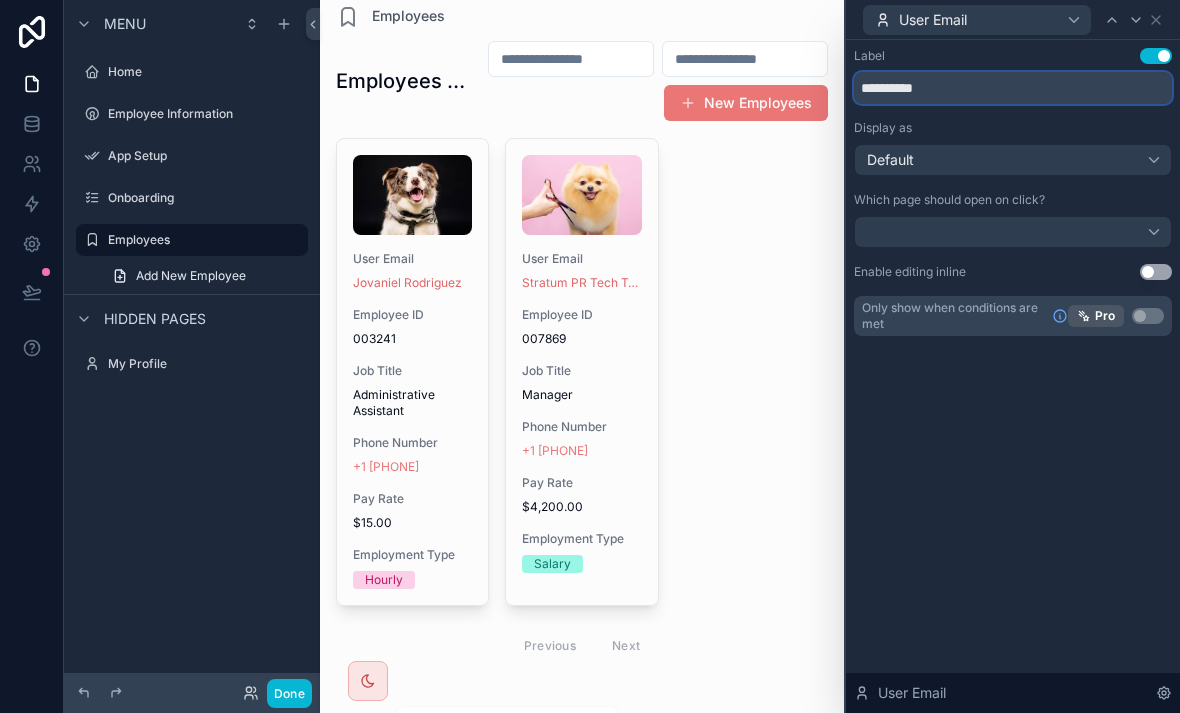click on "**********" at bounding box center (1013, 88) 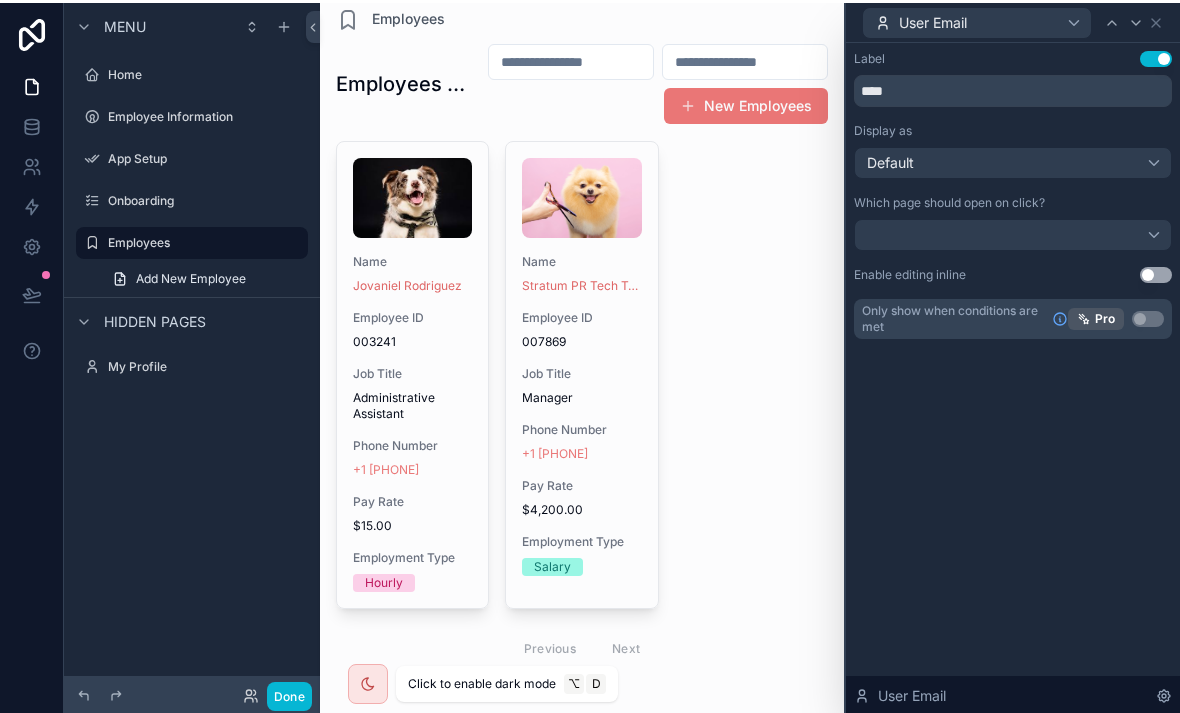 scroll, scrollTop: 0, scrollLeft: 0, axis: both 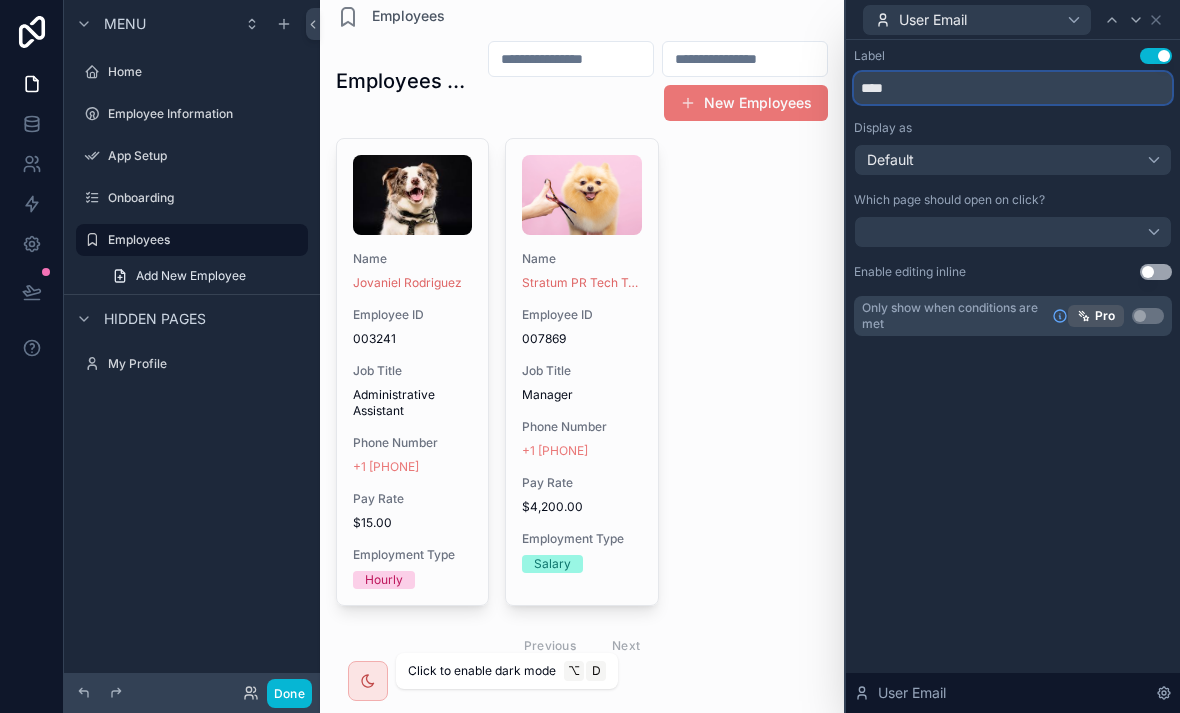 type on "****" 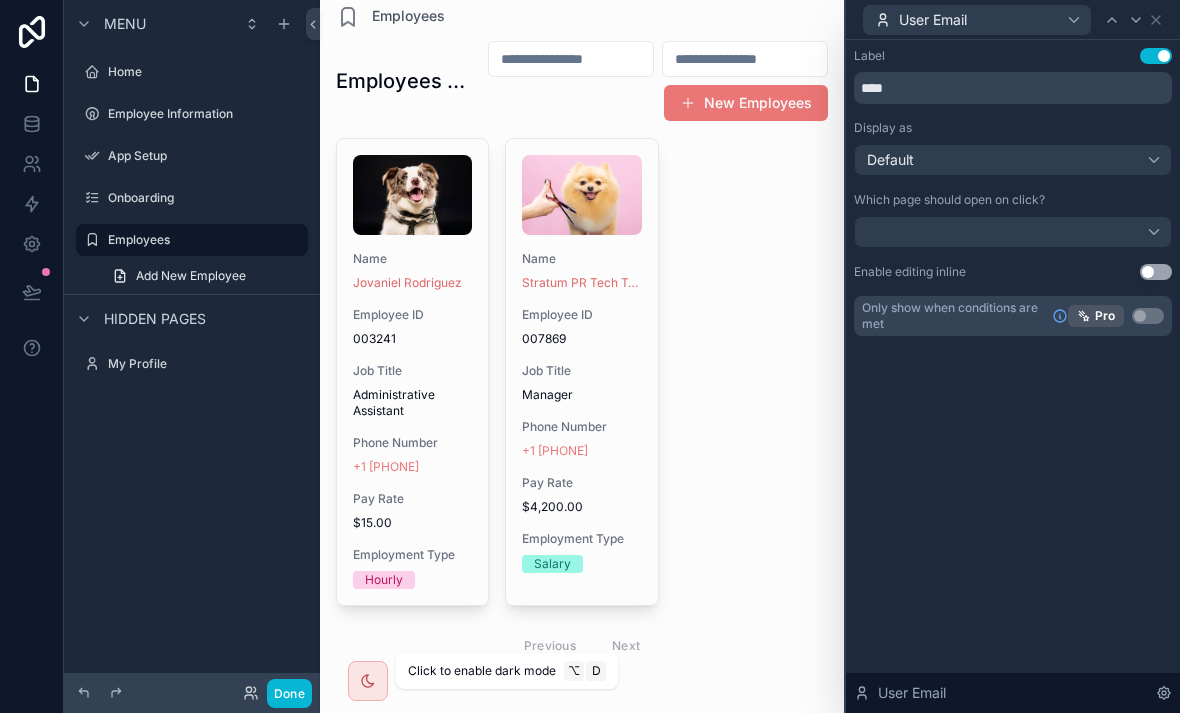 click on "User Email" at bounding box center [1013, 19] 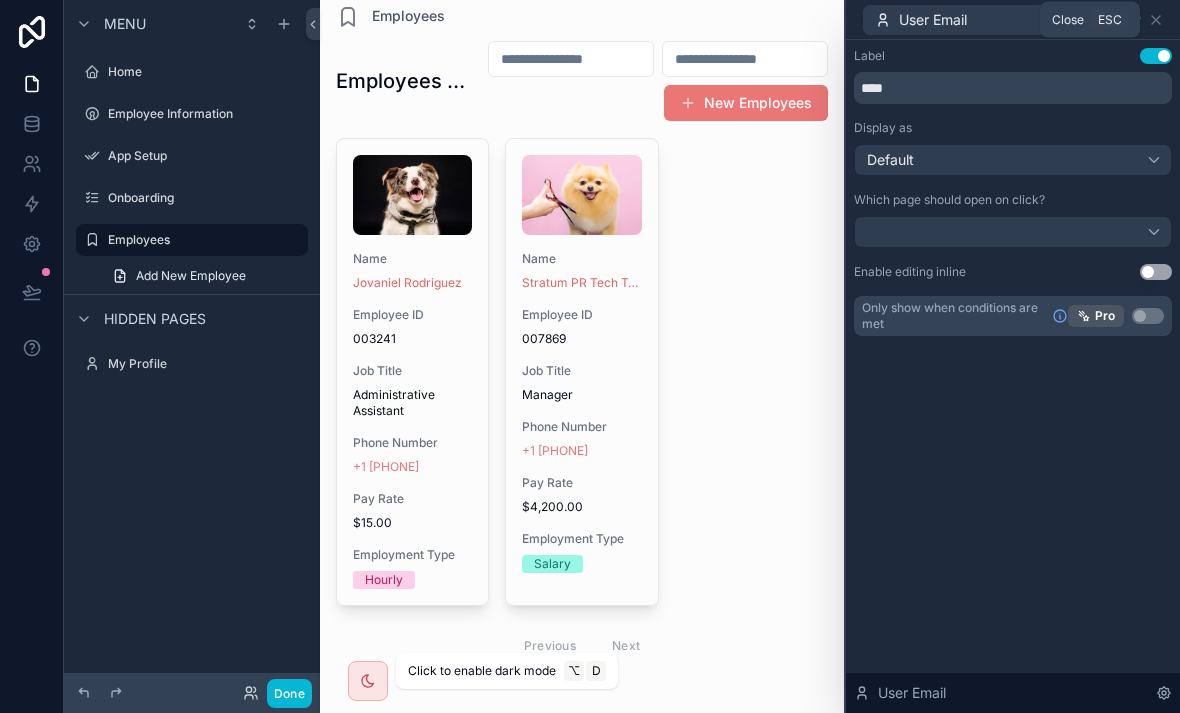 click 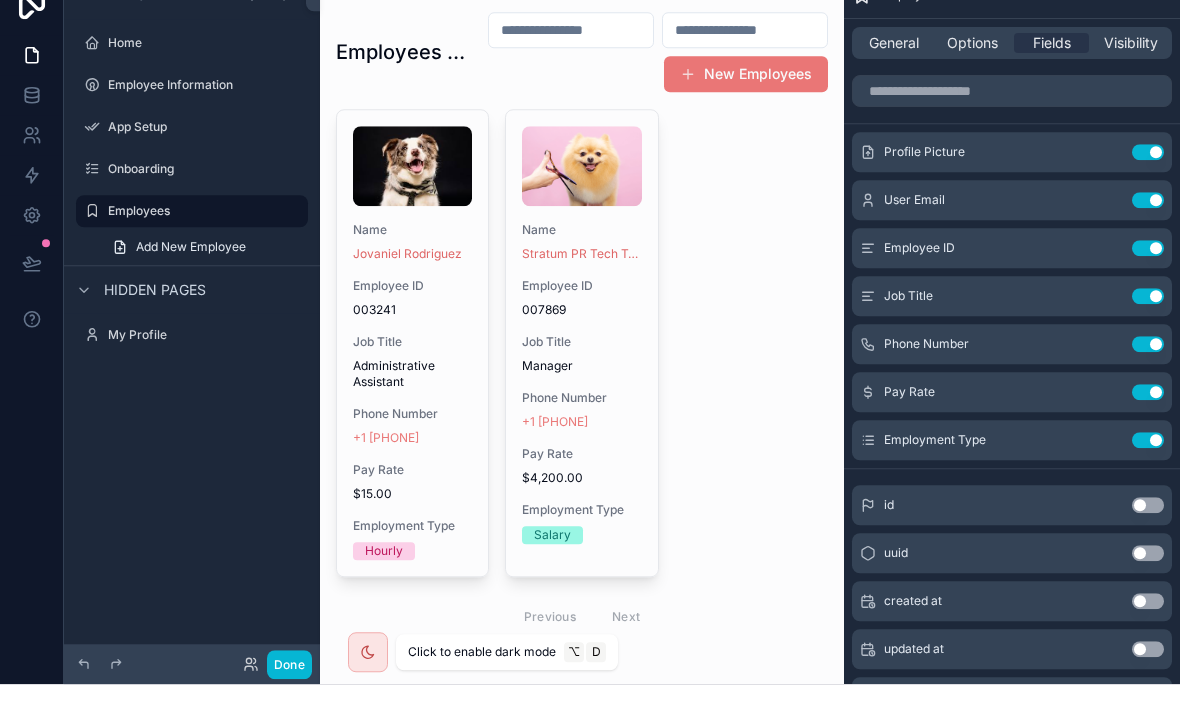 scroll, scrollTop: 64, scrollLeft: 0, axis: vertical 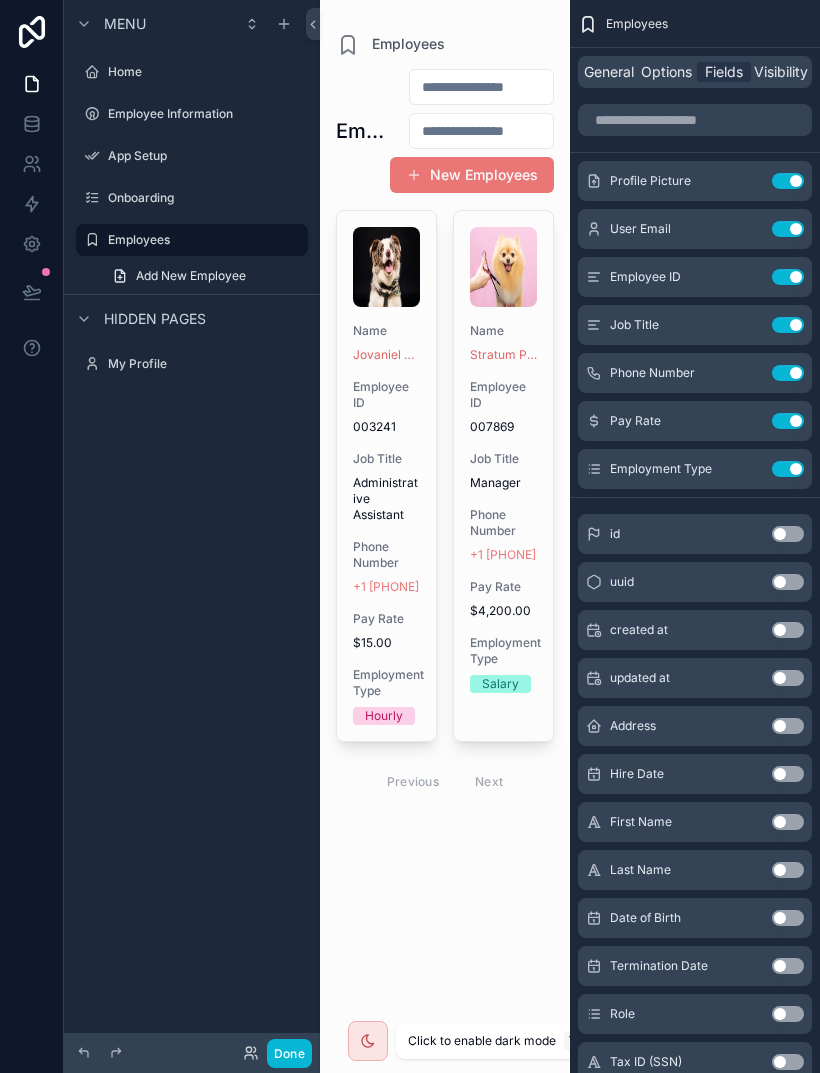 click at bounding box center [284, 24] 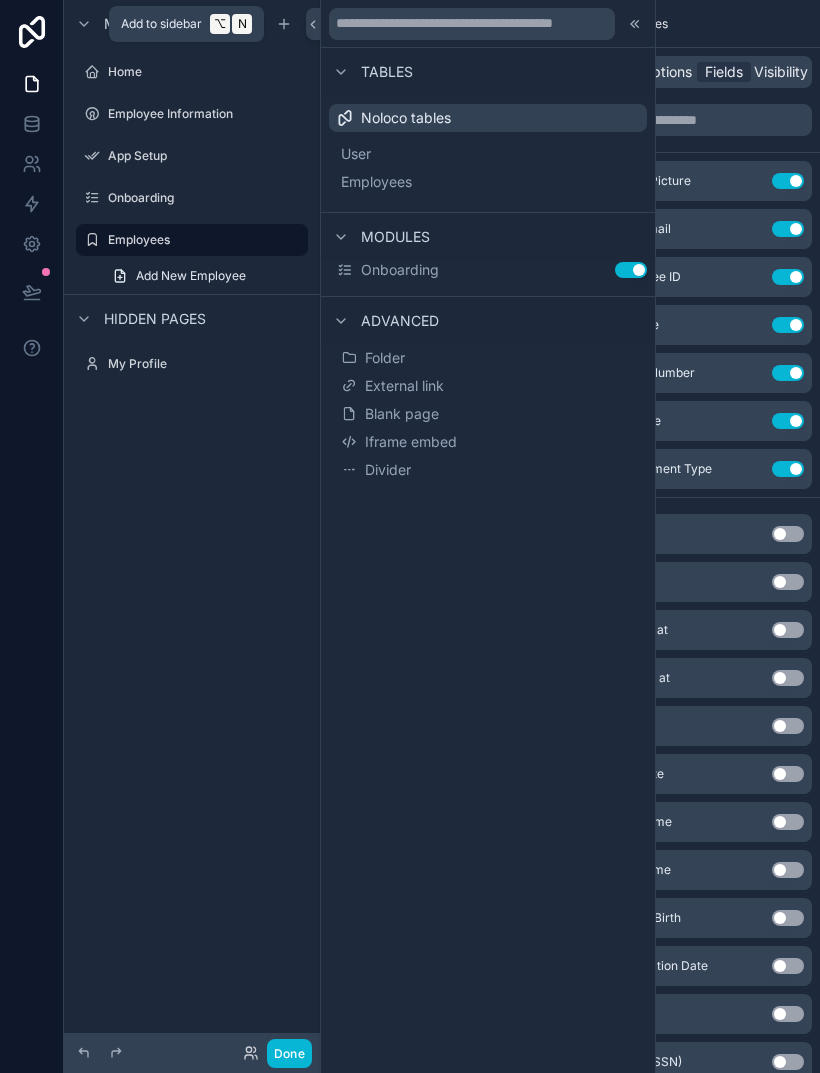 click 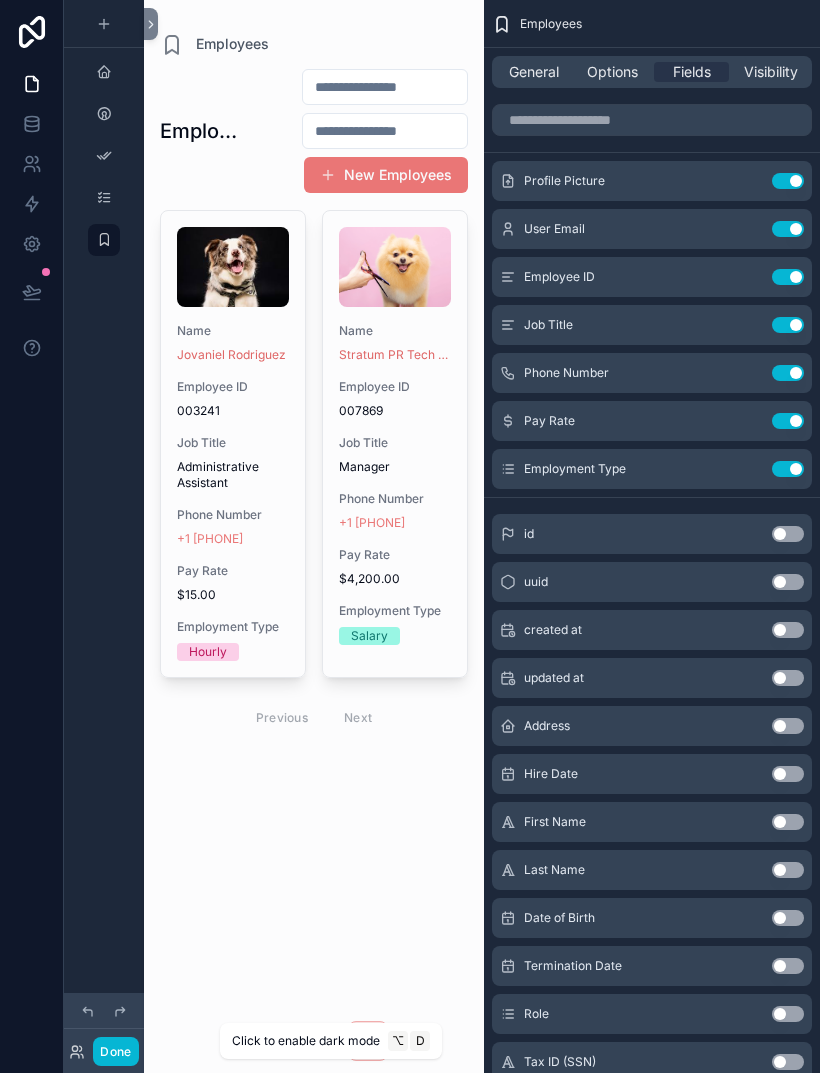 click on "Employees Employees Directory New Employees Name Jovaniel Rodriguez Employee ID 003241 Job Title Administrative Assistant Phone Number +1 [PHONE] Pay Rate $15.00 Employment Type Hourly Name Stratum PR Tech Team Employee ID 007869 Job Title Manager Phone Number +1 [PHONE] Pay Rate $4,200.00 Employment Type Salary Previous Next" at bounding box center [314, 536] 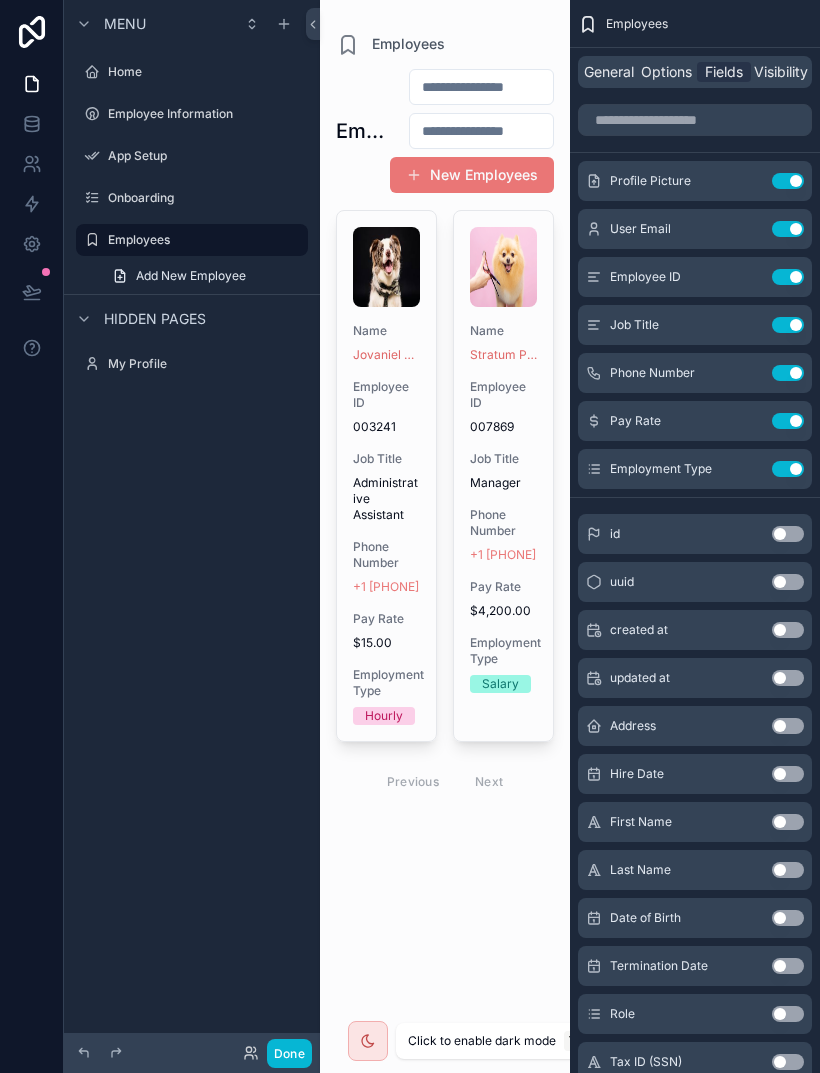 click on "Home" at bounding box center [206, 72] 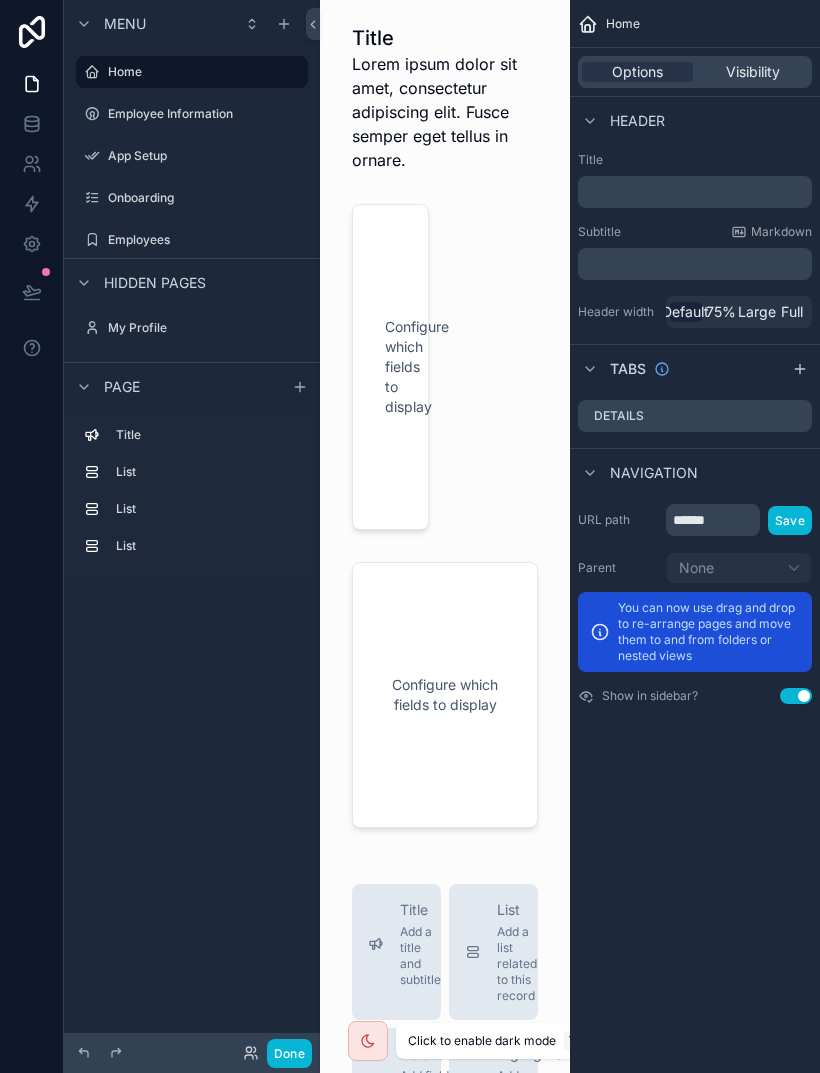 click at bounding box center [499, 367] 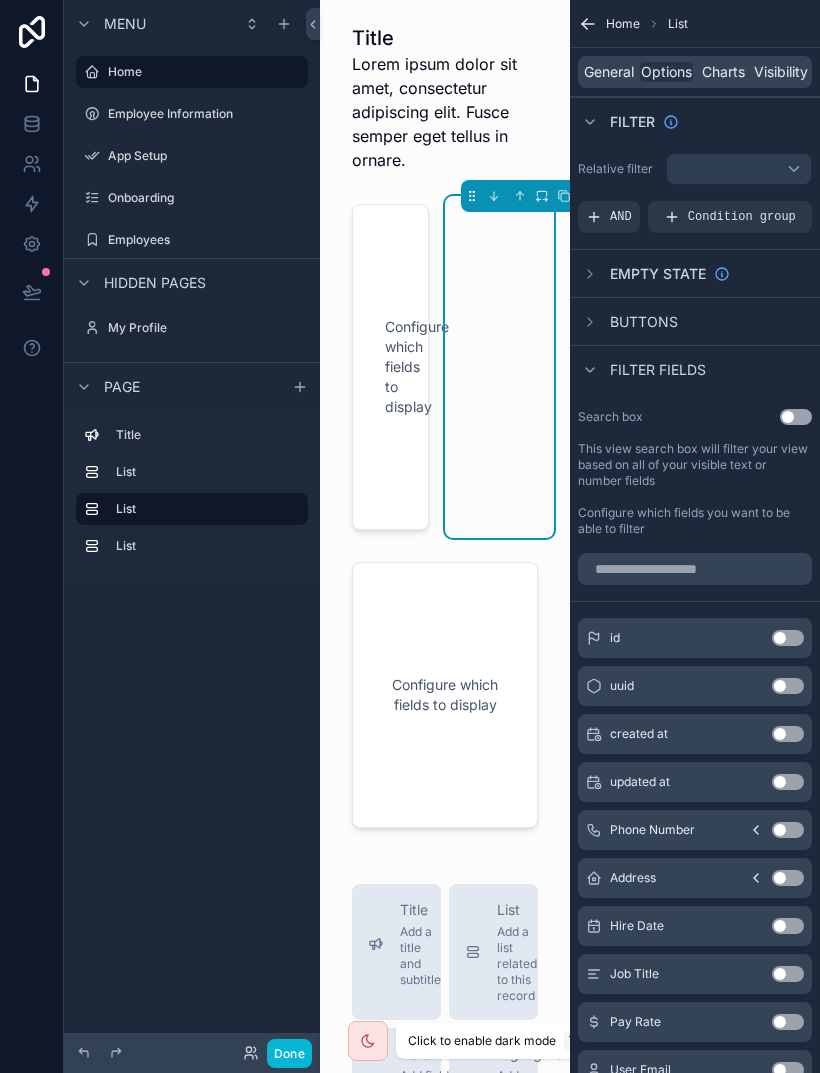 click at bounding box center [284, 24] 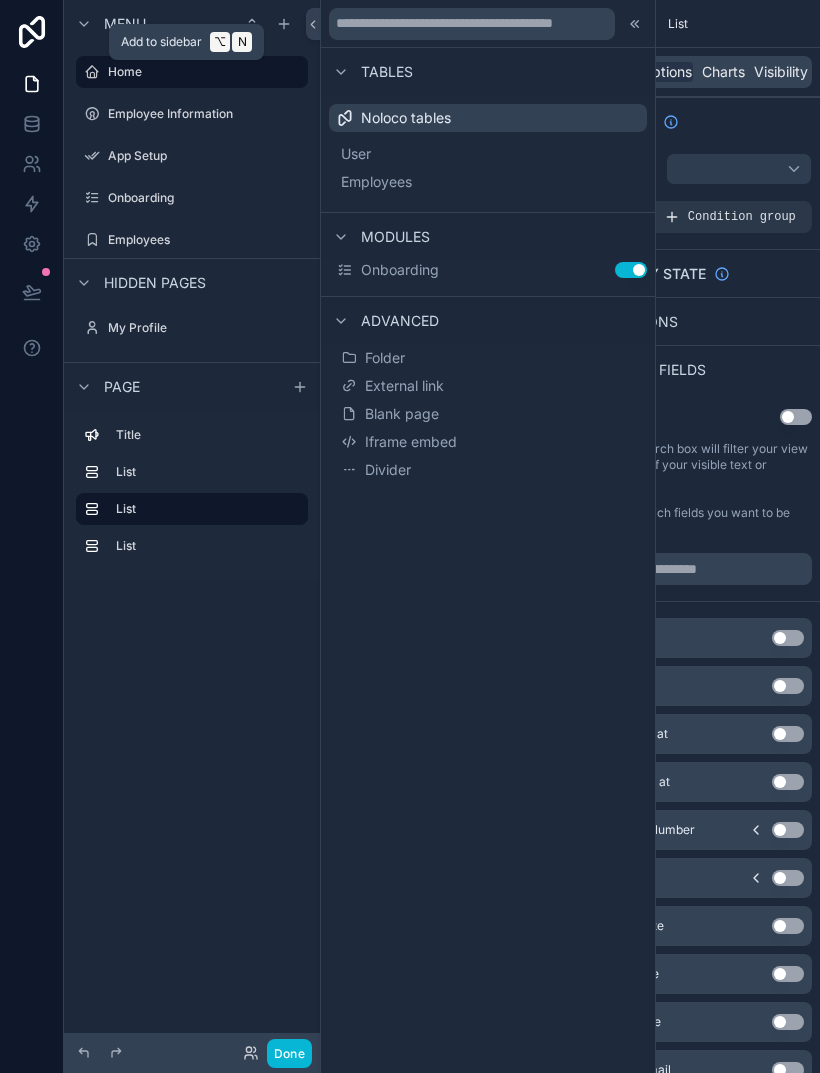 click at bounding box center (284, 24) 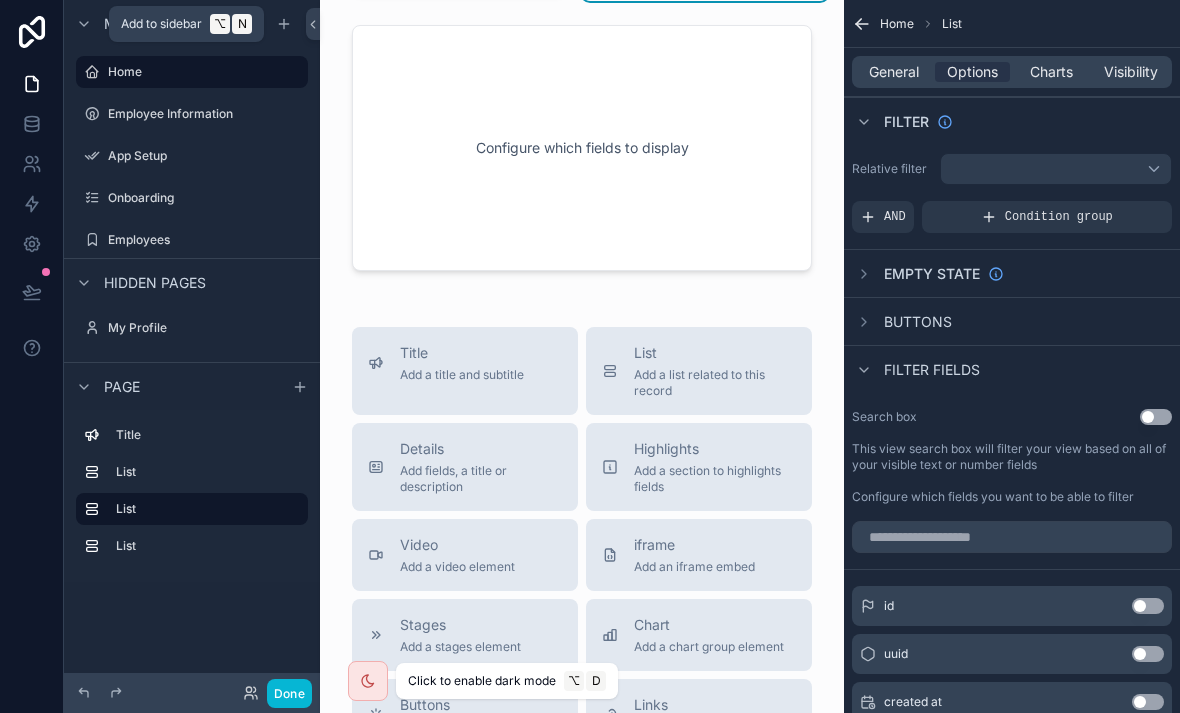 scroll, scrollTop: 430, scrollLeft: 0, axis: vertical 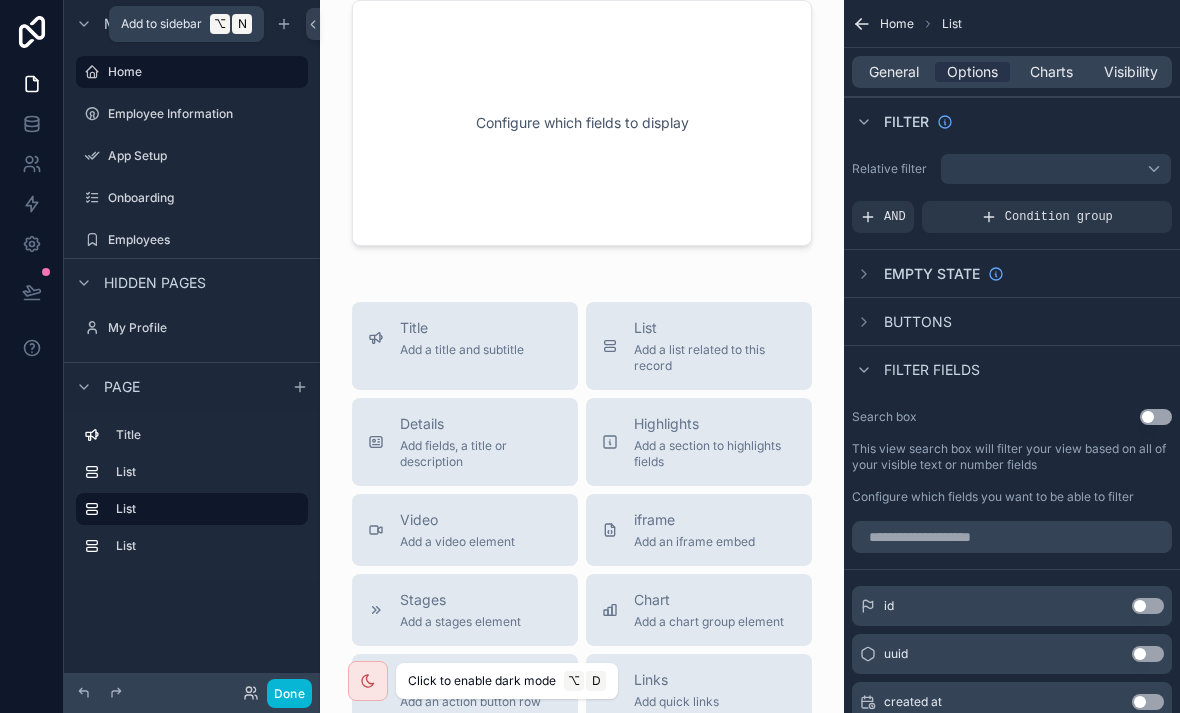 click at bounding box center [582, 123] 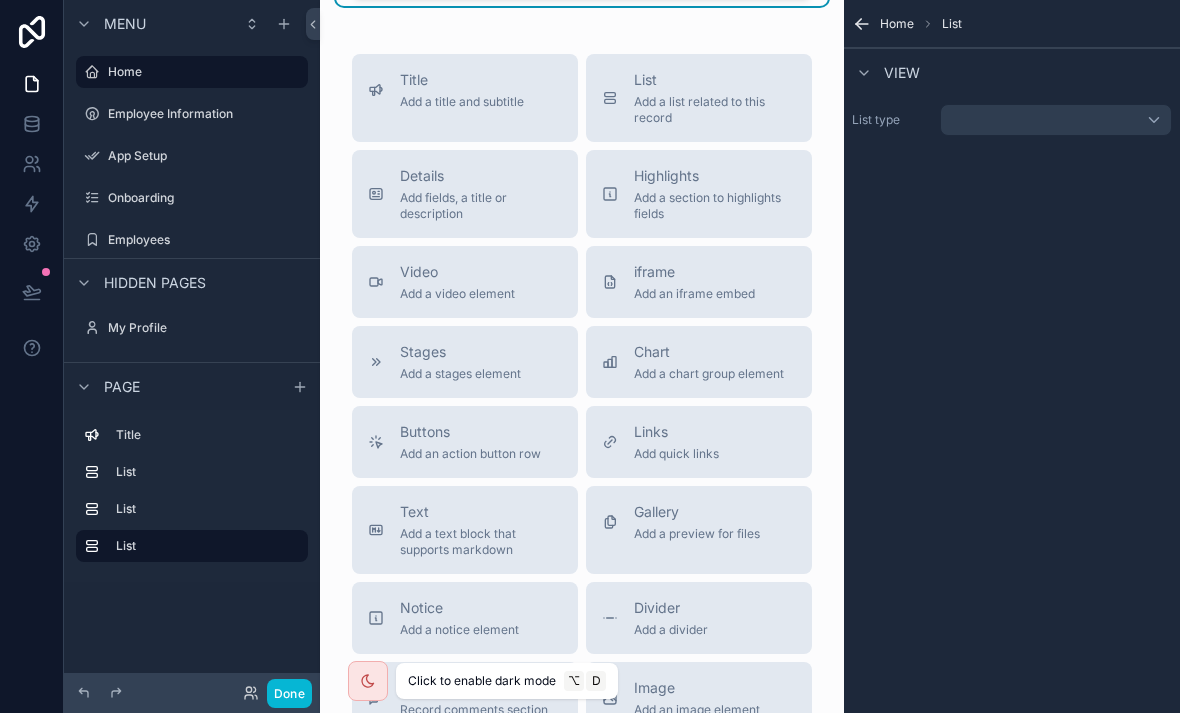 scroll, scrollTop: 677, scrollLeft: 0, axis: vertical 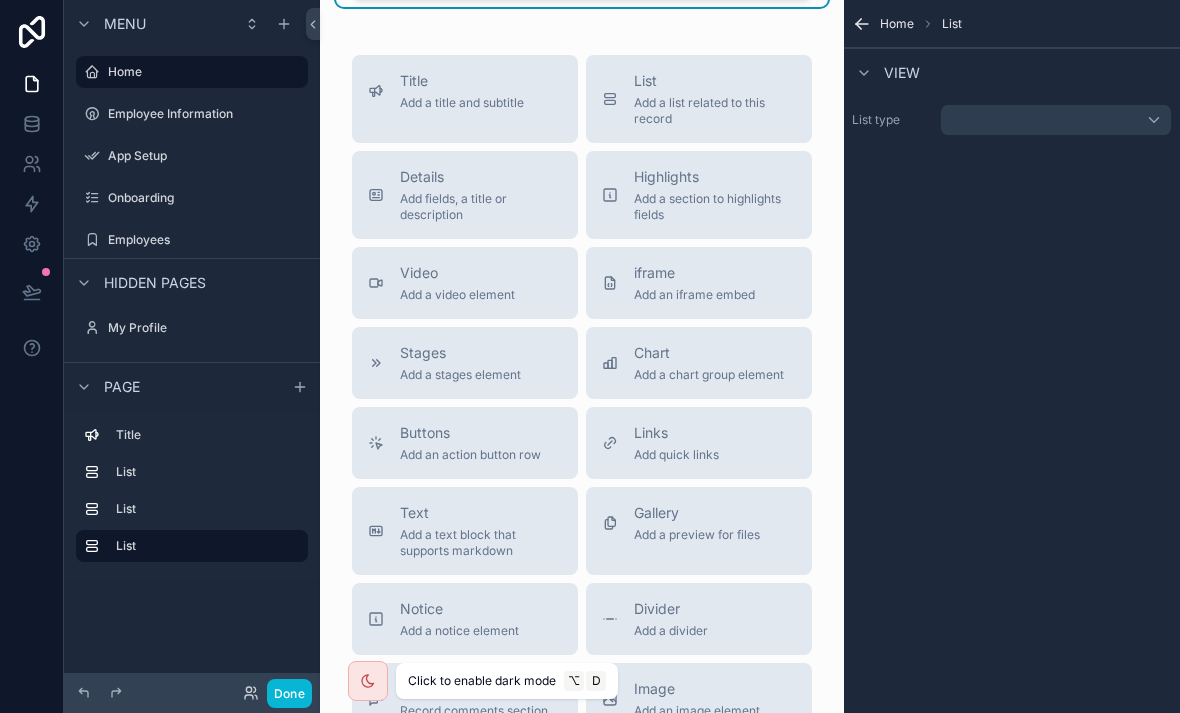 click on "Add an action button row" at bounding box center (470, 455) 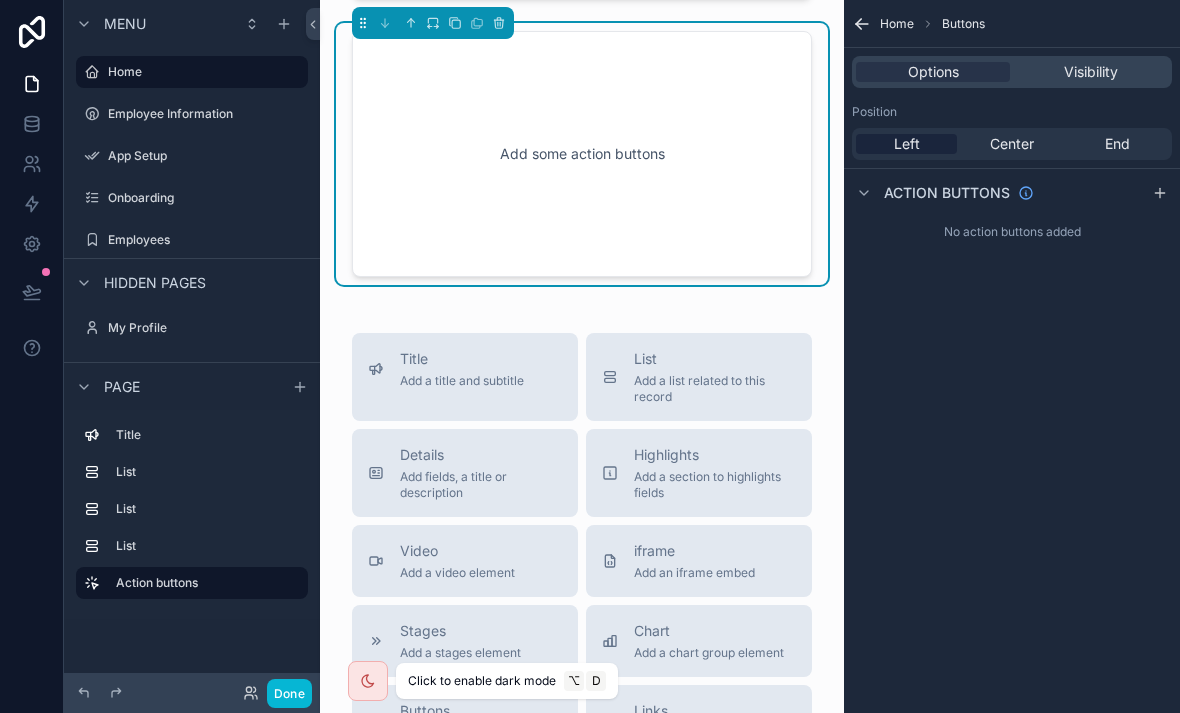 scroll, scrollTop: 21, scrollLeft: 0, axis: vertical 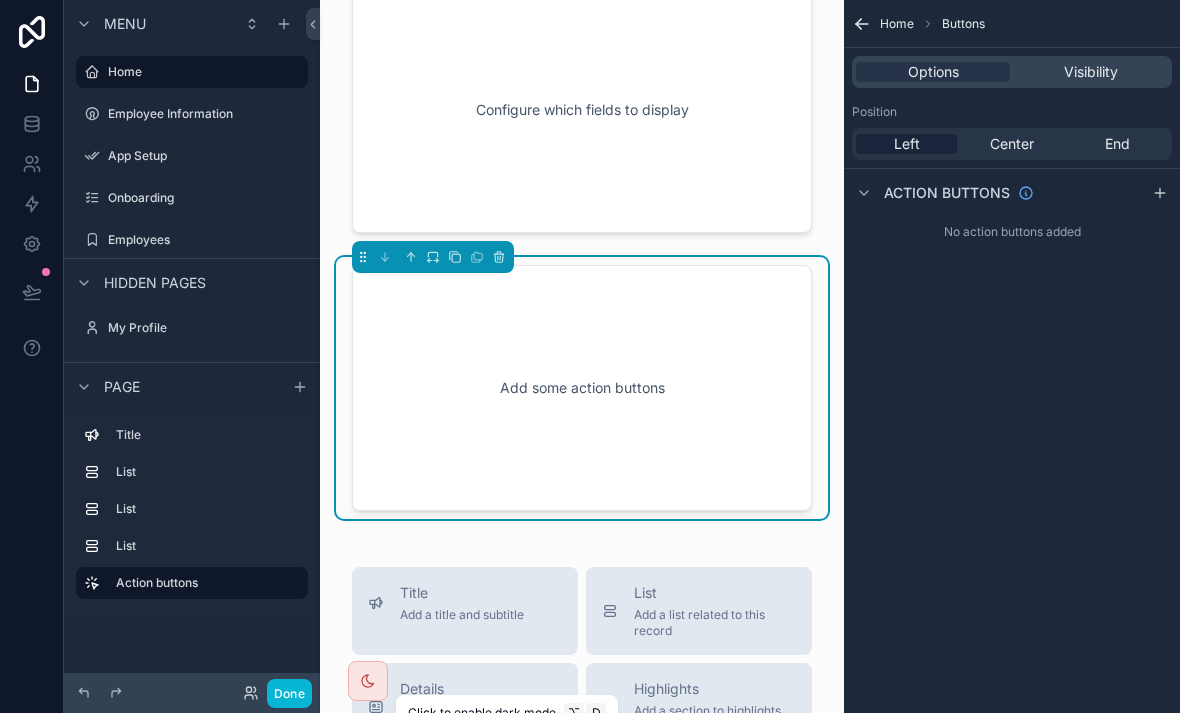 click on "Visibility" at bounding box center (1091, 72) 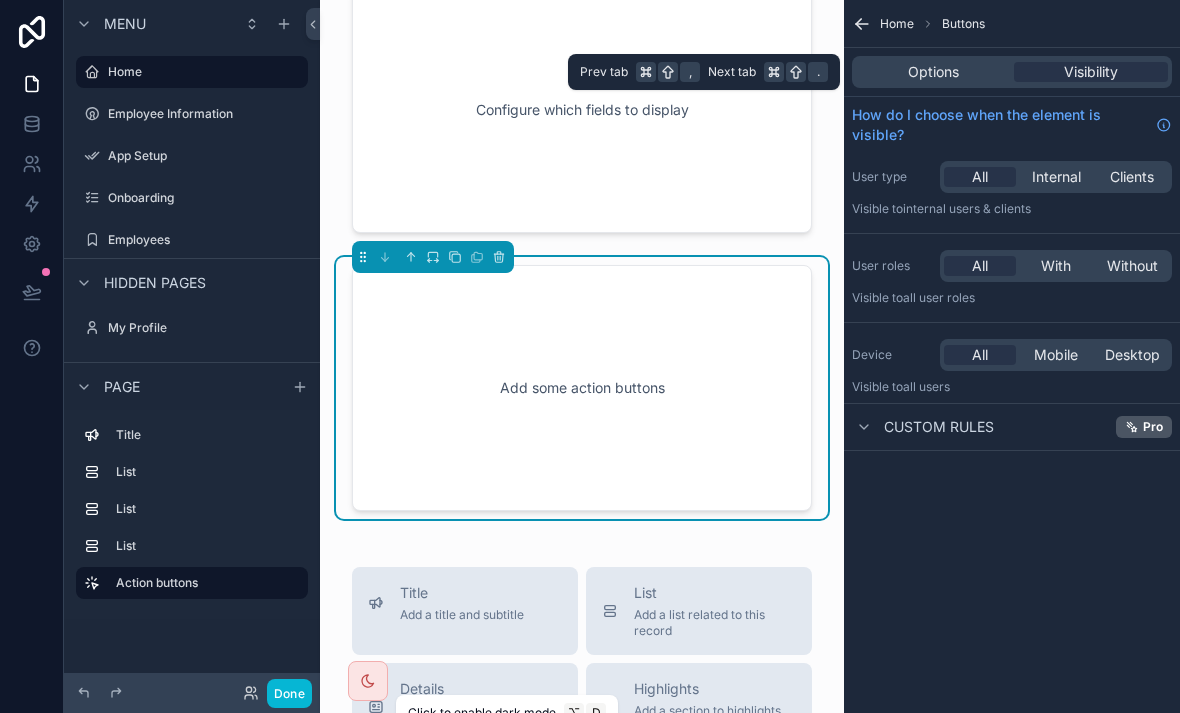click on "Options" at bounding box center [933, 72] 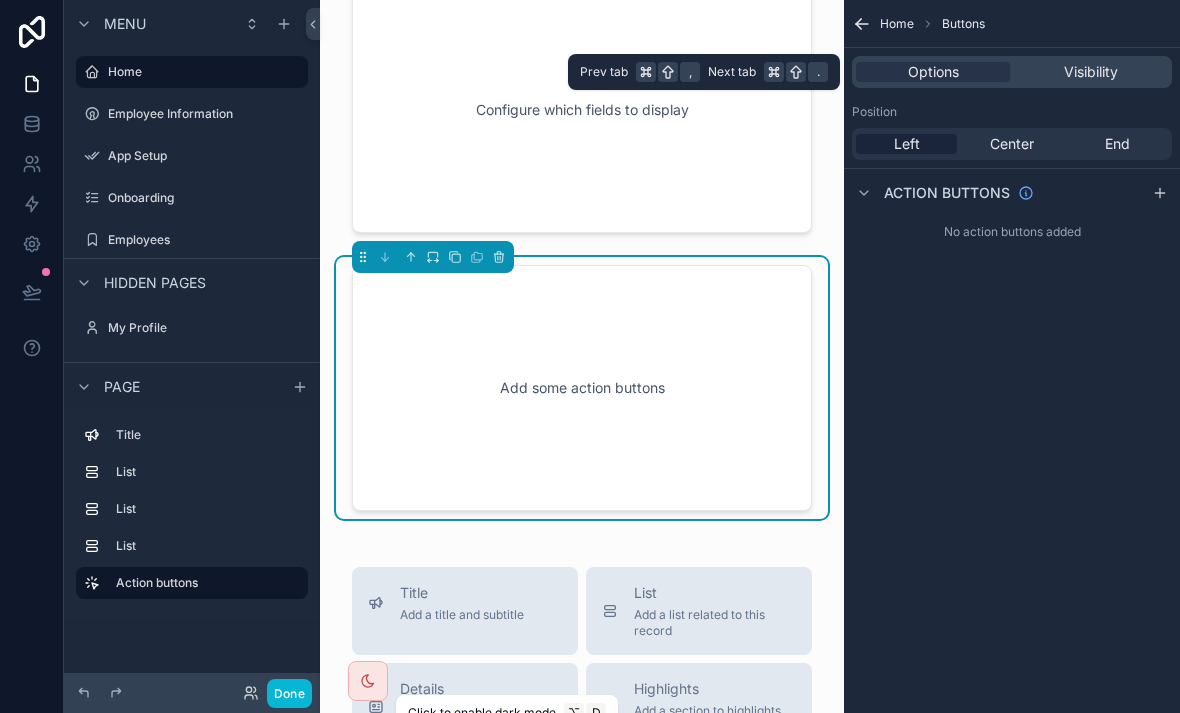 click on "Add some action buttons" at bounding box center (582, 388) 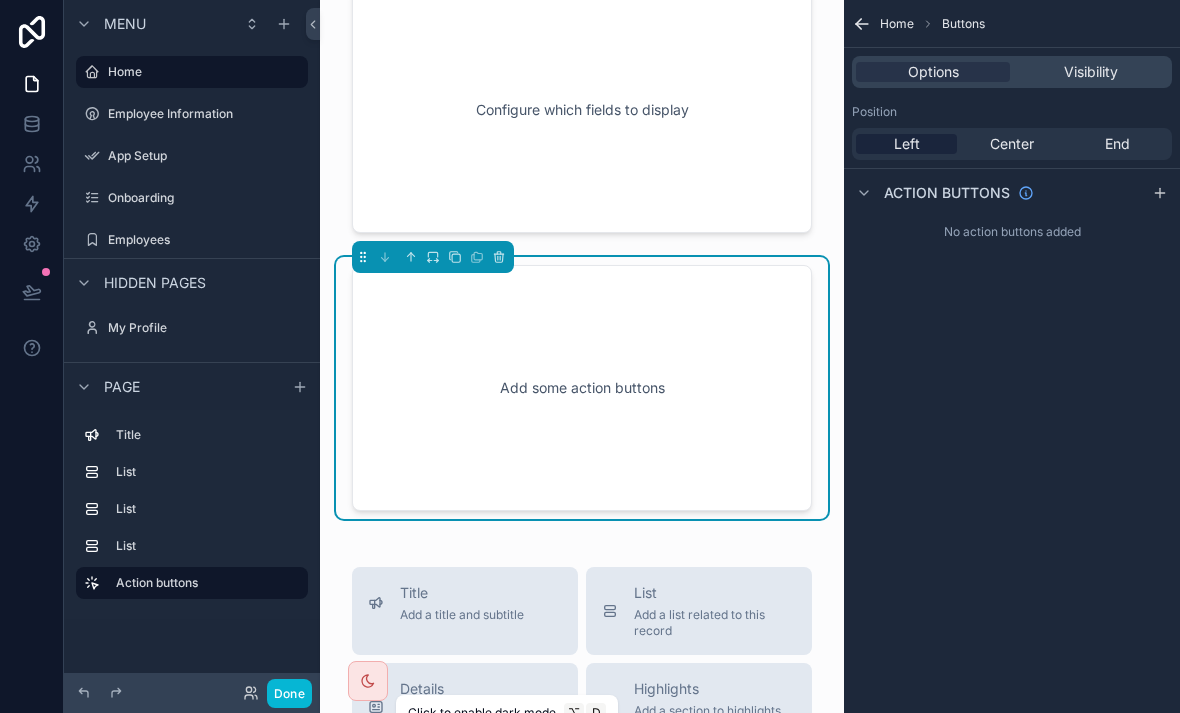 click on "Add some action buttons" at bounding box center (582, 388) 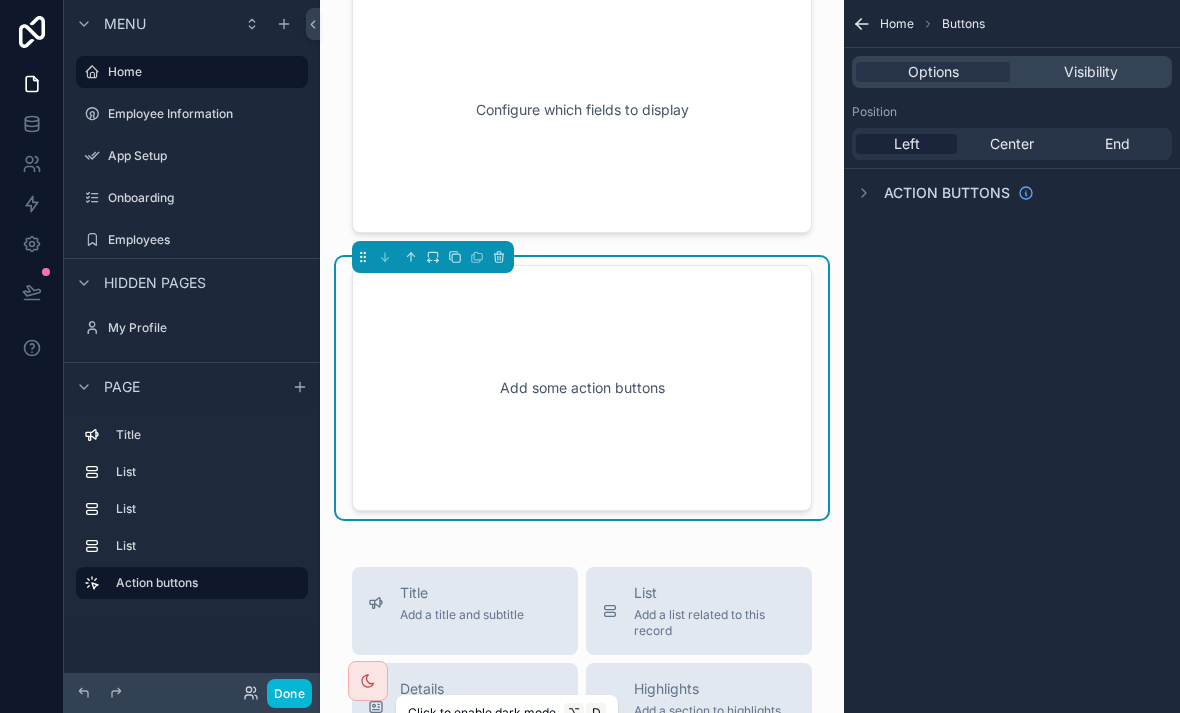 click on "Action buttons" at bounding box center (943, 193) 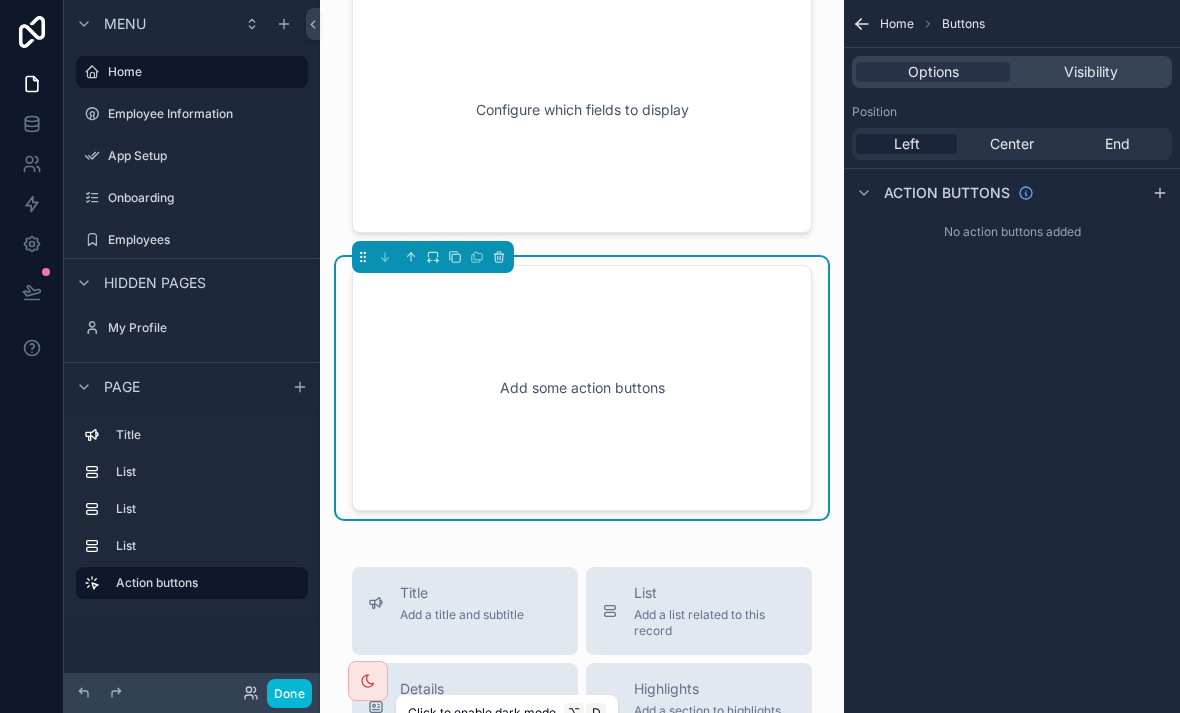click at bounding box center (1160, 193) 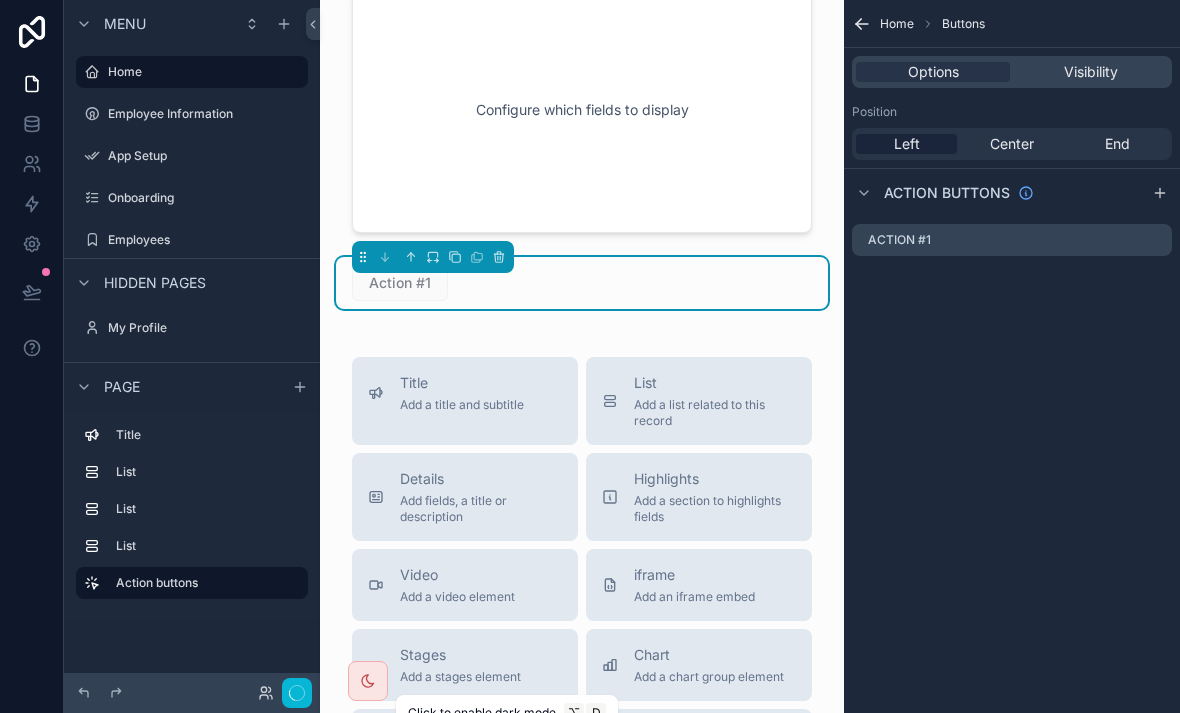 scroll, scrollTop: 0, scrollLeft: 0, axis: both 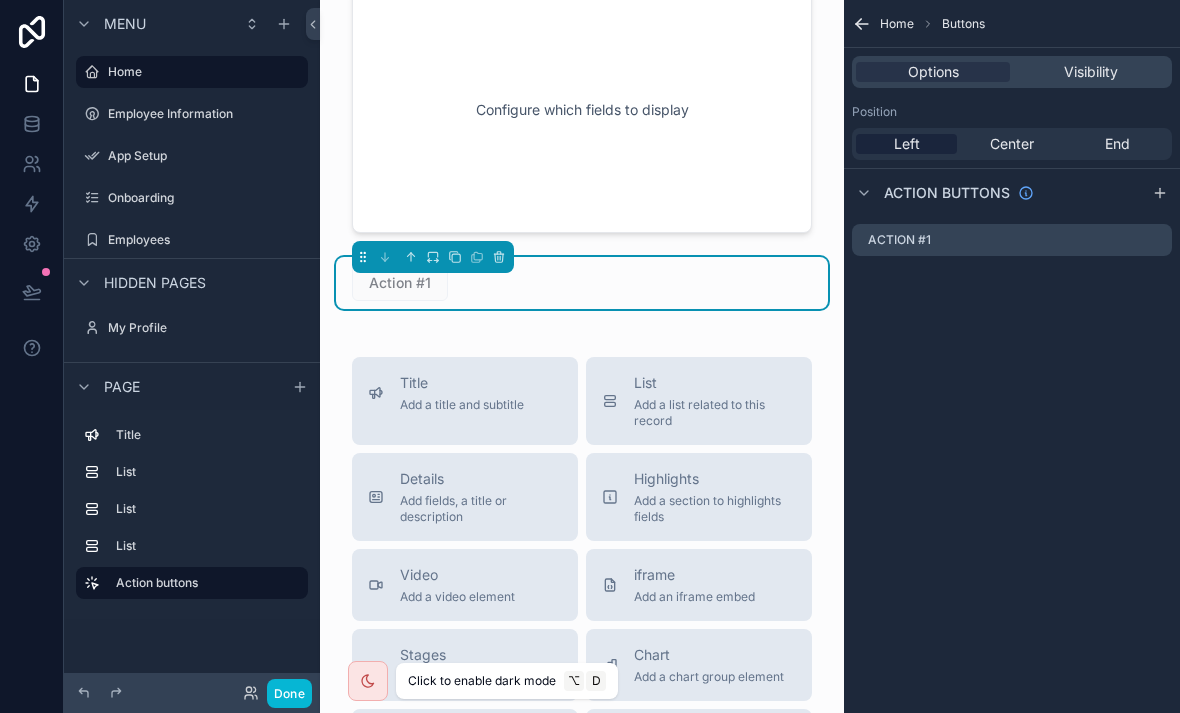 click 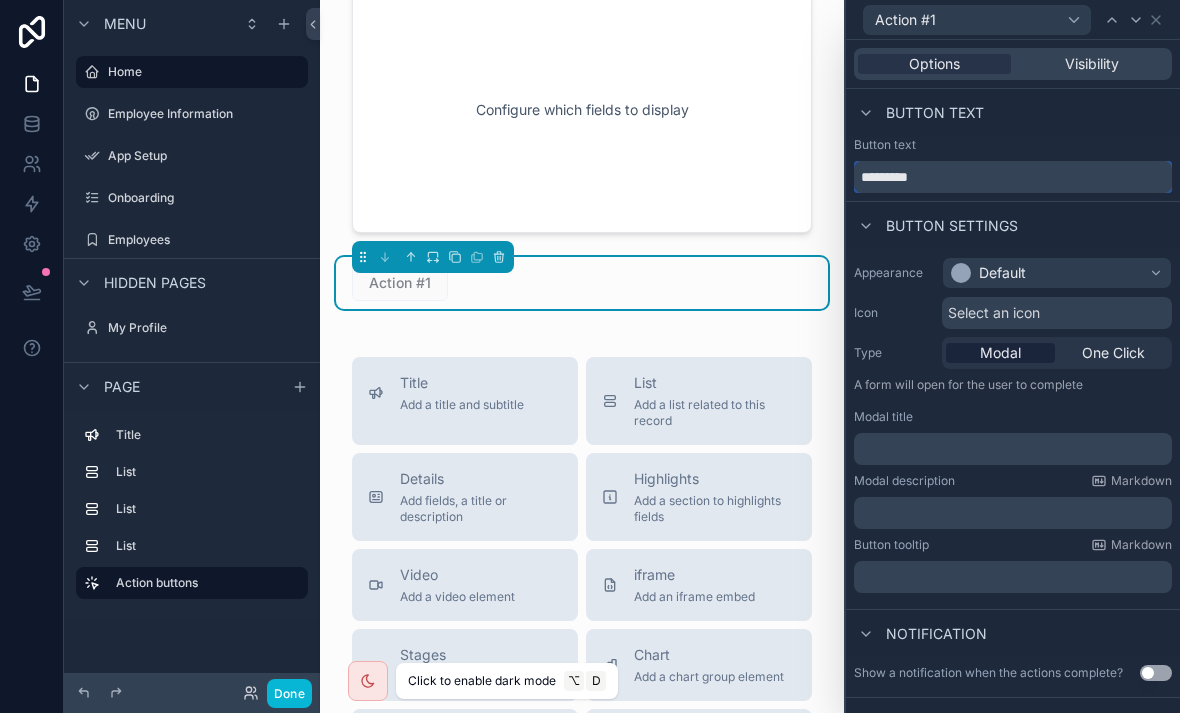click on "*********" at bounding box center [1013, 177] 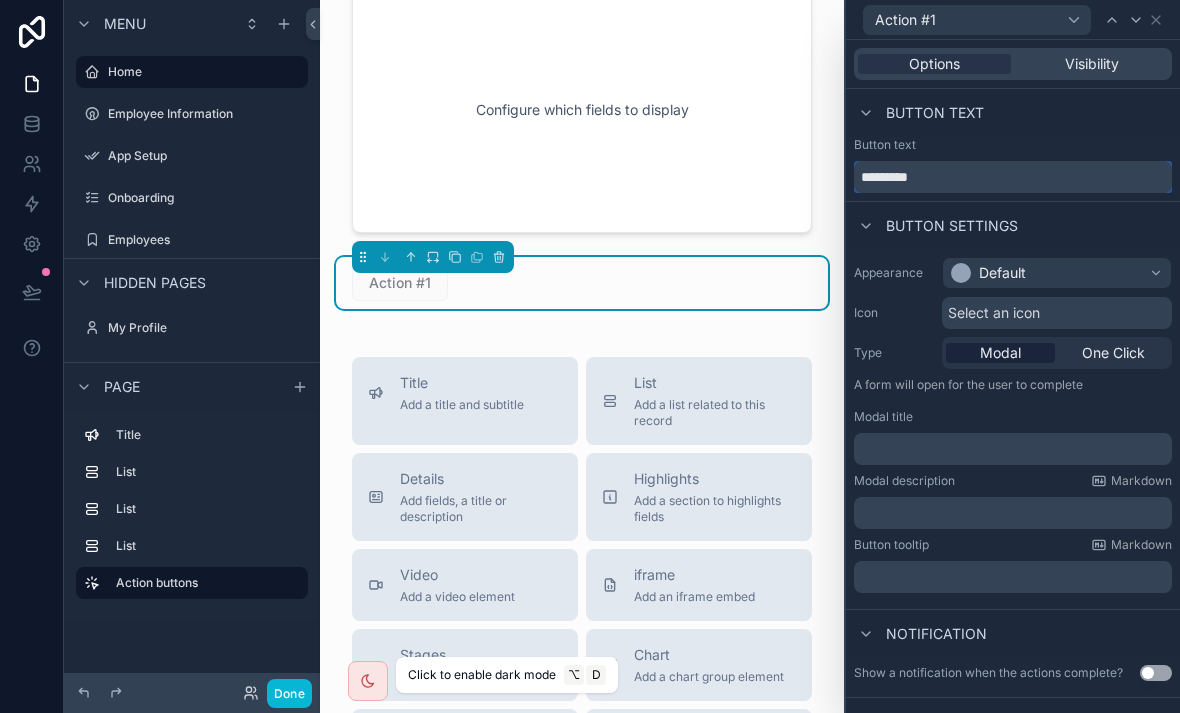 scroll, scrollTop: 32, scrollLeft: 0, axis: vertical 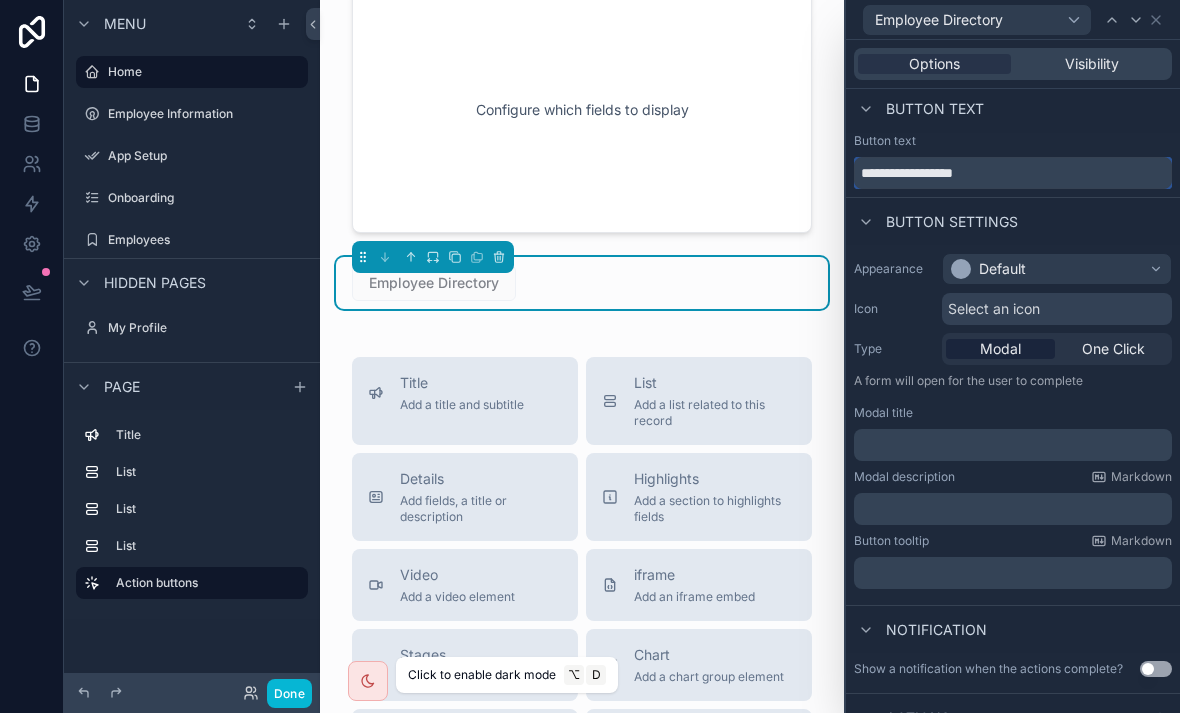 type on "**********" 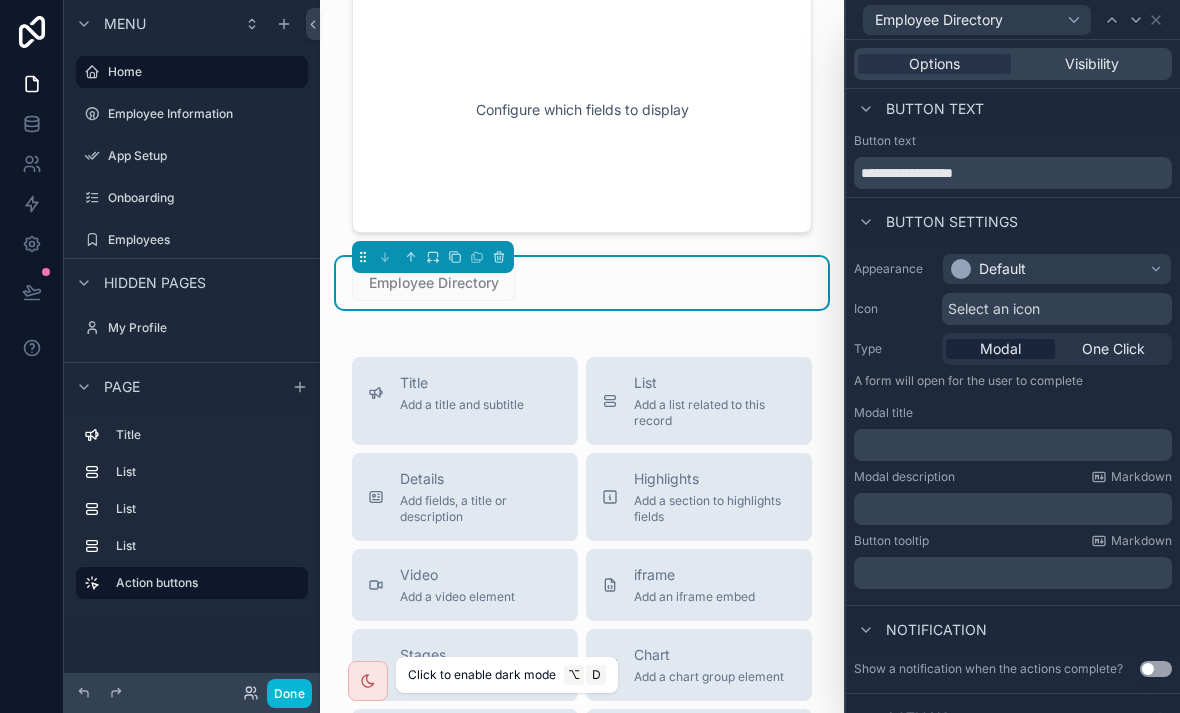click on "Default" at bounding box center (1057, 269) 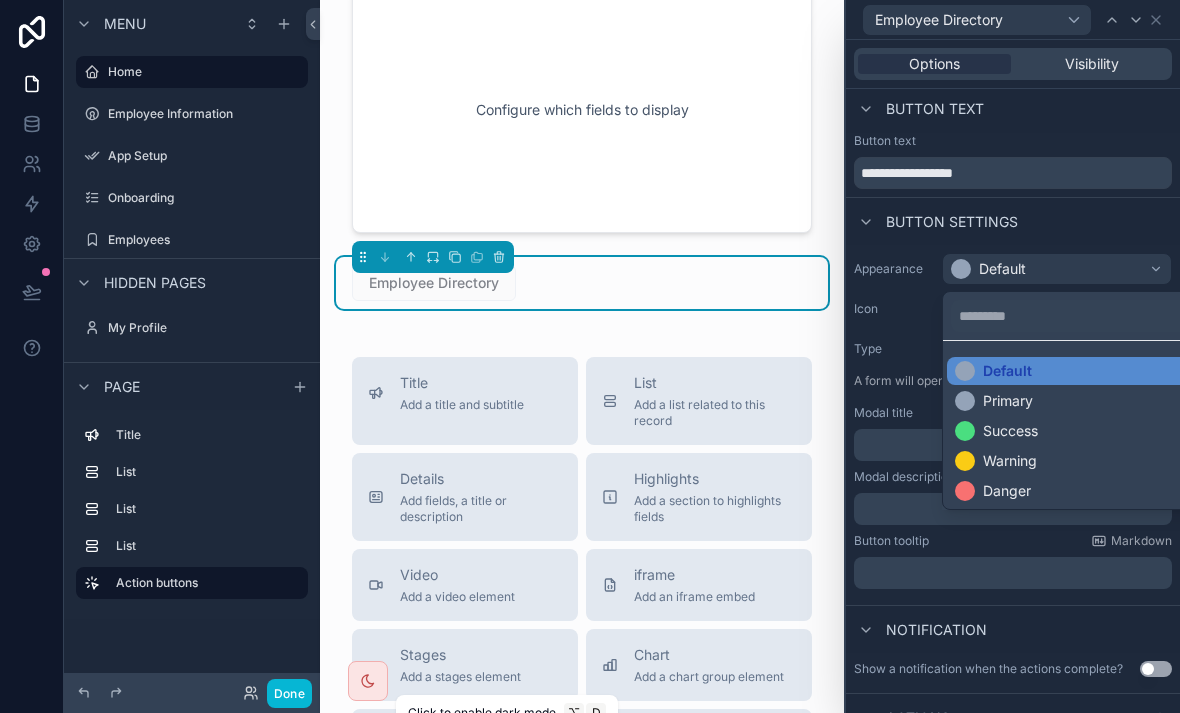 click on "Primary" at bounding box center [1081, 401] 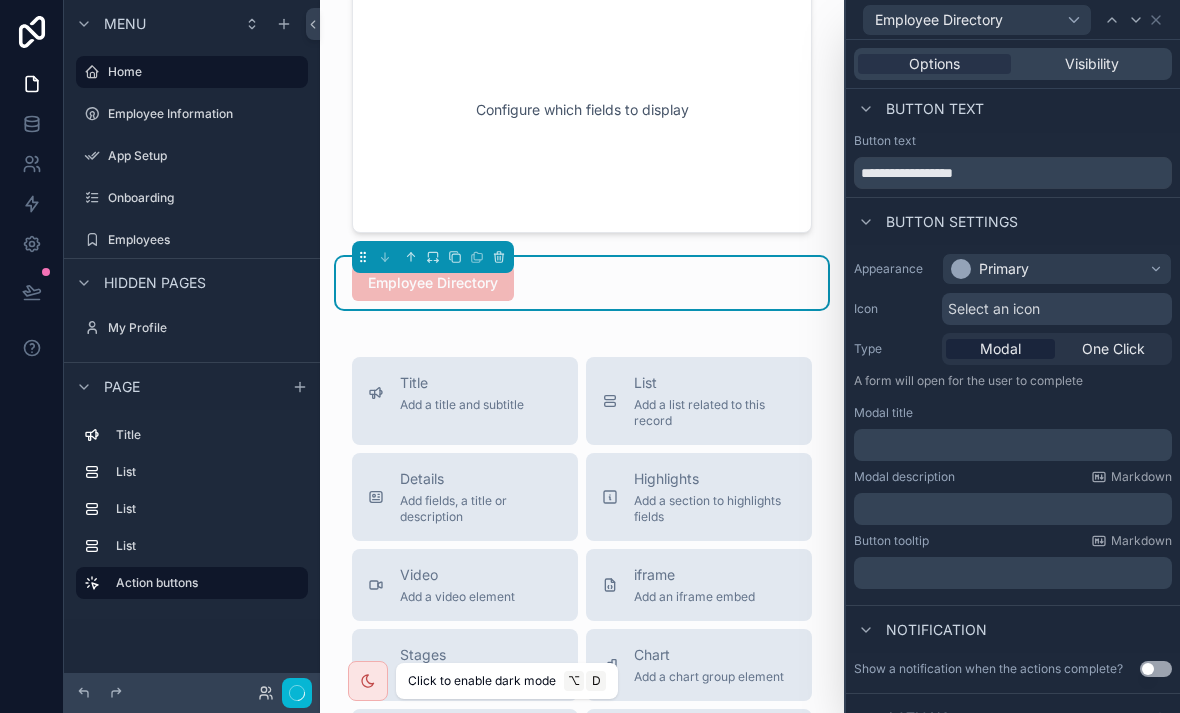 scroll, scrollTop: 0, scrollLeft: 0, axis: both 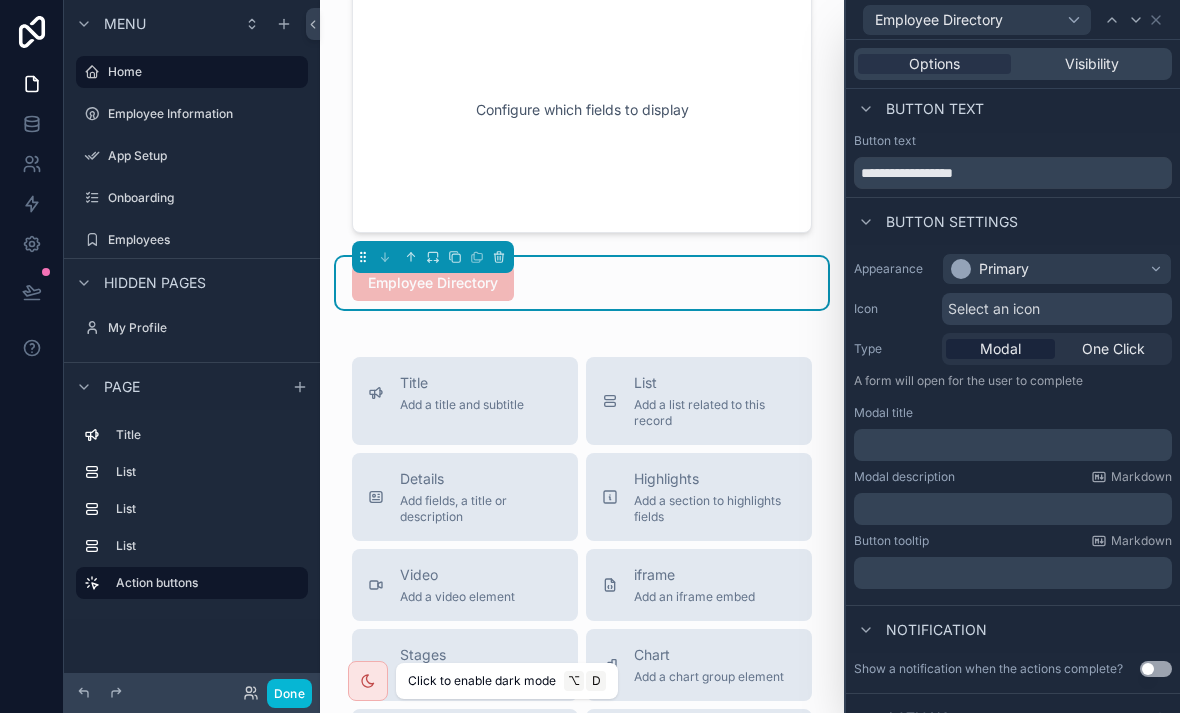 click on "Primary" at bounding box center [1057, 269] 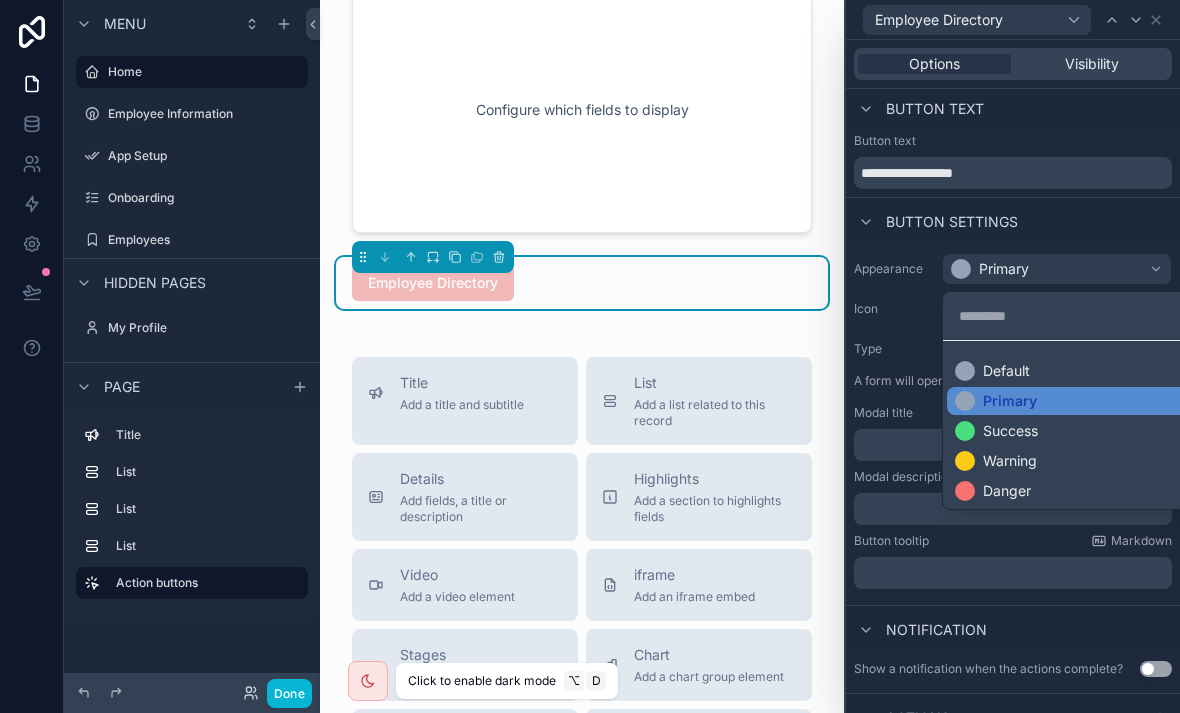 click on "Success" at bounding box center [1081, 431] 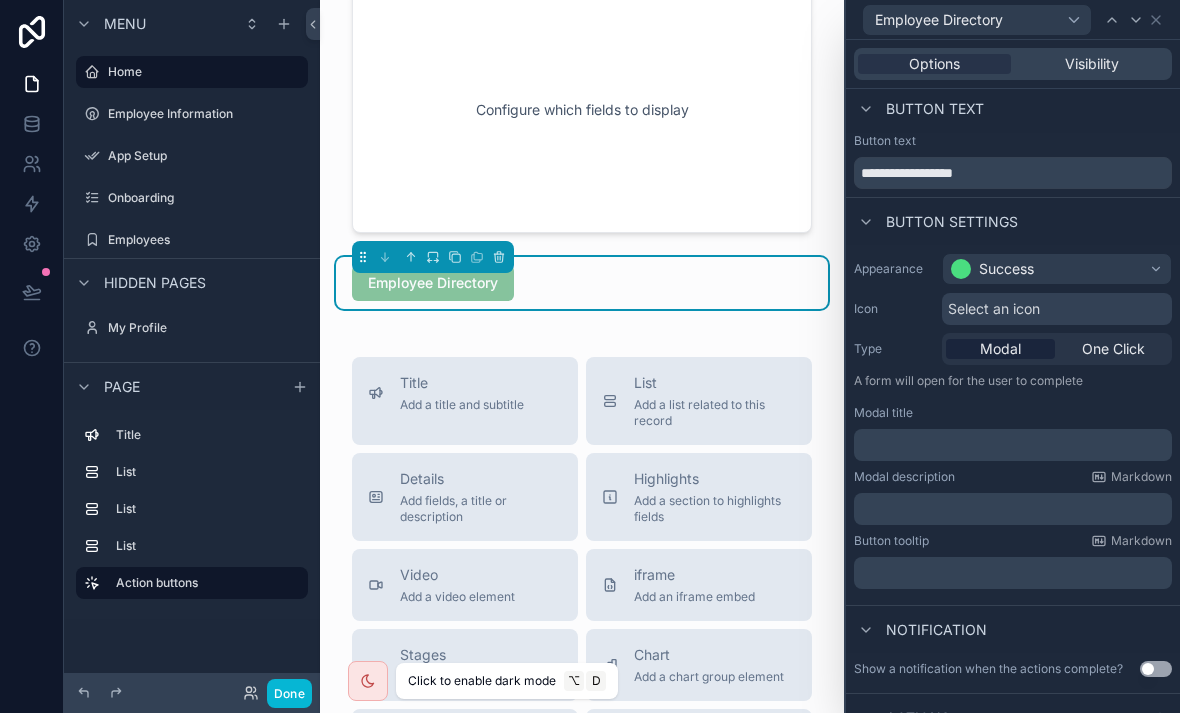 click on "Success" at bounding box center (1057, 269) 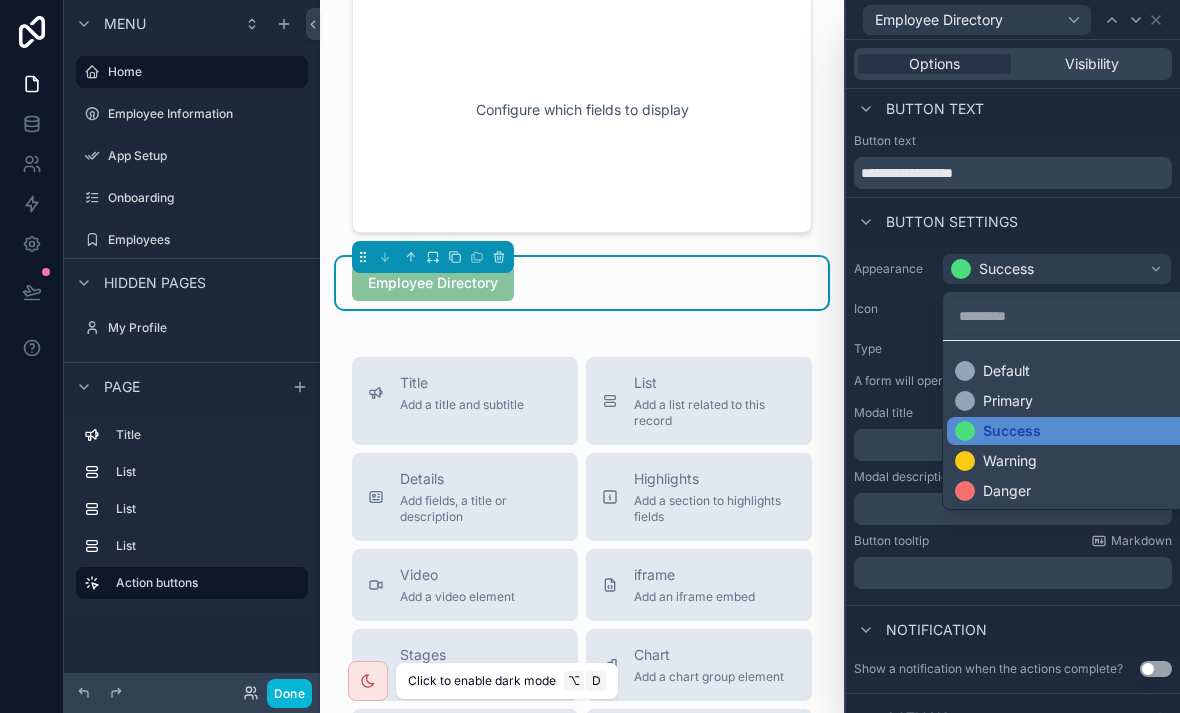 click on "Warning" at bounding box center (1010, 461) 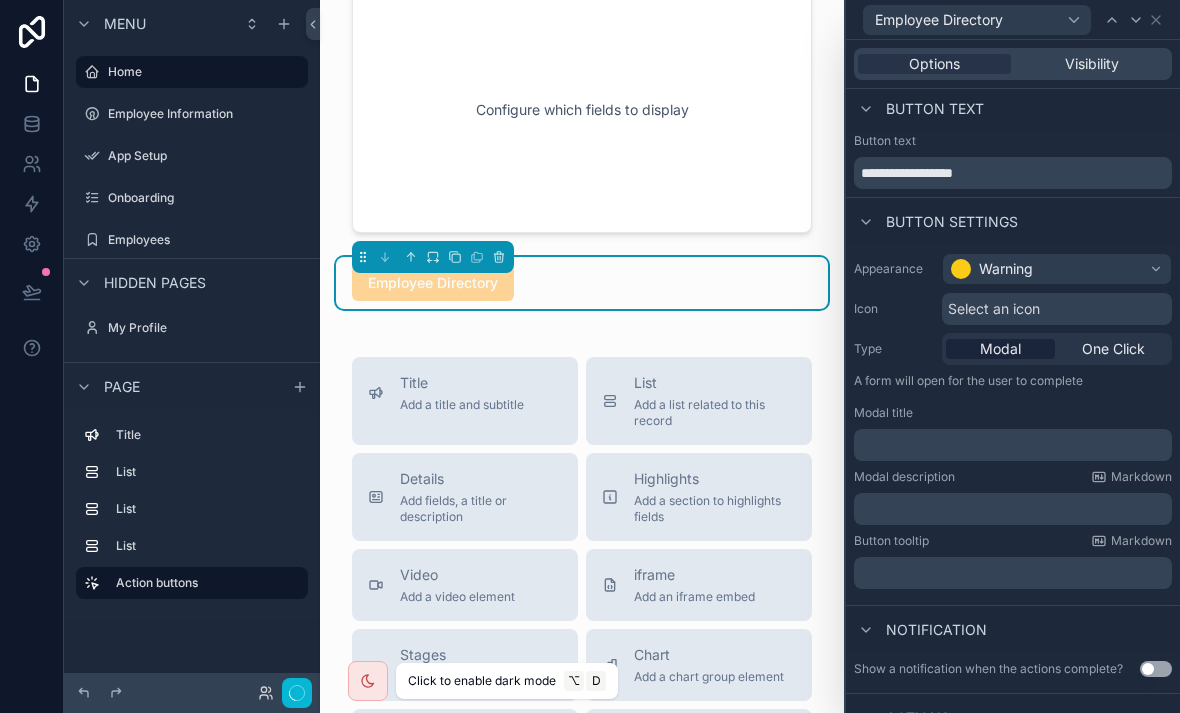 click on "Warning" at bounding box center (1057, 269) 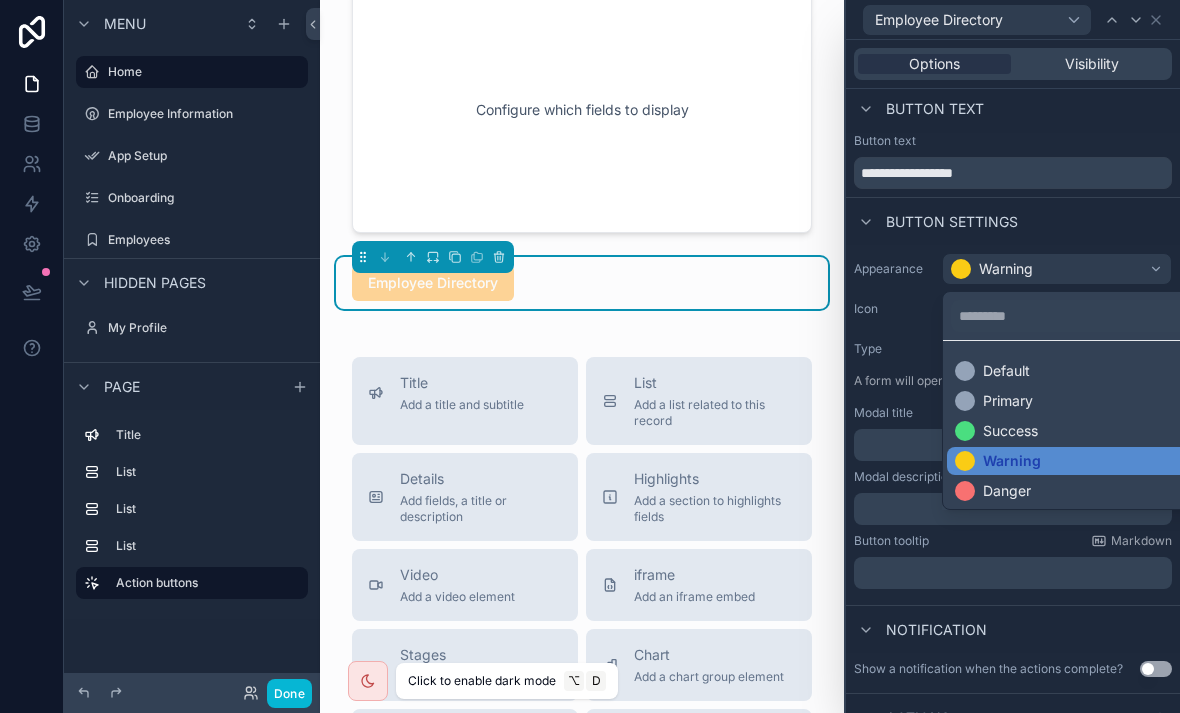 click on "Danger" at bounding box center [1081, 491] 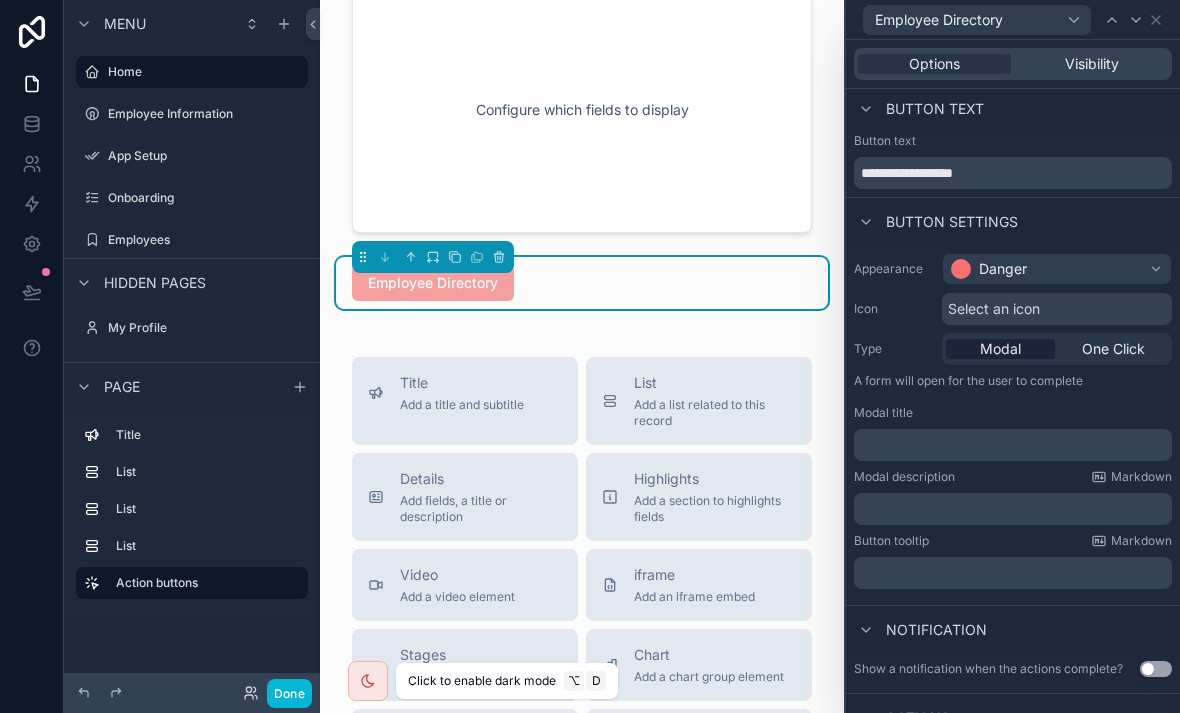 click on "Danger" at bounding box center [1057, 269] 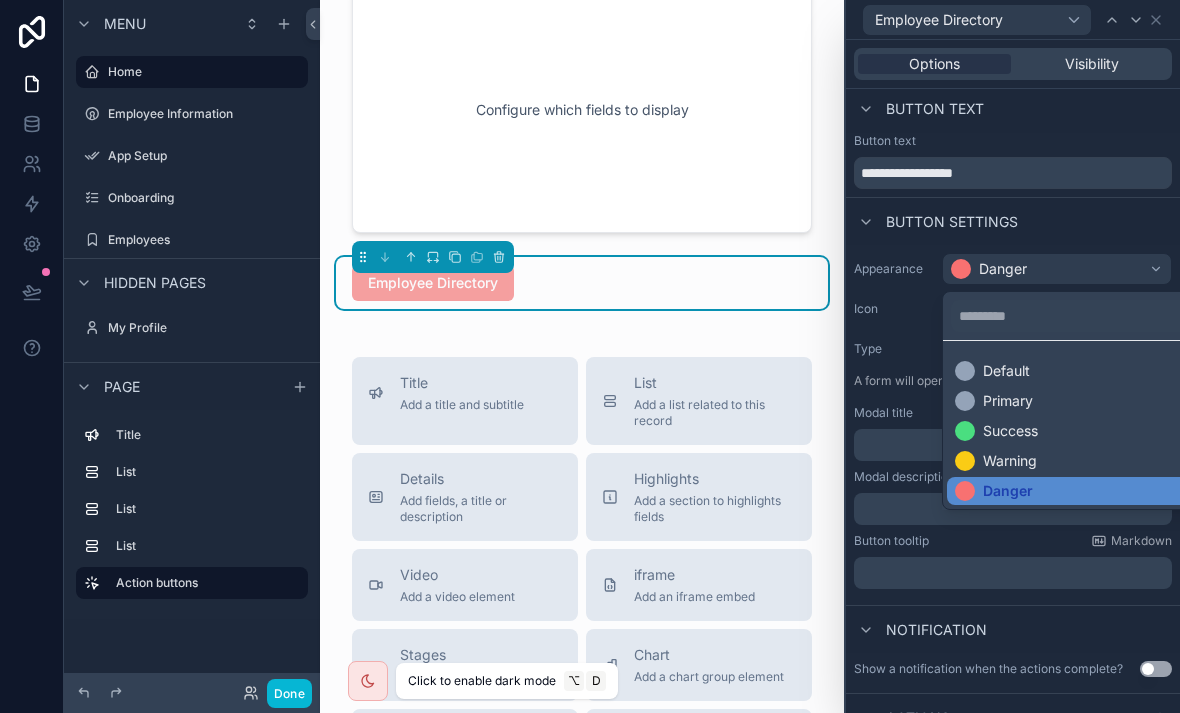 click on "Default" at bounding box center (1081, 371) 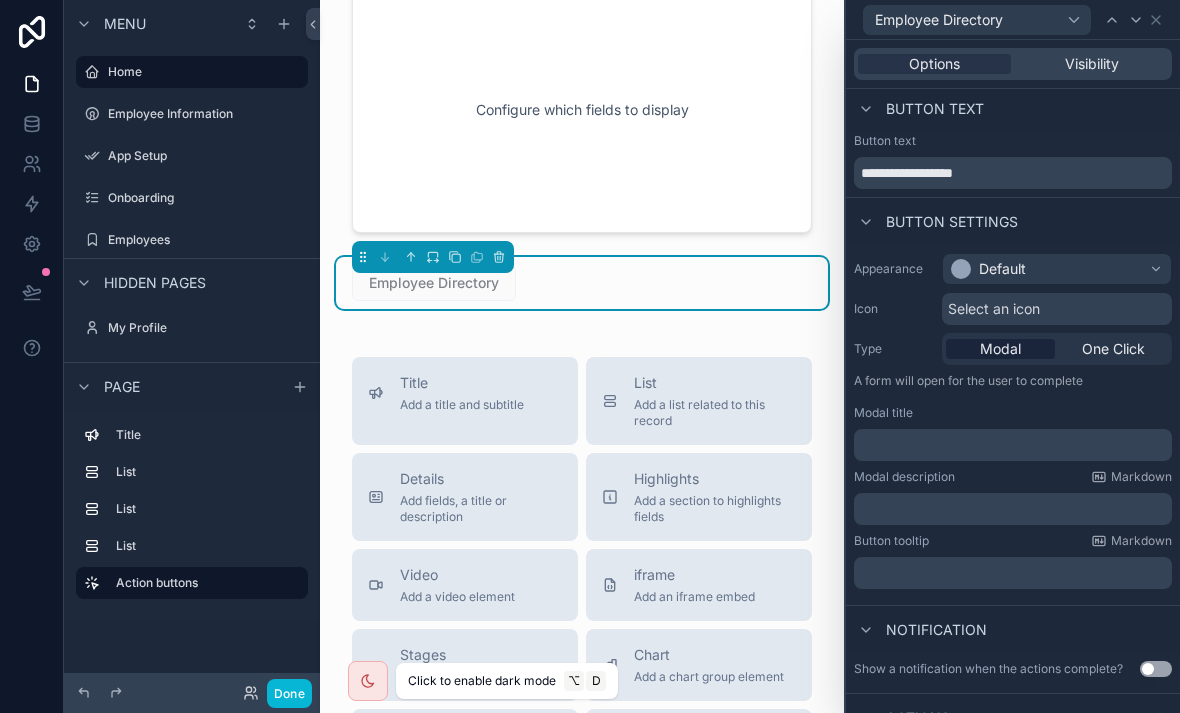 click on "Default" at bounding box center (1057, 269) 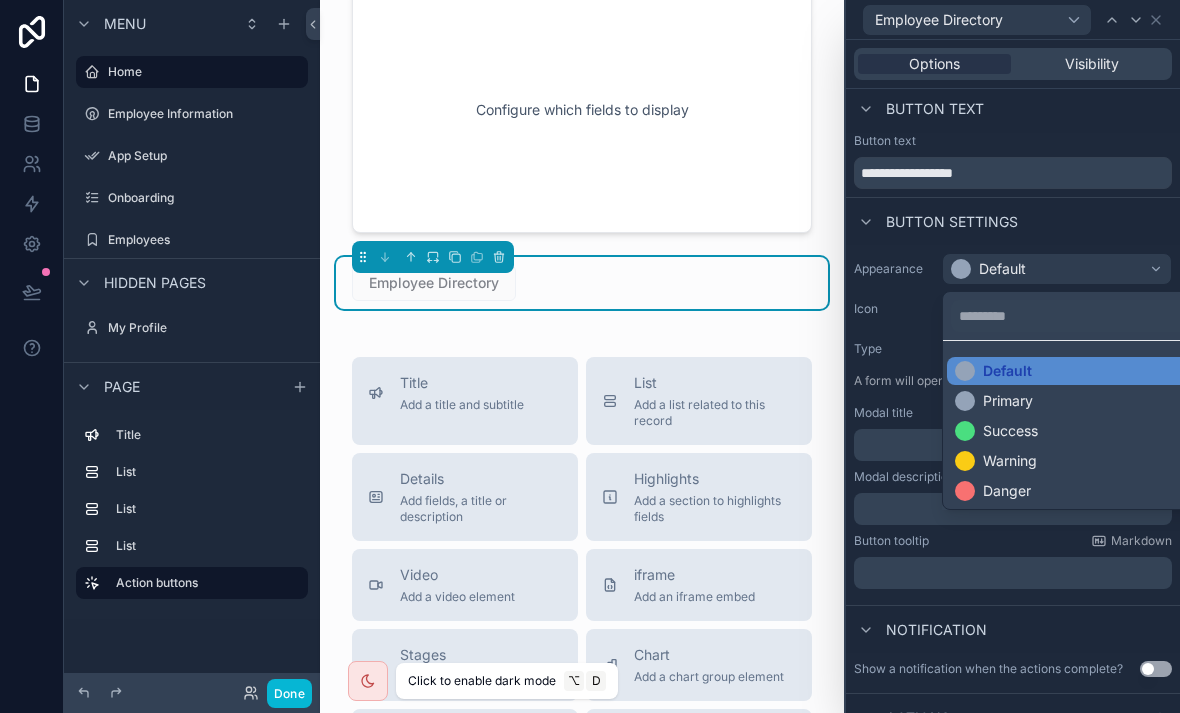 click on "Primary" at bounding box center [1081, 401] 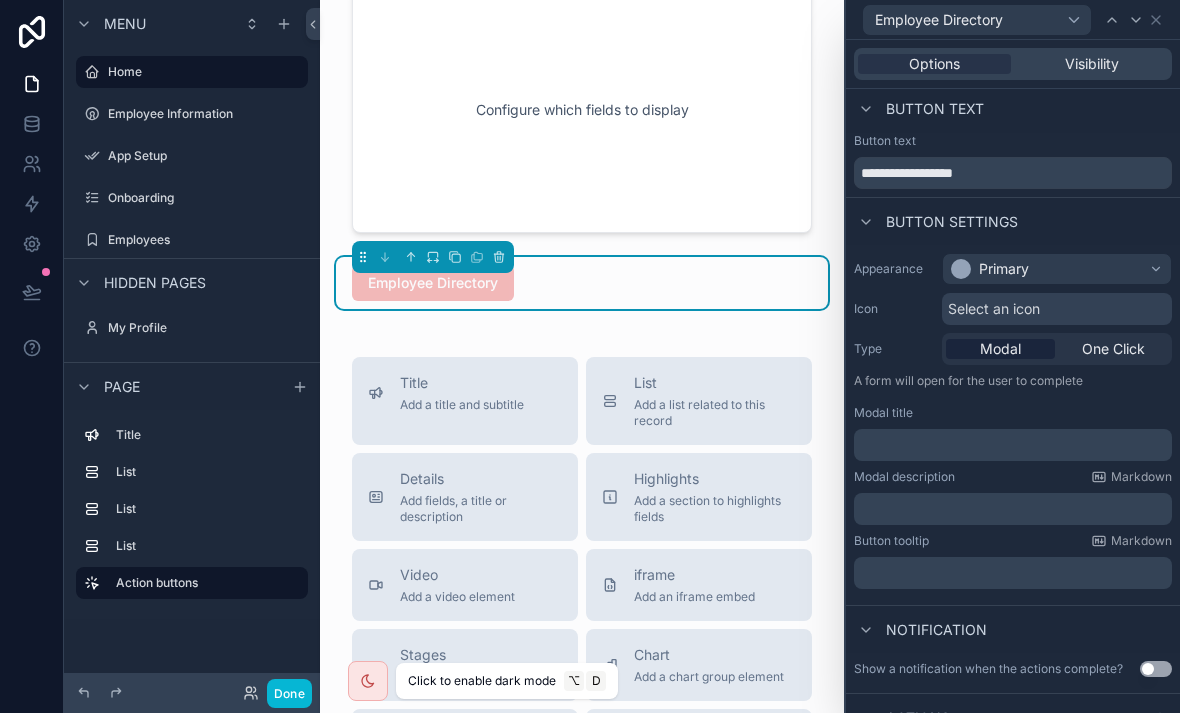 click on "Primary" at bounding box center (1057, 269) 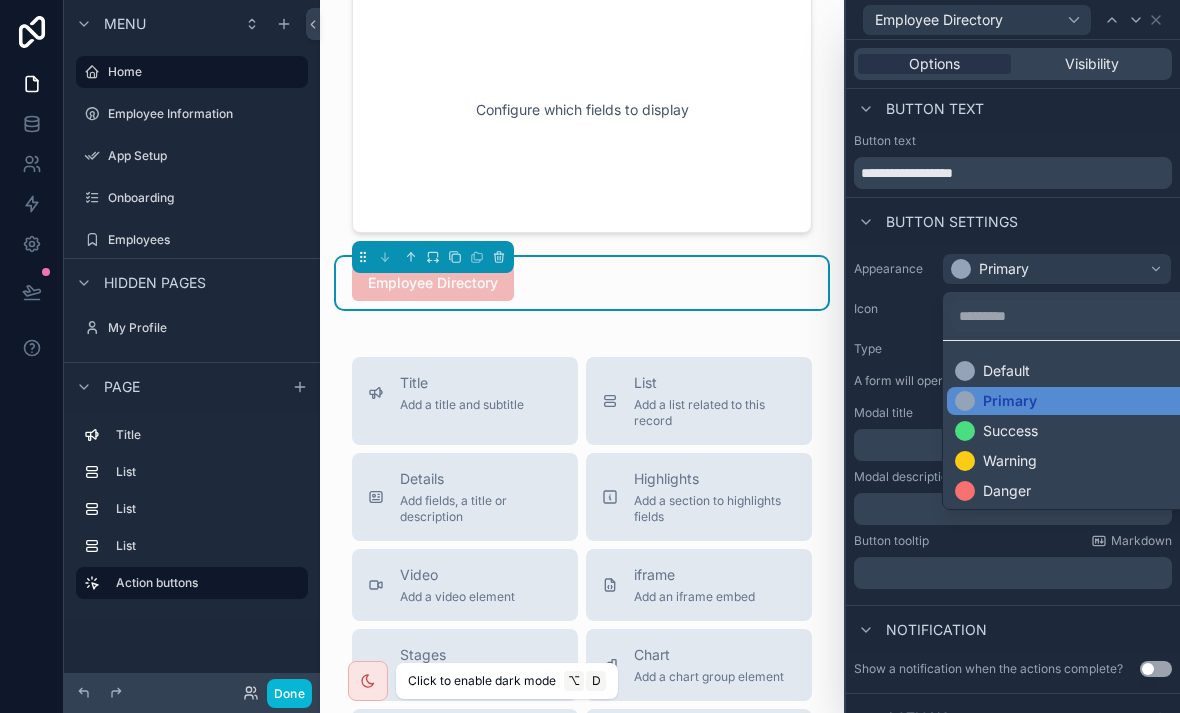 click on "Danger" at bounding box center [1007, 491] 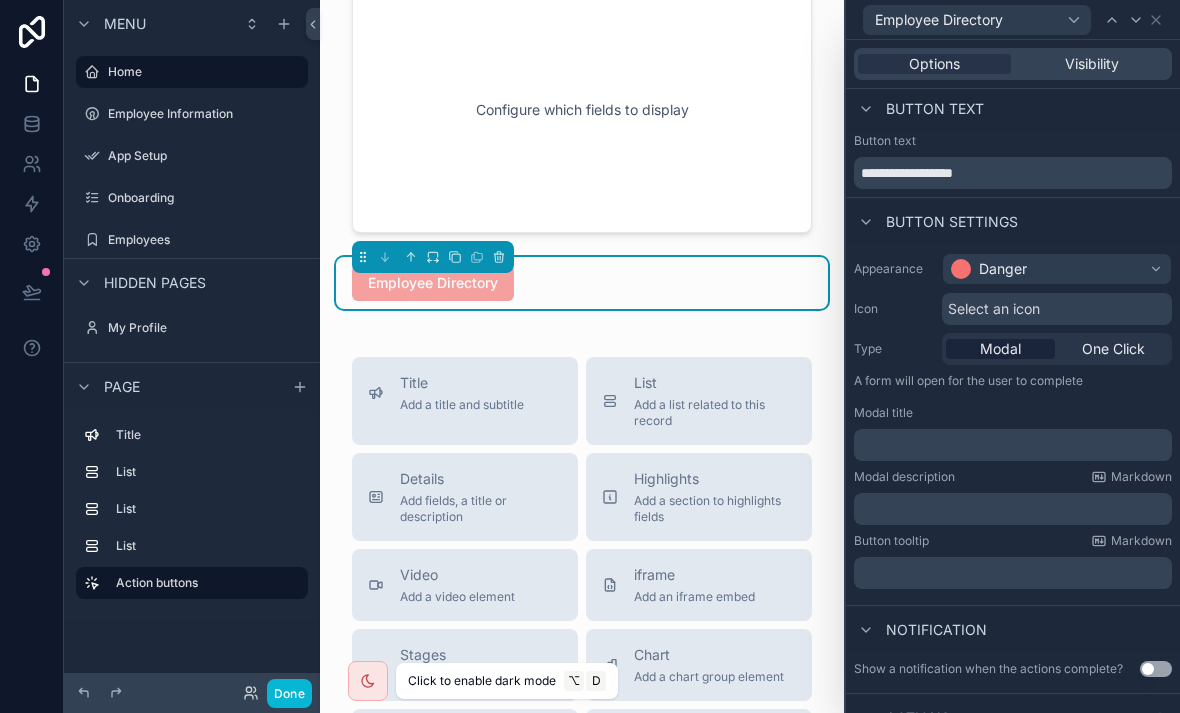 click on "One Click" at bounding box center [1113, 349] 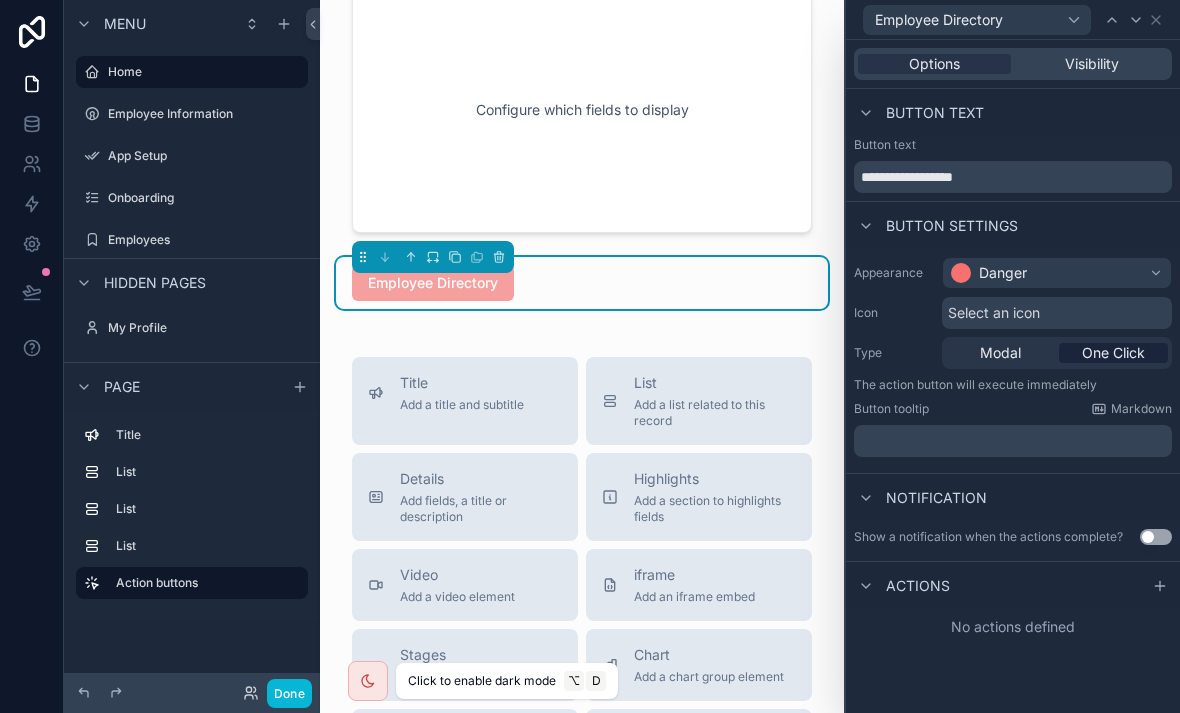 scroll, scrollTop: 0, scrollLeft: 0, axis: both 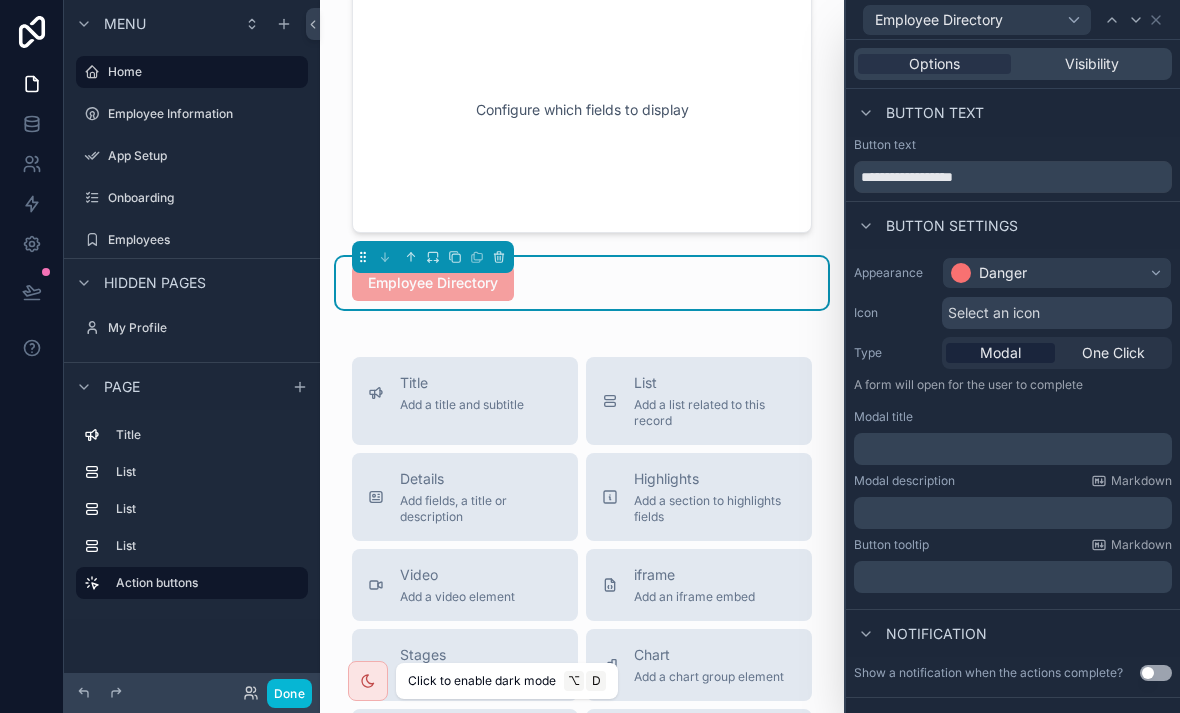 click on "﻿" at bounding box center [1015, 449] 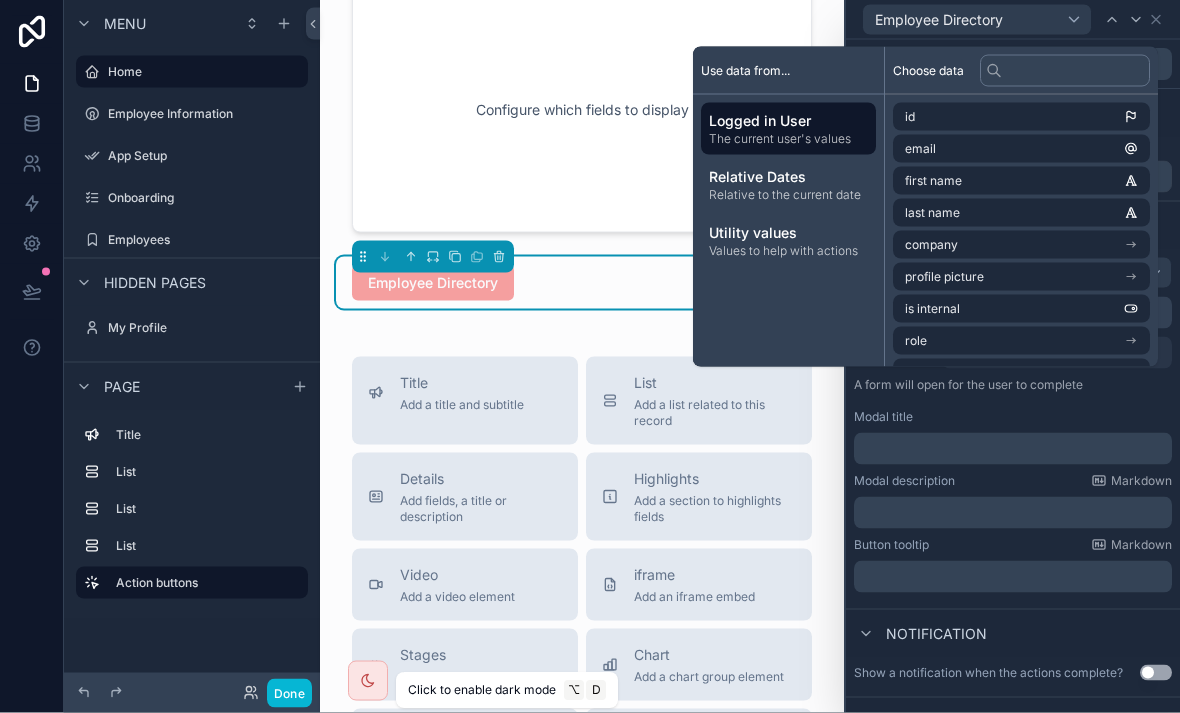 scroll, scrollTop: 0, scrollLeft: 0, axis: both 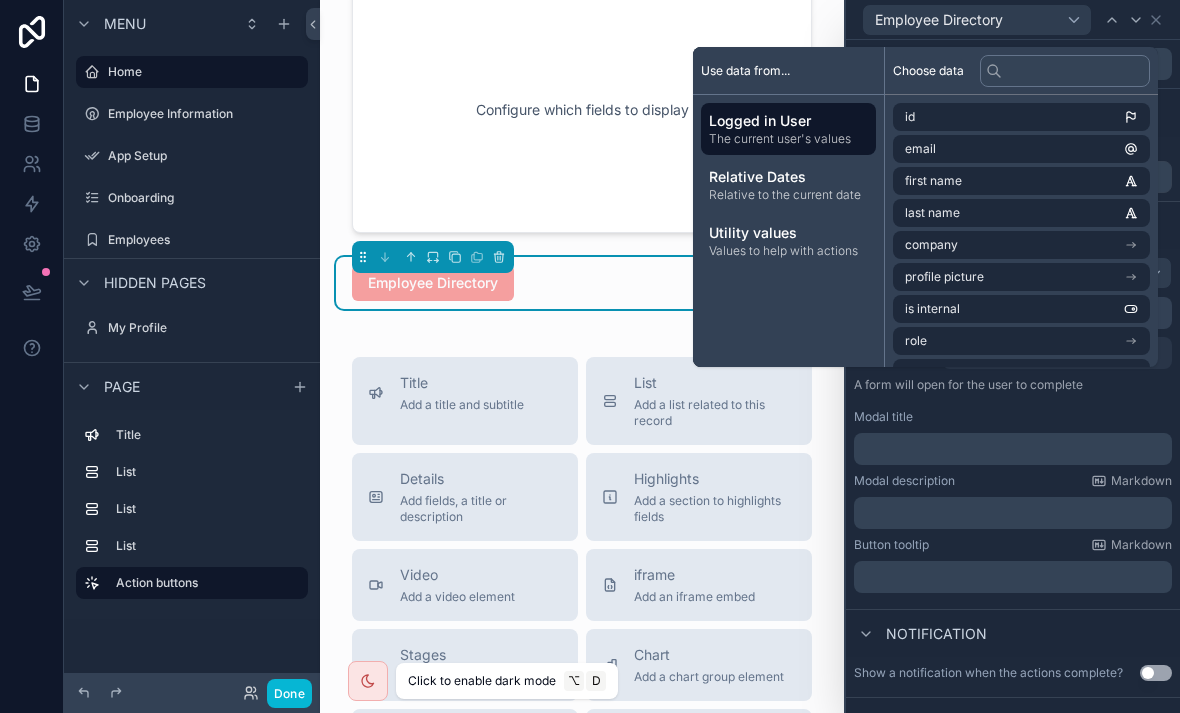 click on "Notification" at bounding box center (1013, 633) 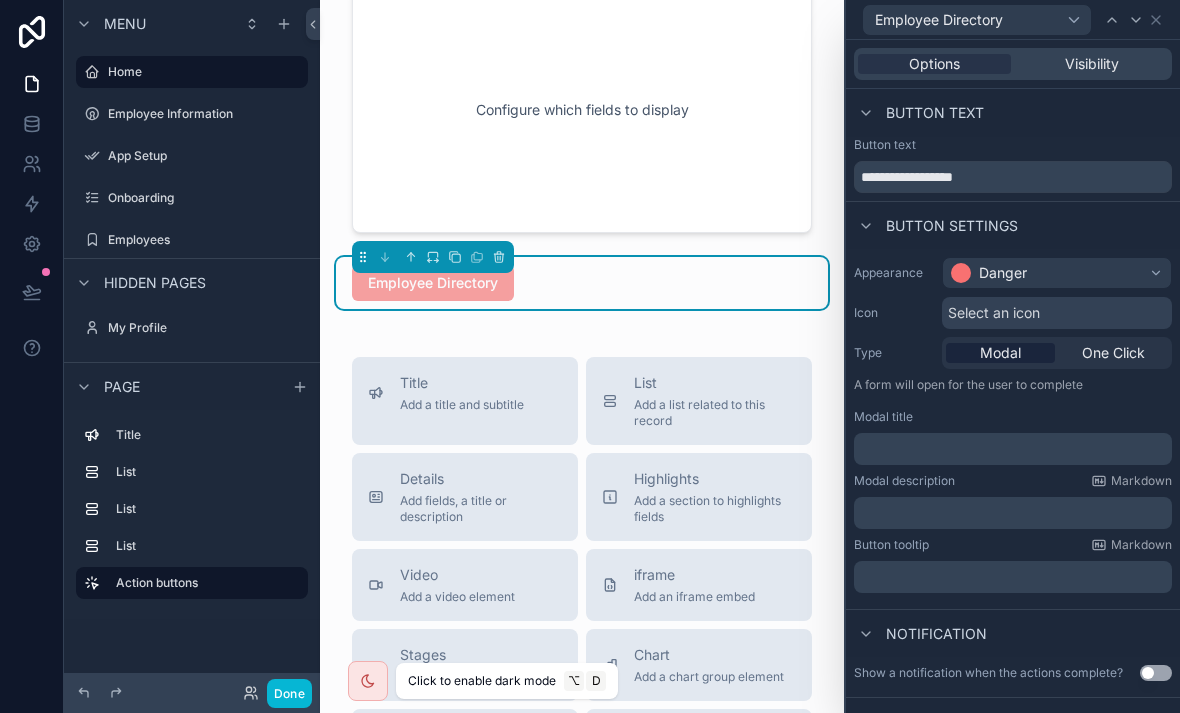 click on "One Click" at bounding box center [1113, 353] 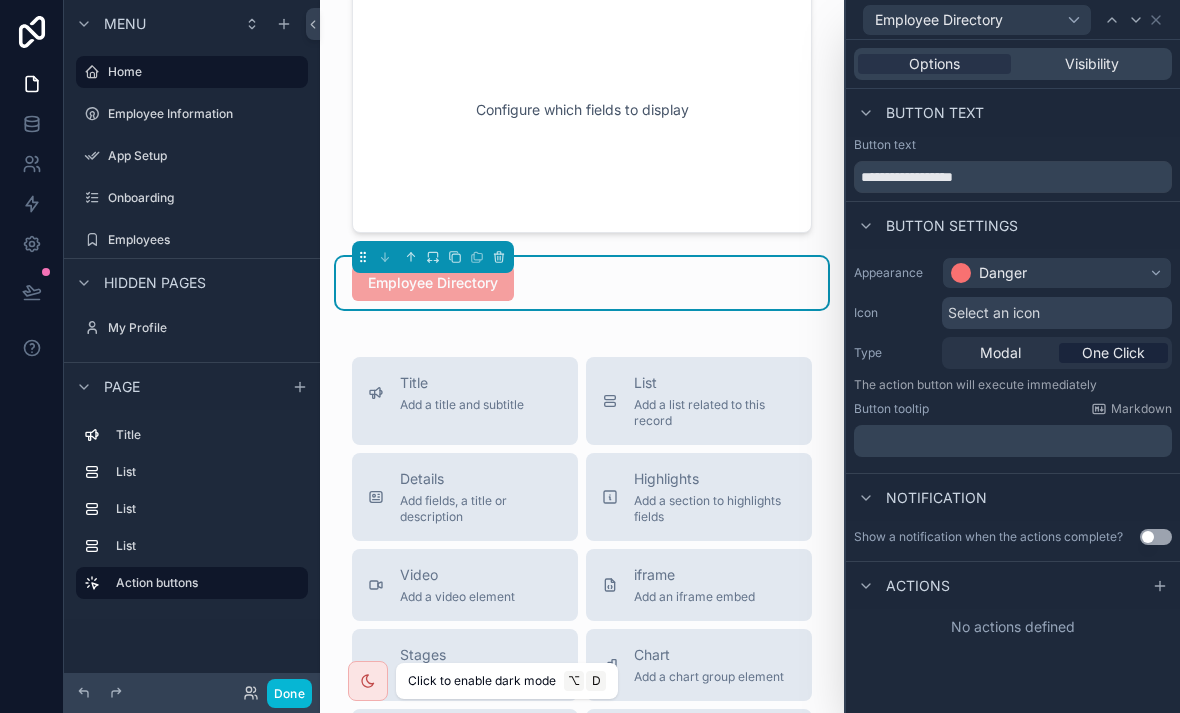 click on "﻿" at bounding box center [1015, 441] 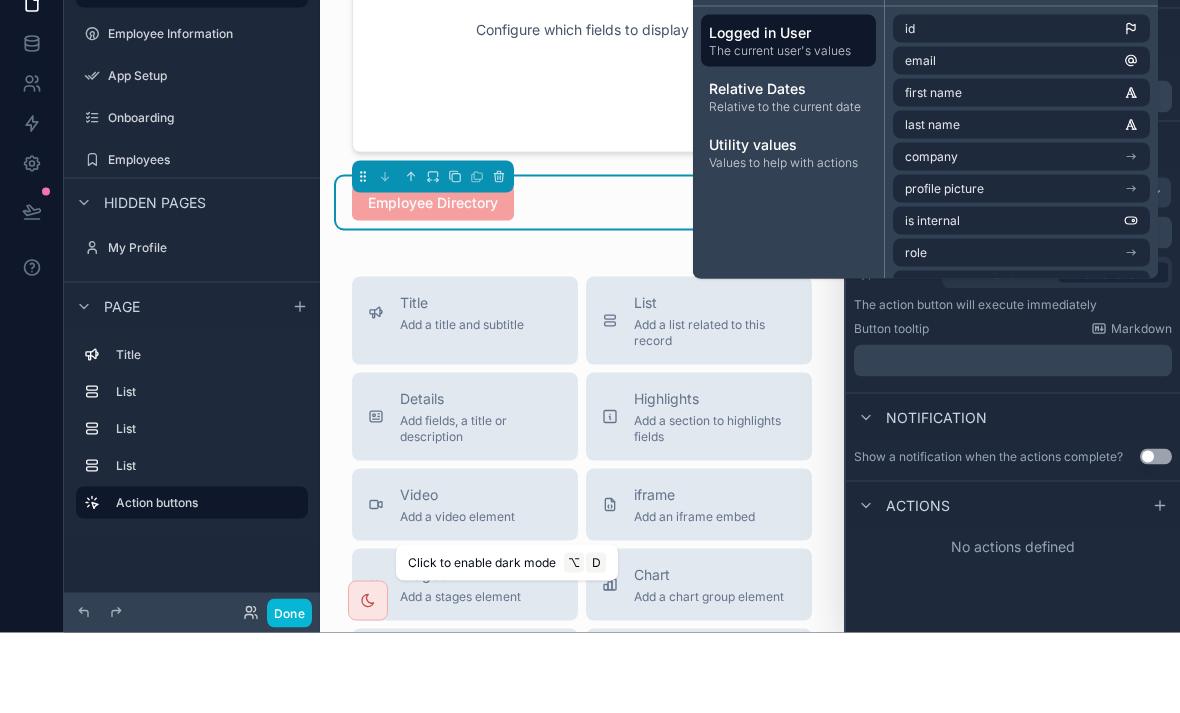 click on "Values to help with actions" at bounding box center [788, 243] 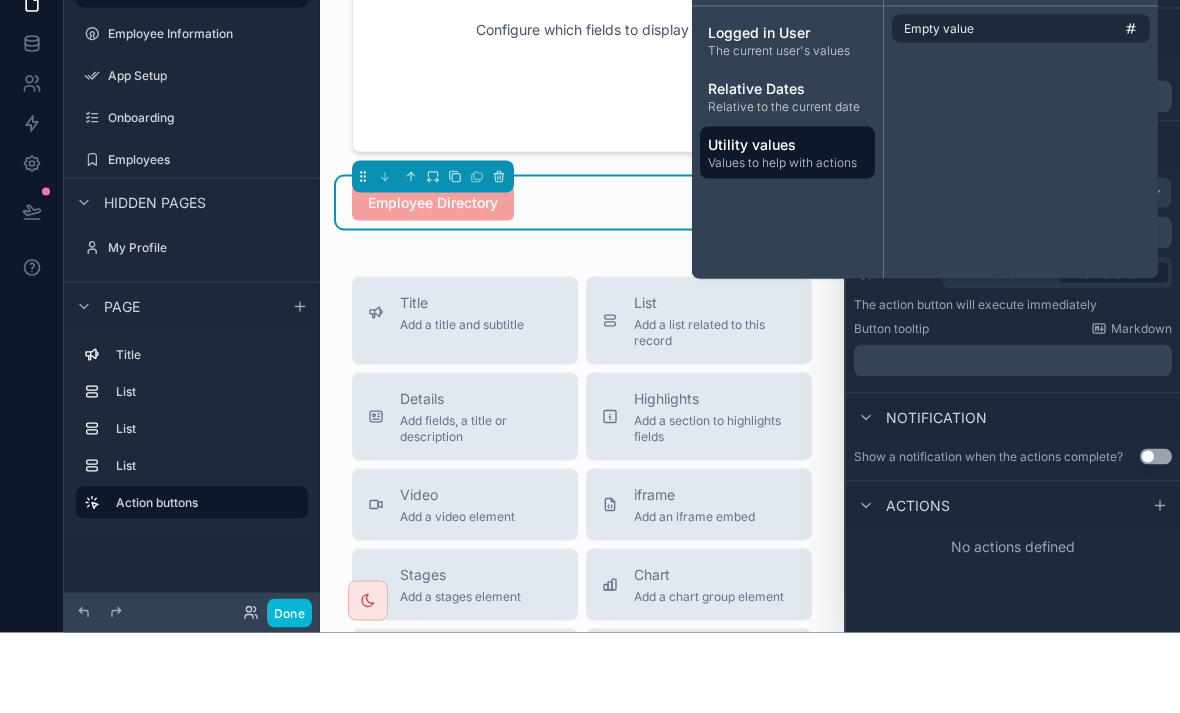 scroll, scrollTop: 65, scrollLeft: 0, axis: vertical 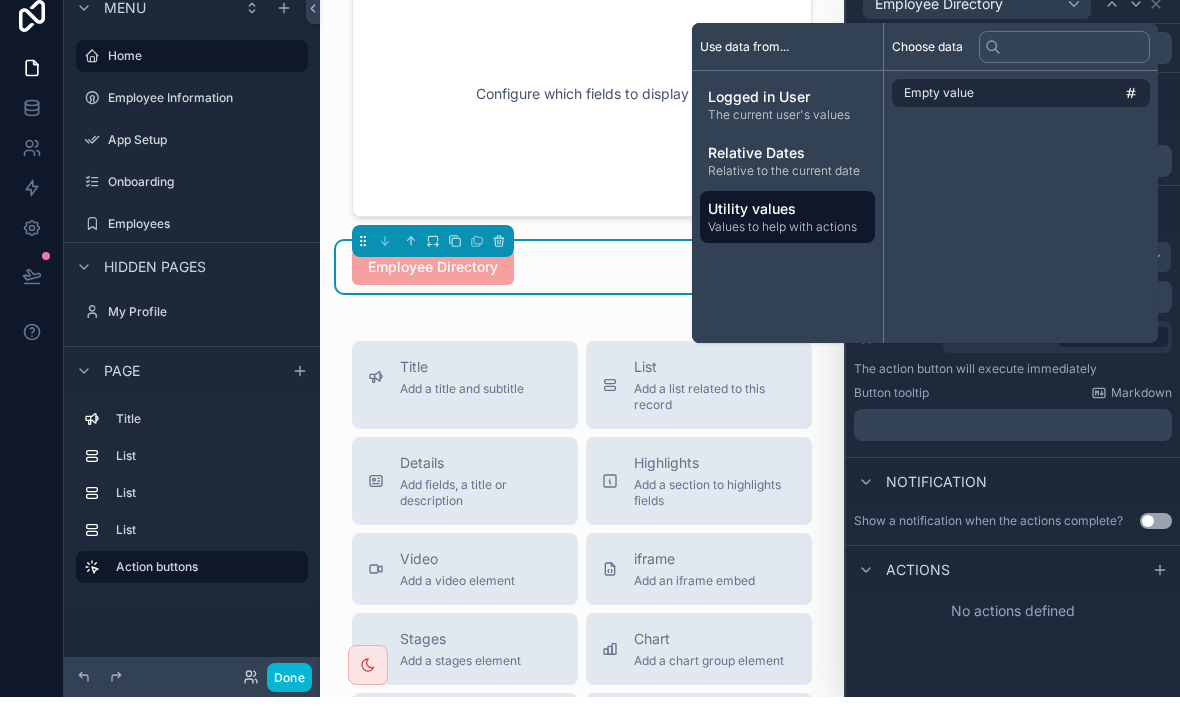 click on "Relative to the current date" at bounding box center (787, 187) 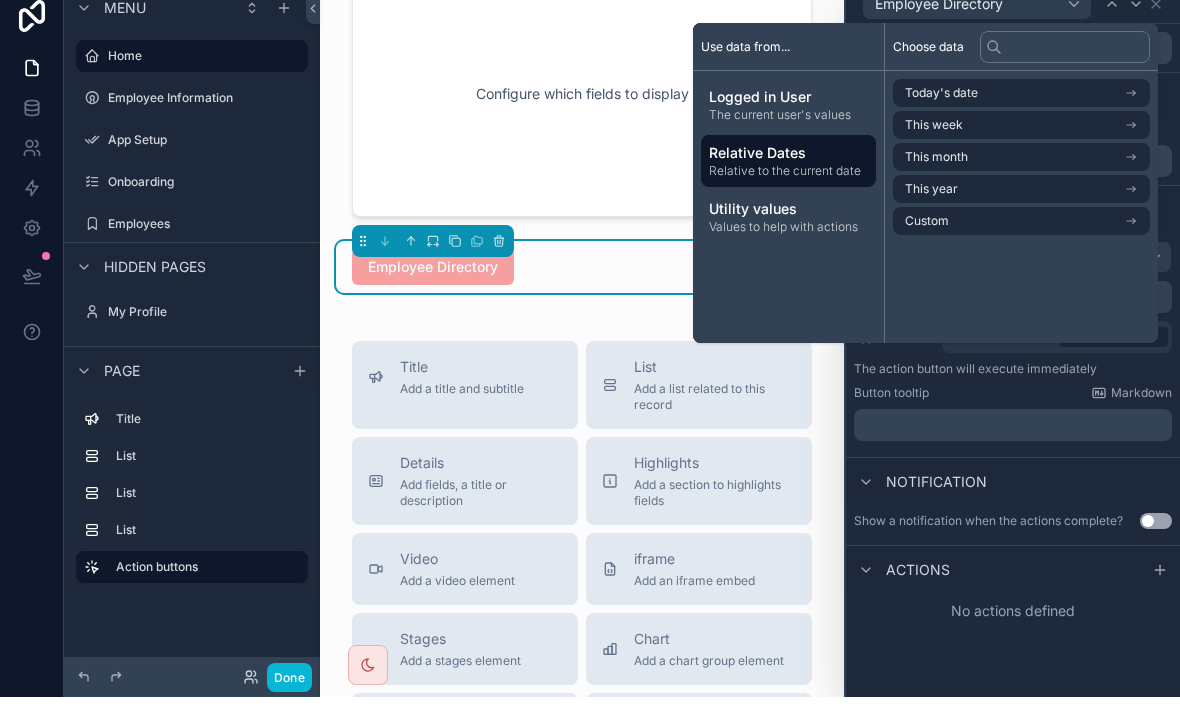 click on "Logged in User" at bounding box center [788, 113] 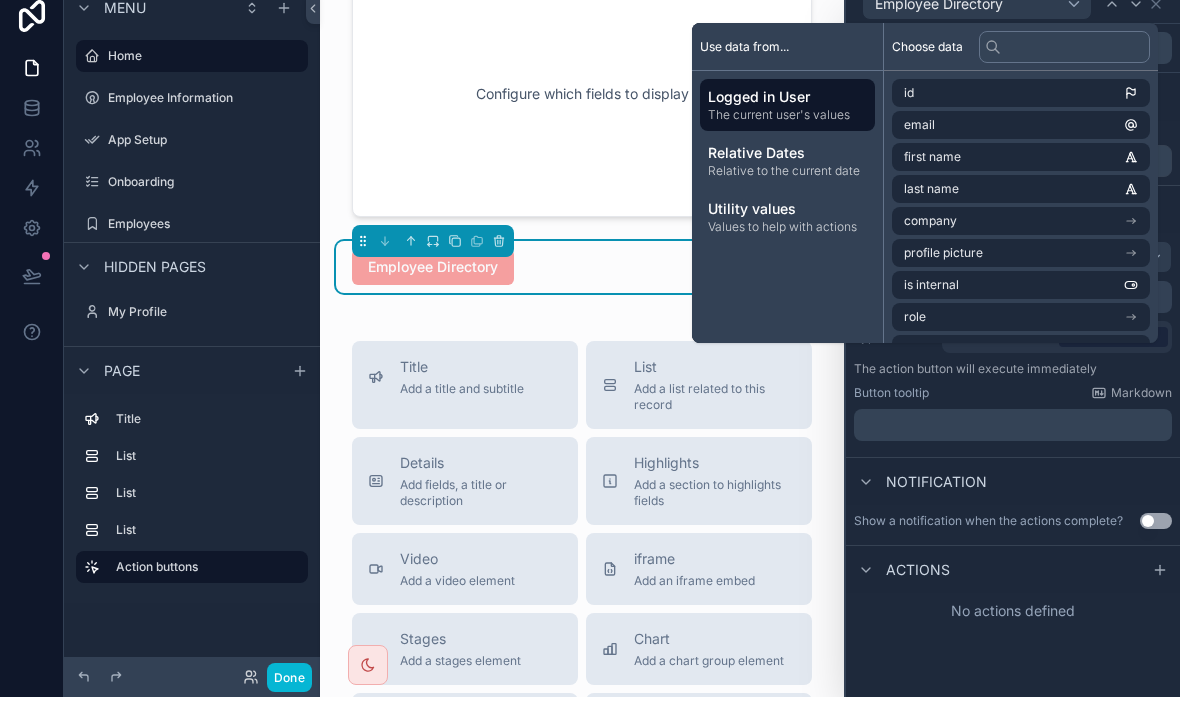 click on "**********" at bounding box center (1013, 376) 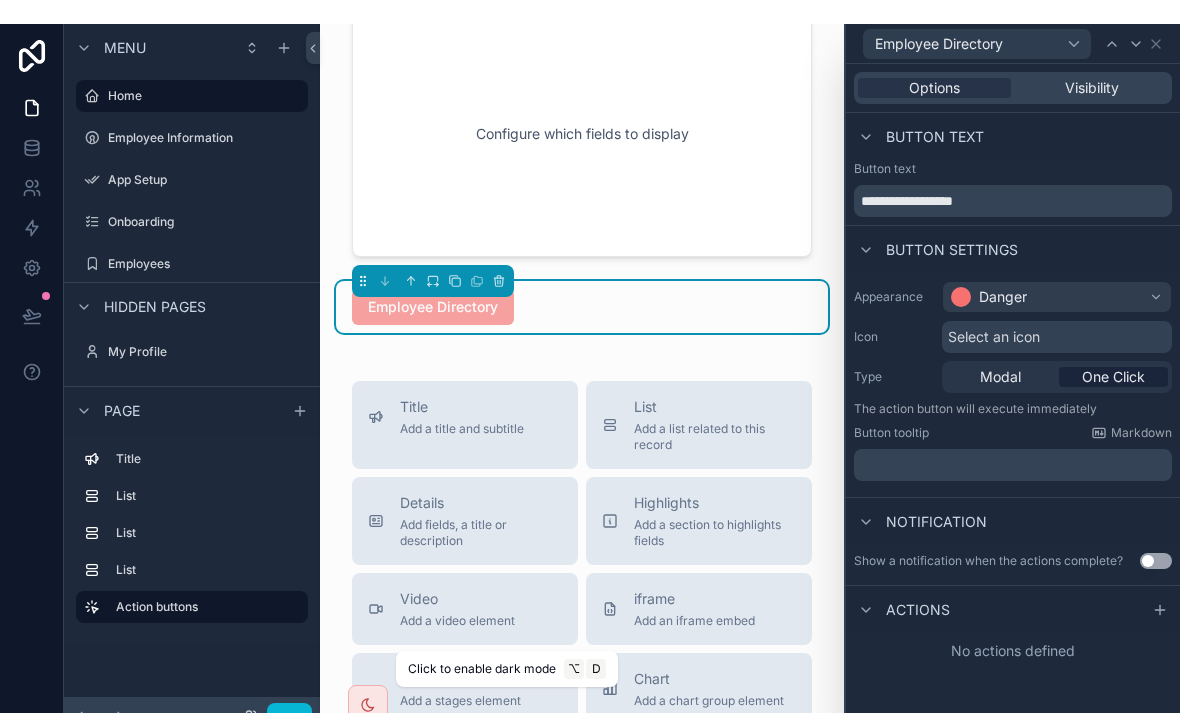scroll, scrollTop: 64, scrollLeft: 0, axis: vertical 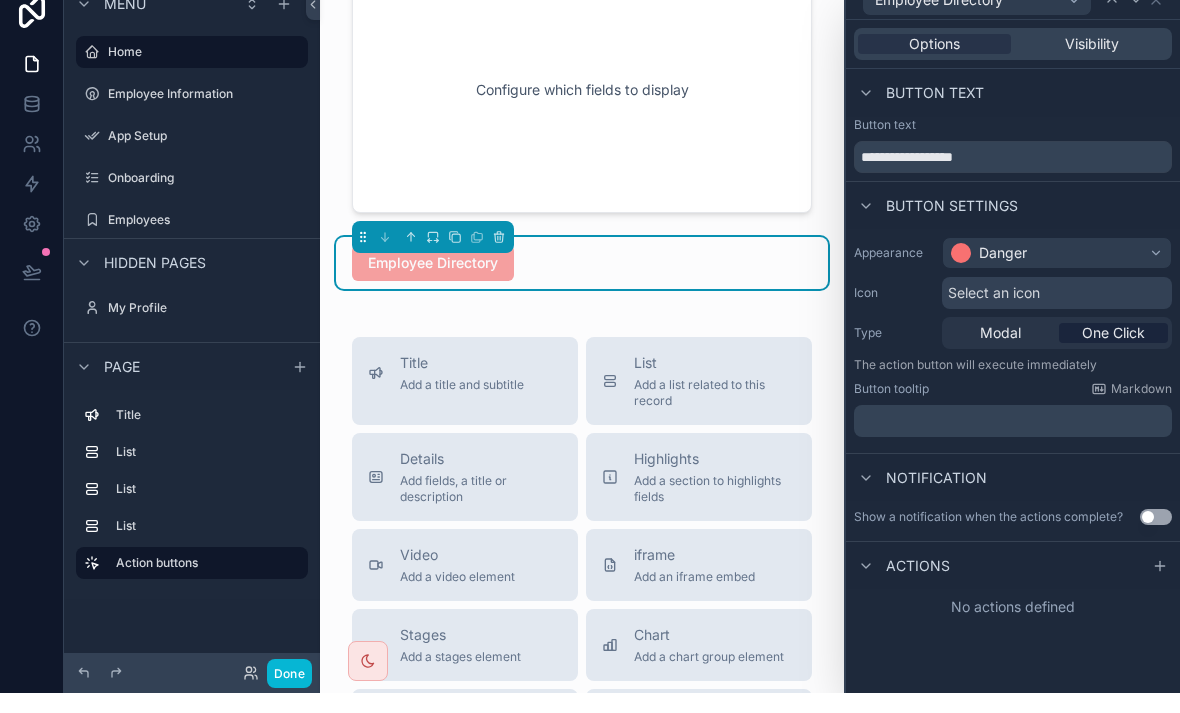 click on "Actions" at bounding box center [902, 586] 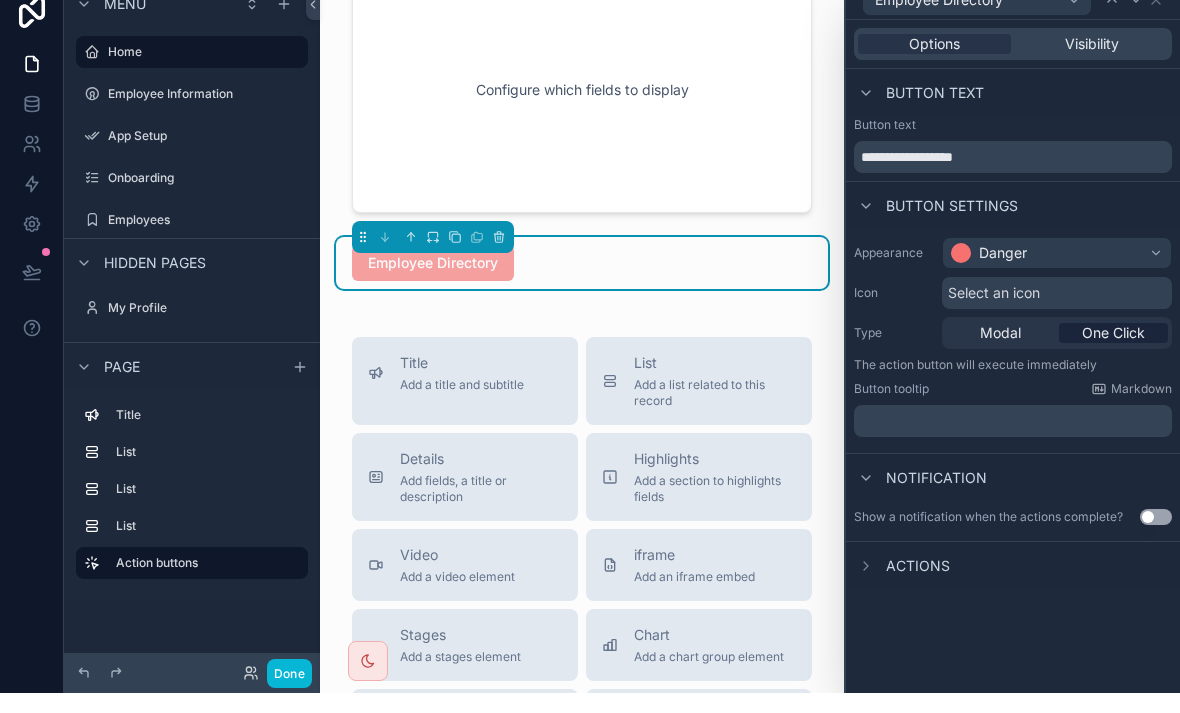 click at bounding box center [866, 586] 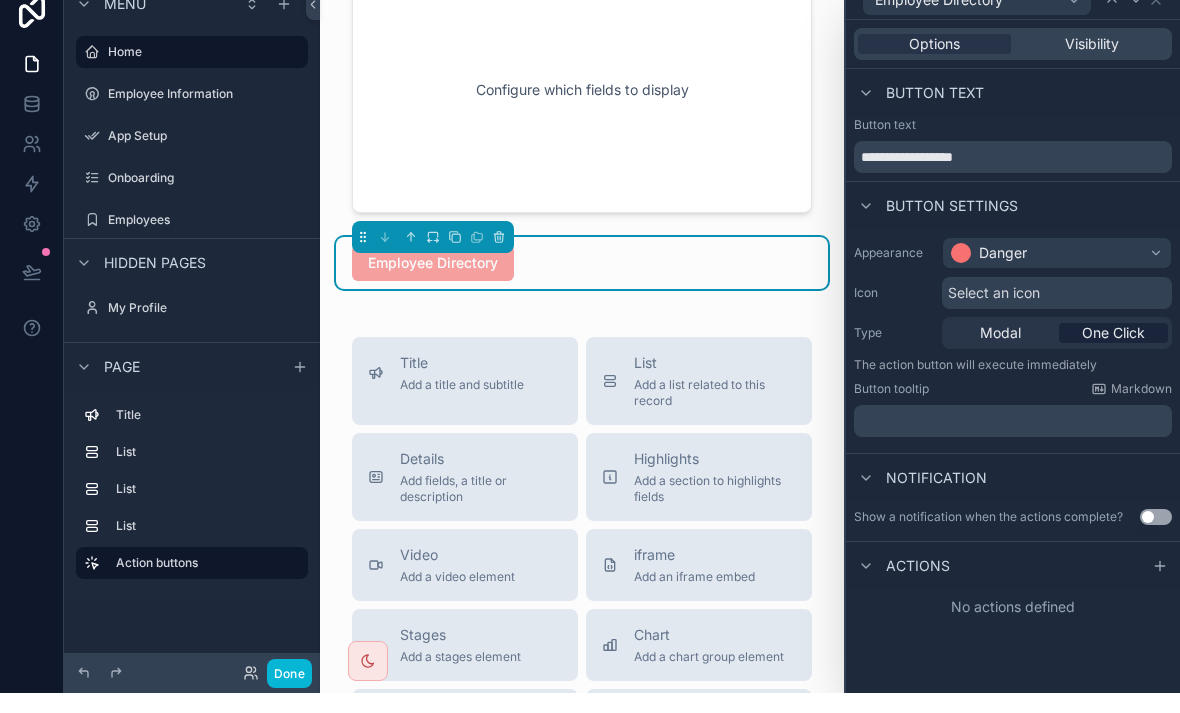 click 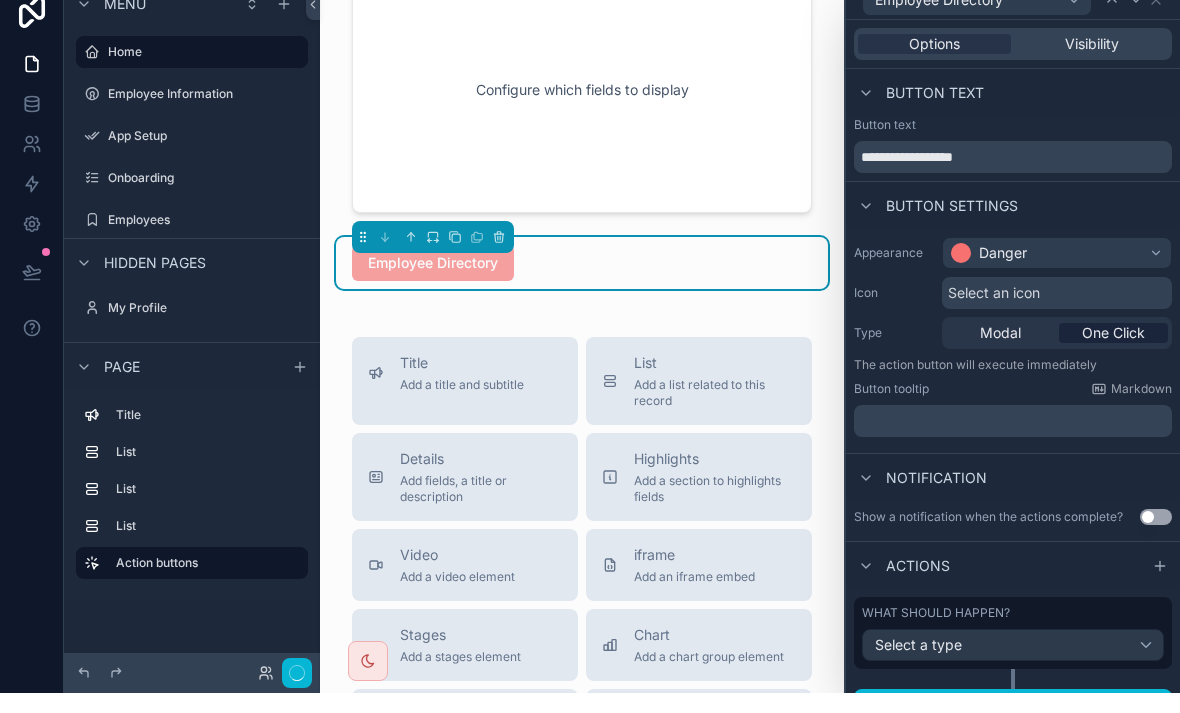 scroll, scrollTop: 0, scrollLeft: 0, axis: both 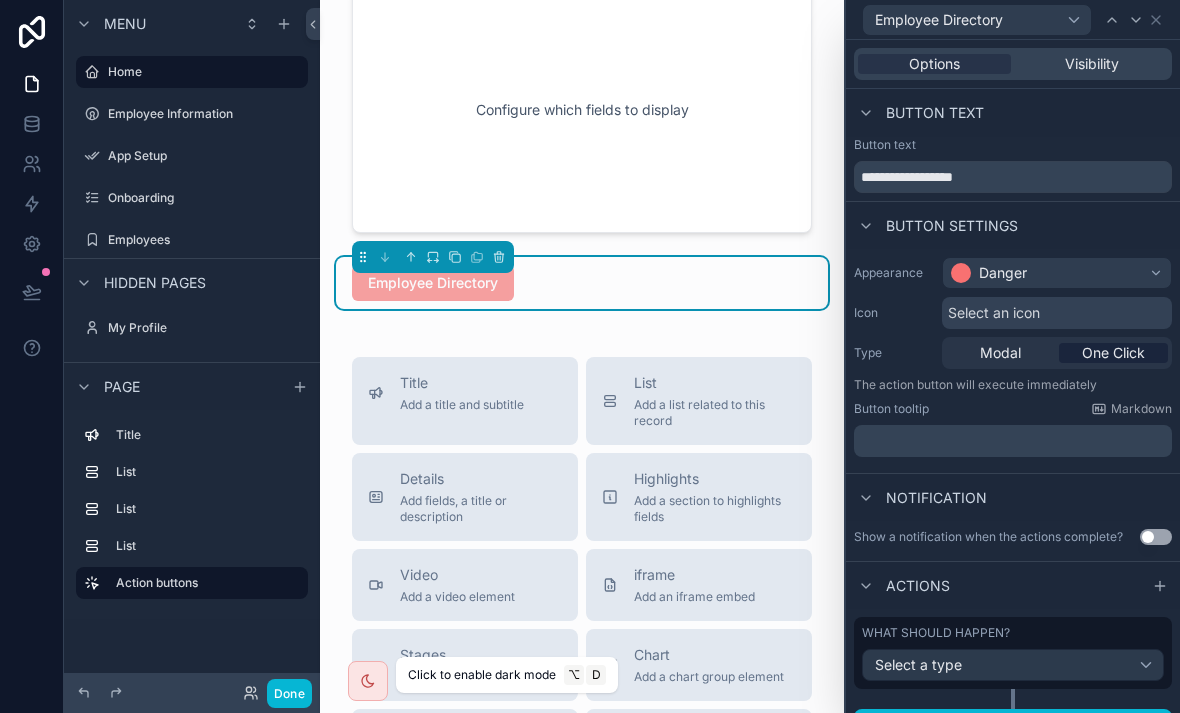 click on "Select a type" at bounding box center [1013, 665] 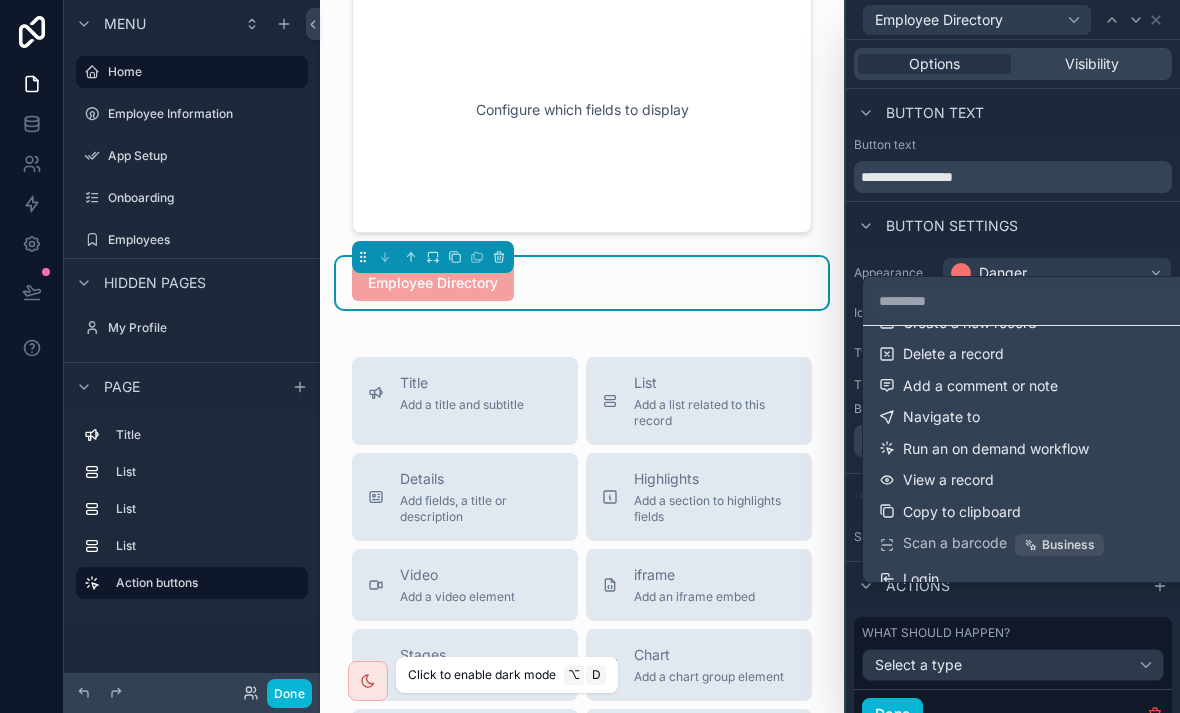 scroll, scrollTop: 67, scrollLeft: 0, axis: vertical 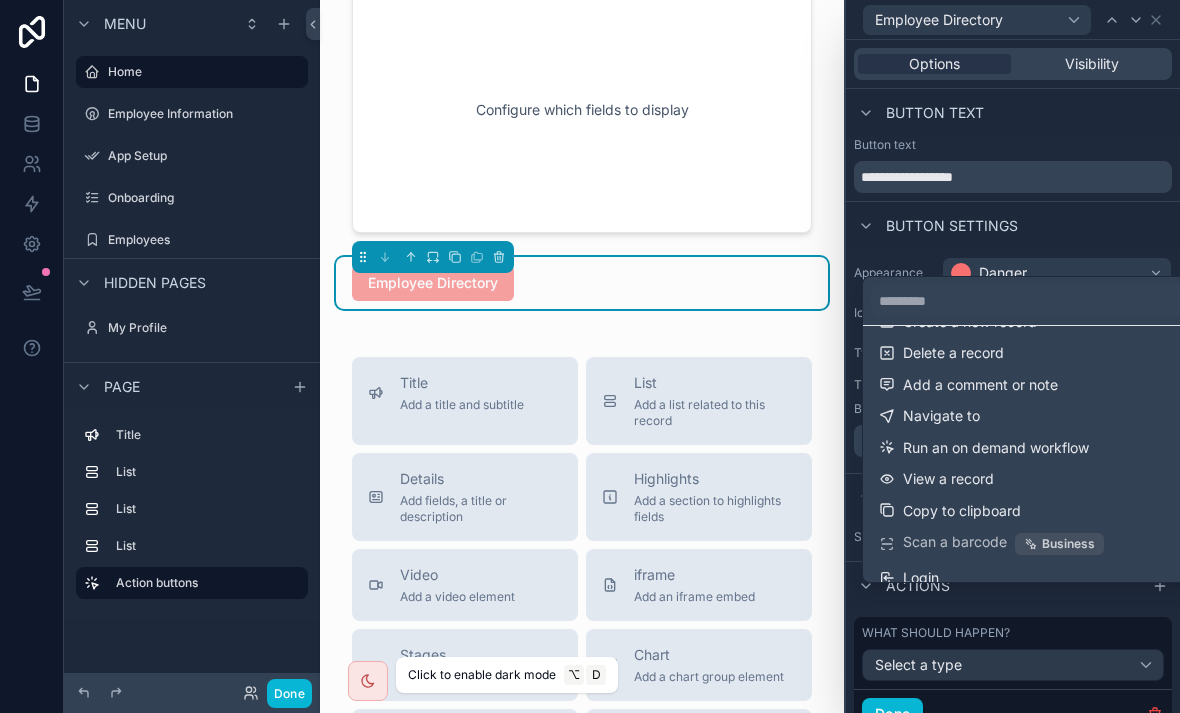 click on "Navigate to" at bounding box center [1037, 416] 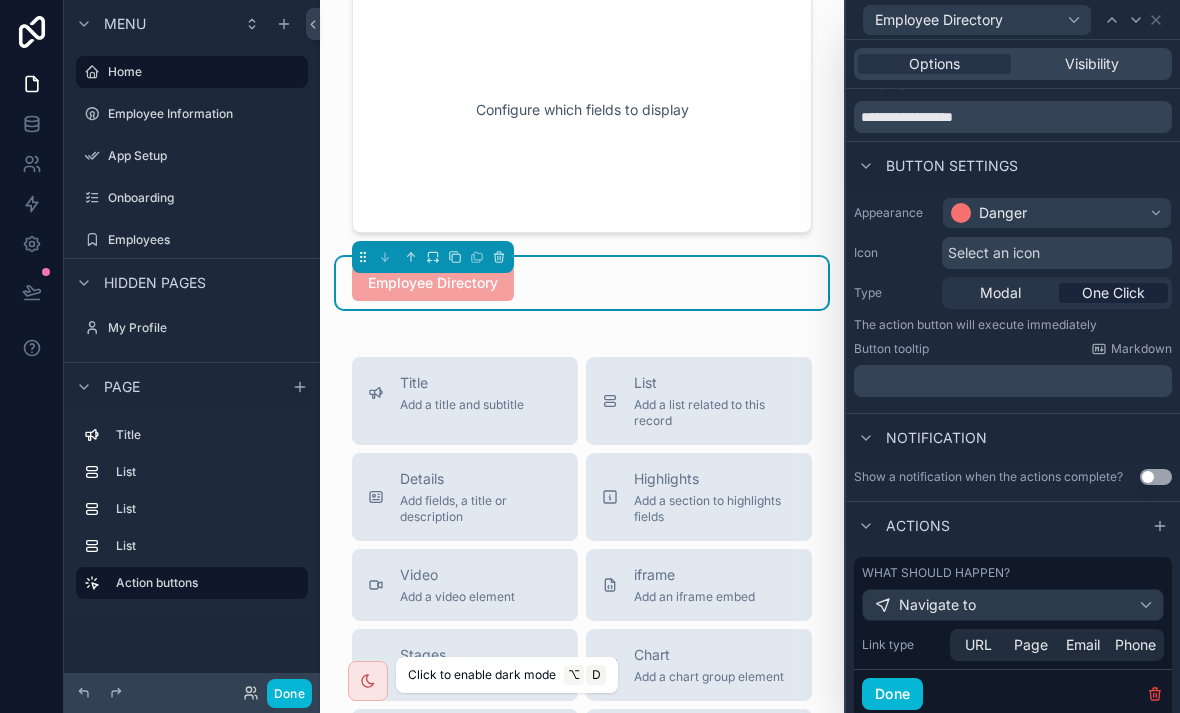 scroll, scrollTop: 59, scrollLeft: 0, axis: vertical 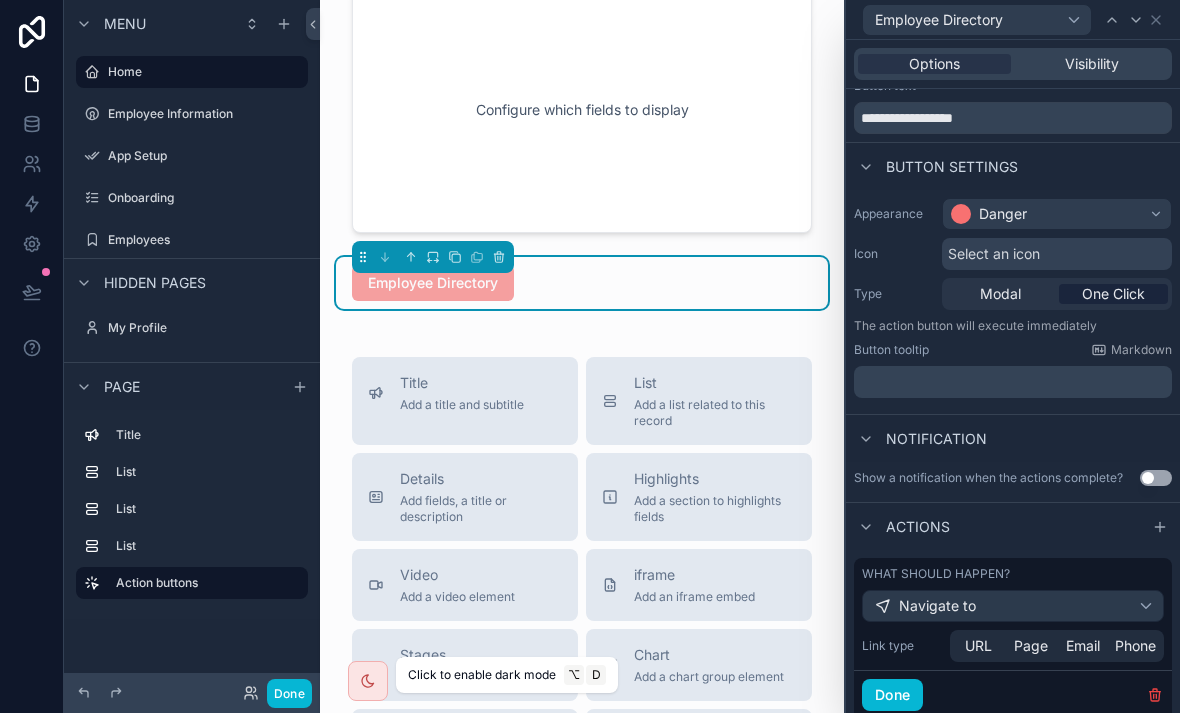 click on "Page" at bounding box center [1031, 646] 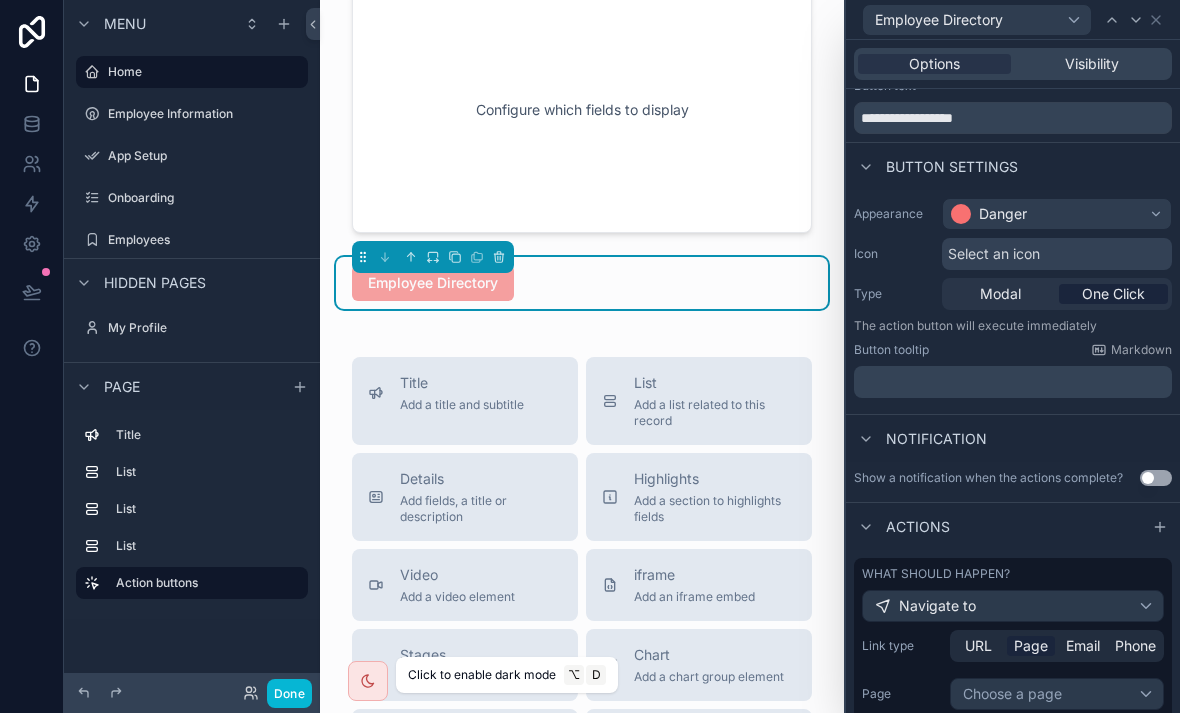 click on "Choose a page" at bounding box center (1057, 694) 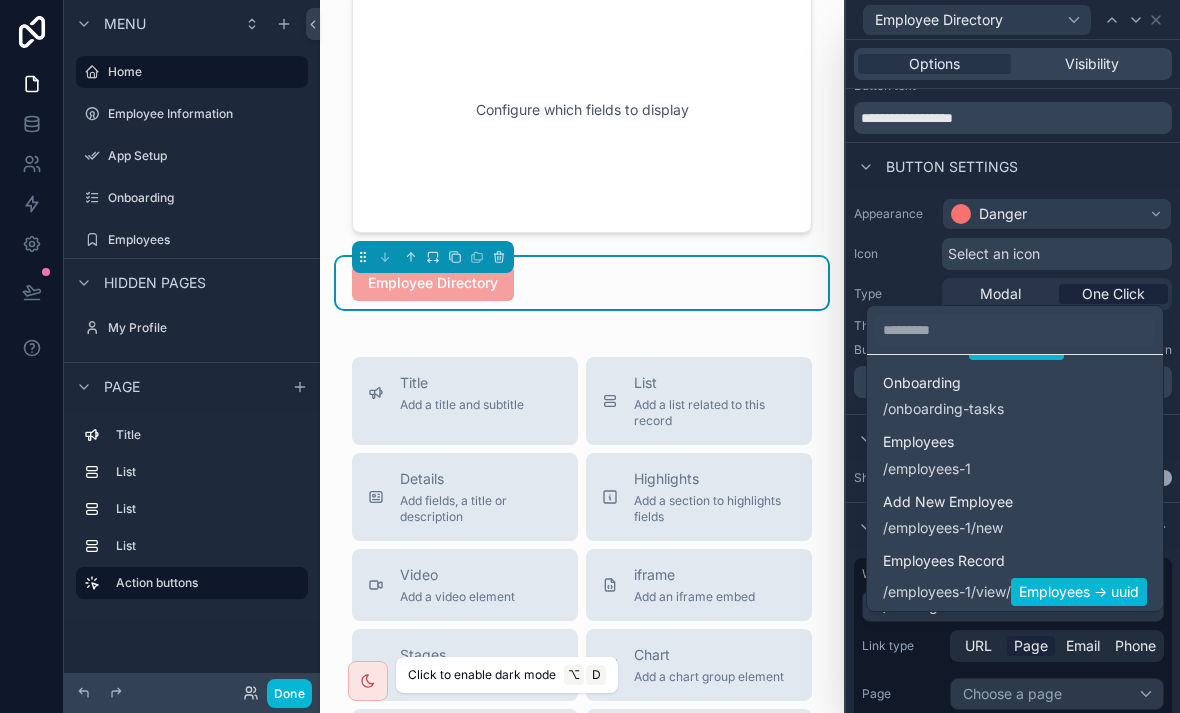 scroll, scrollTop: 435, scrollLeft: 0, axis: vertical 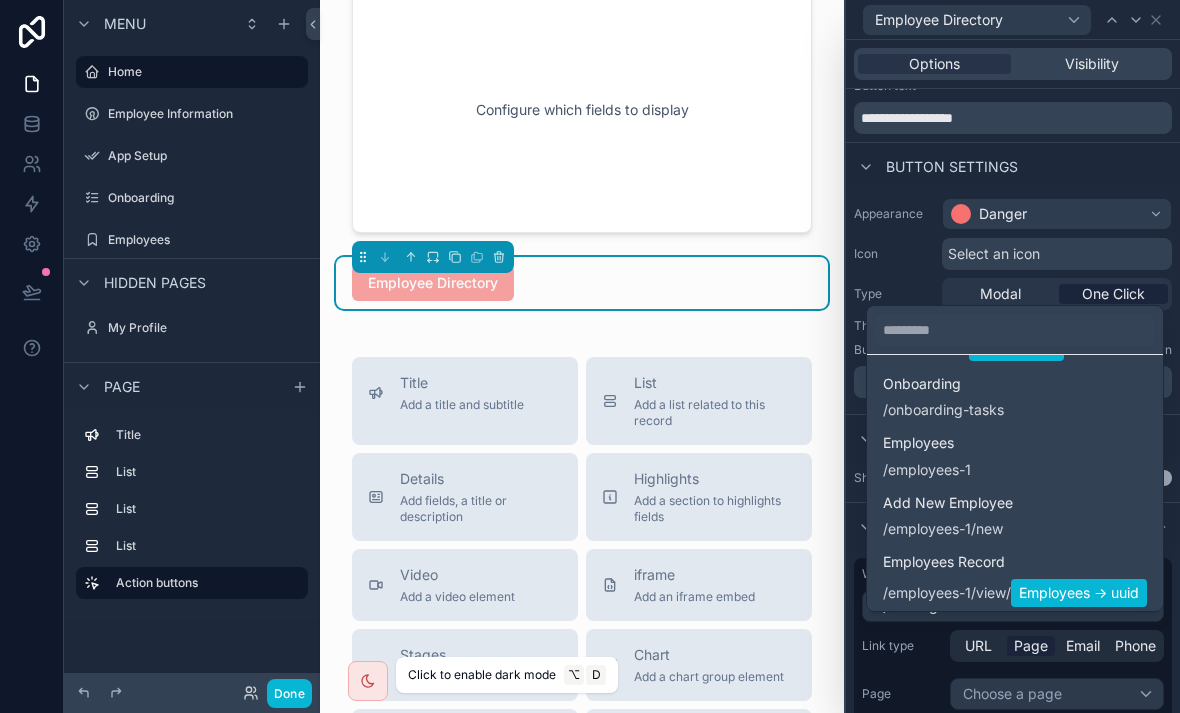 click on "Employees / employees-1" at bounding box center (1015, 457) 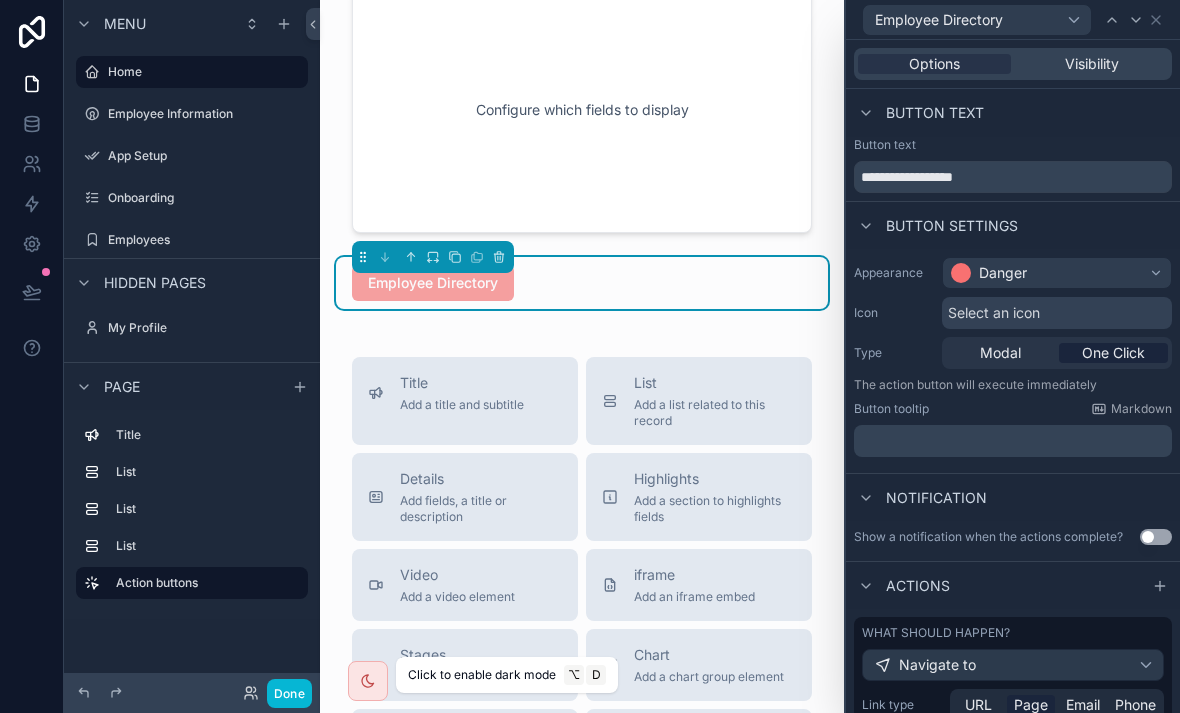 scroll, scrollTop: 0, scrollLeft: 0, axis: both 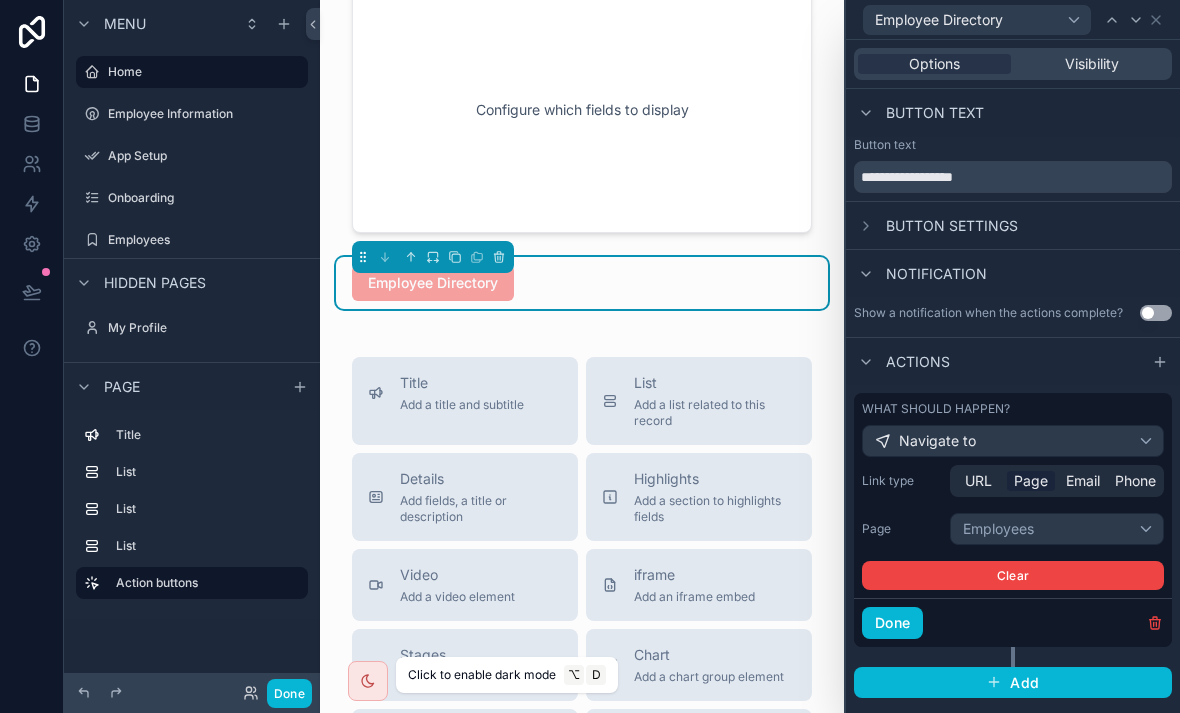 click 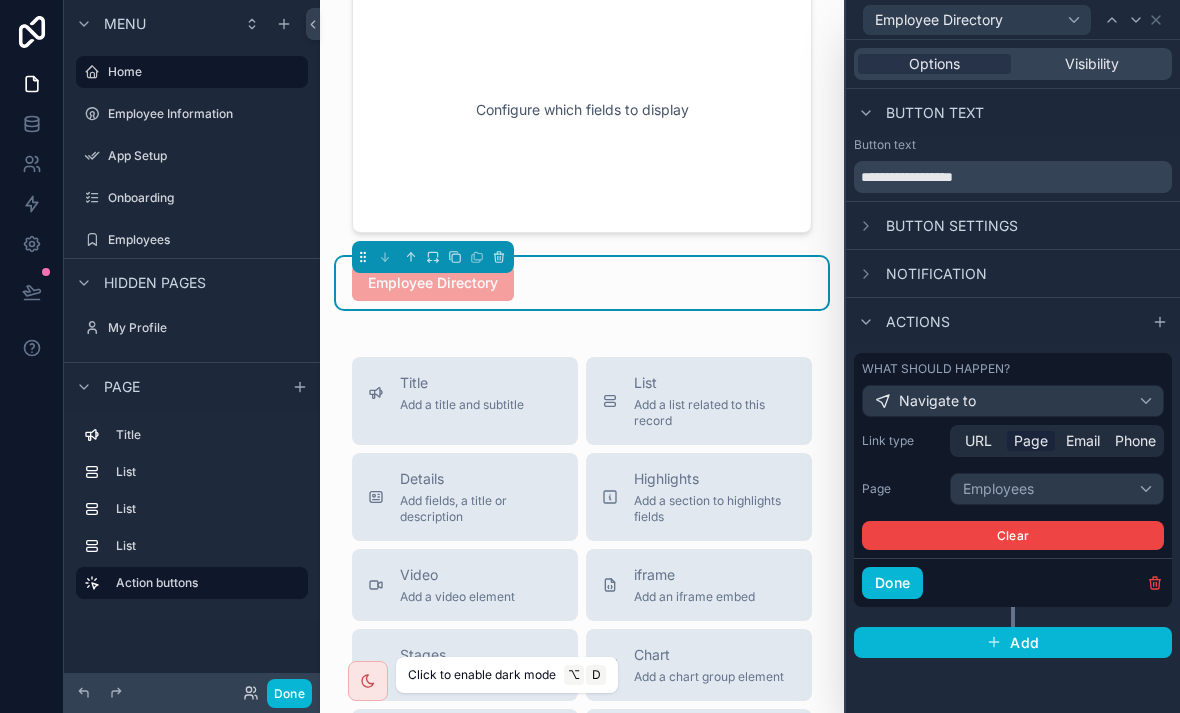 click on "Done" at bounding box center (892, 583) 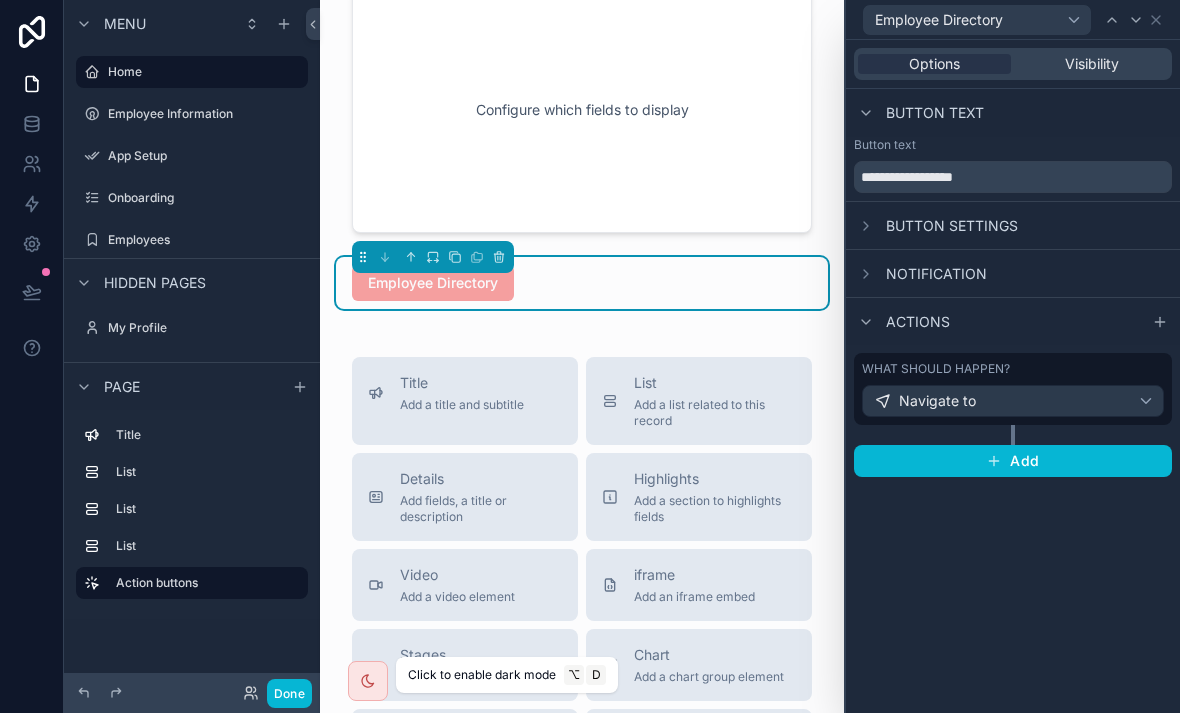 click 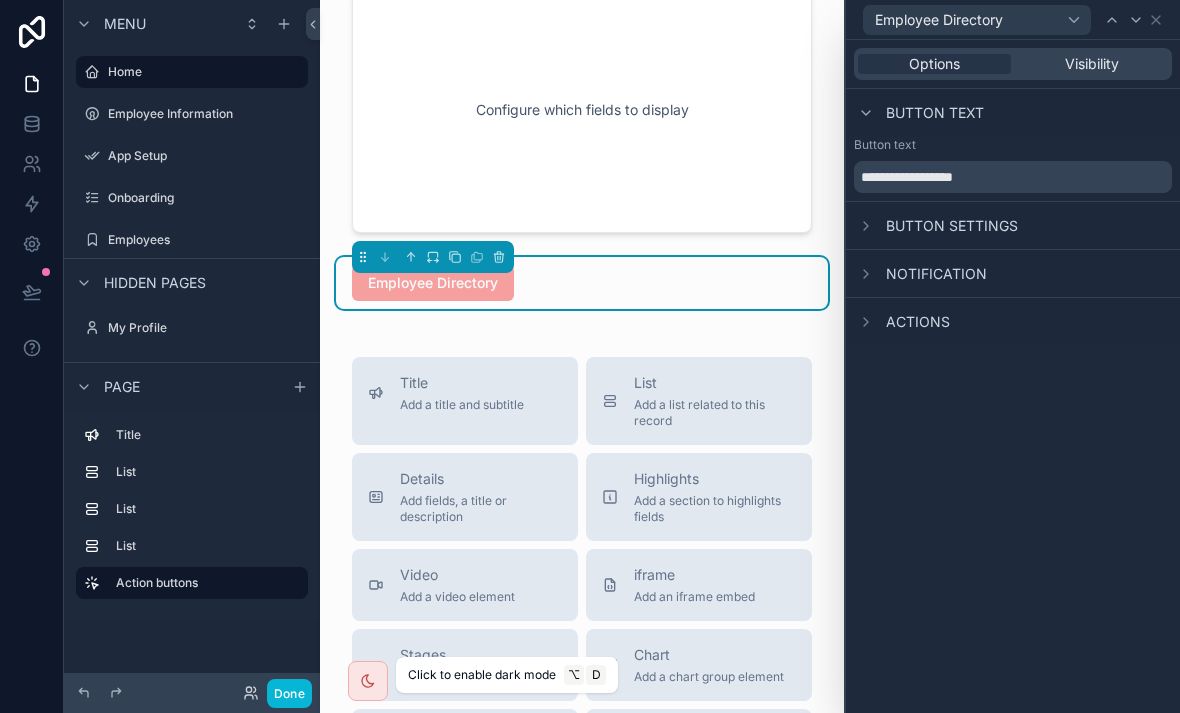 click on "Title Add a title and subtitle List Add a list related to this record Details Add fields, a title or description Highlights Add a section to highlights fields Video Add a video element iframe Add an iframe embed Stages Add a stages element Chart Add a chart group element Buttons Add an action button row Links Add quick links Text Add a text block that supports markdown Gallery Add a preview for files Notice Add a notice element Divider Add a divider Comments Record comments section Image Add an image element Container Add a container to group multiple sections together" at bounding box center [582, 745] 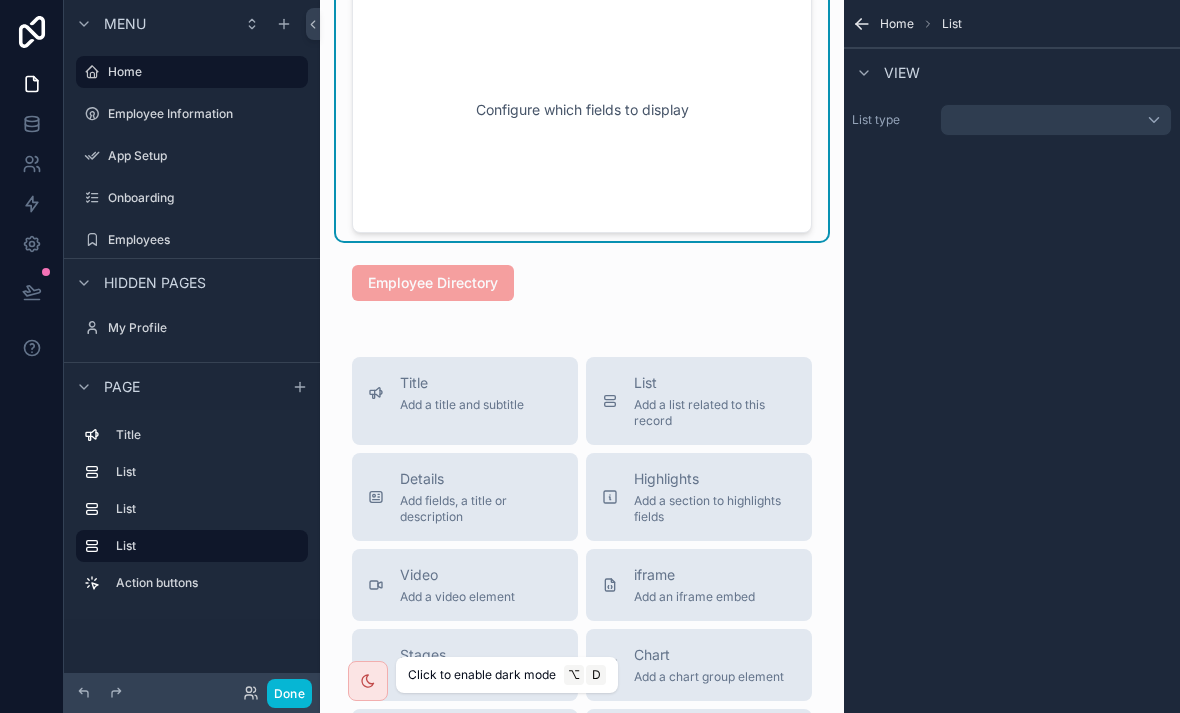 click at bounding box center [582, 283] 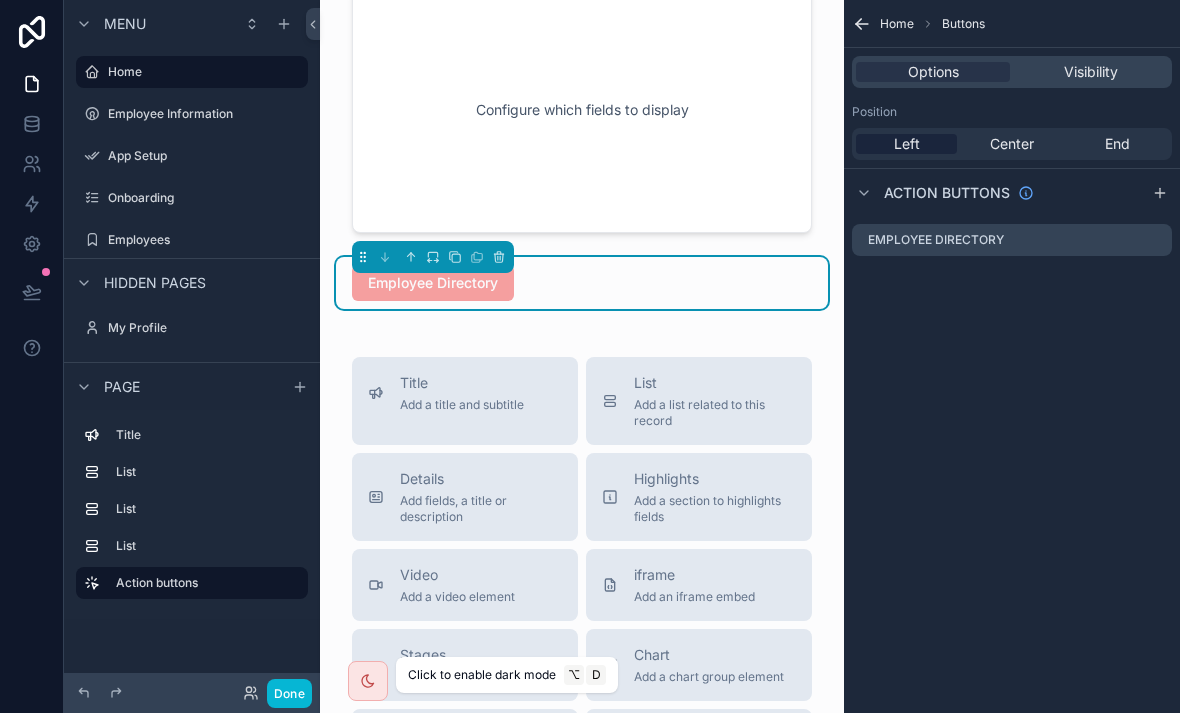 click at bounding box center [582, 110] 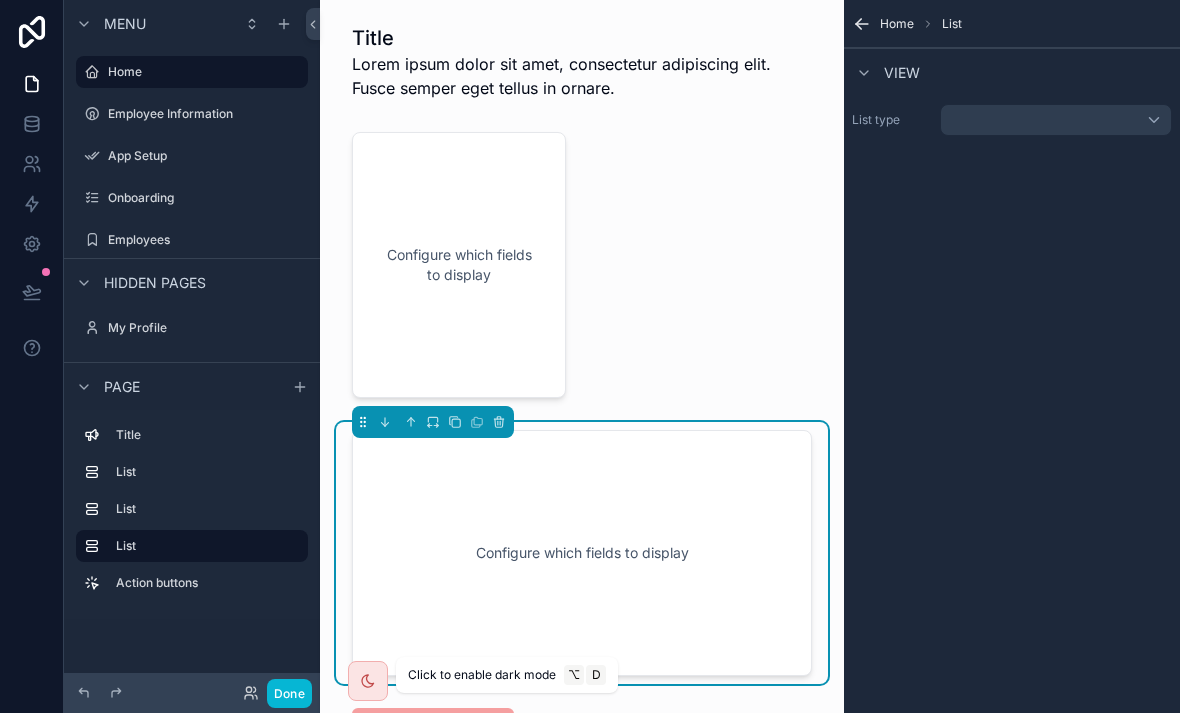 scroll, scrollTop: 0, scrollLeft: 0, axis: both 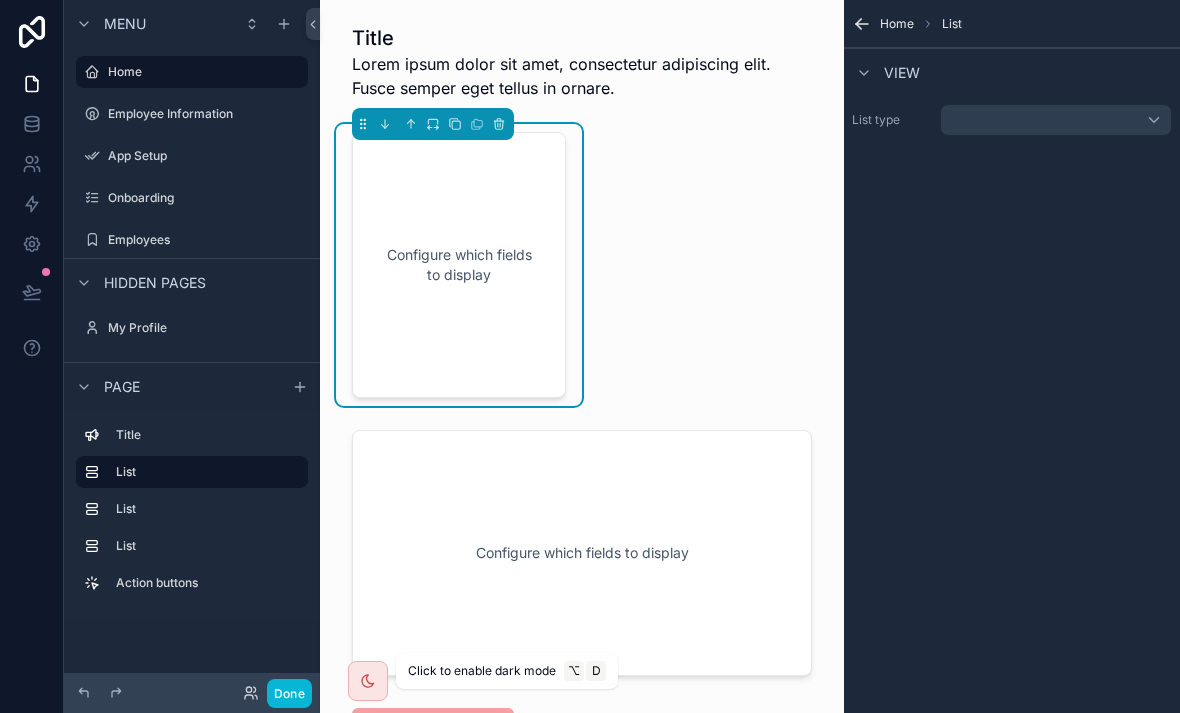 click at bounding box center [582, 62] 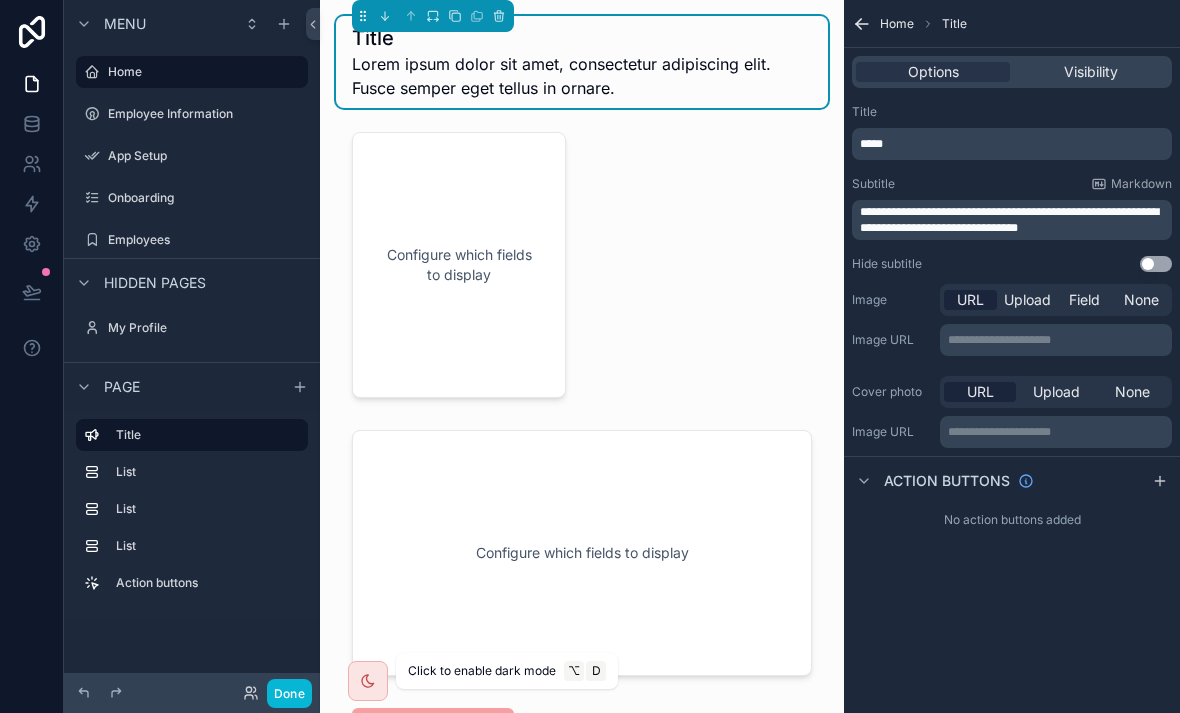 click on "Upload" at bounding box center [1027, 300] 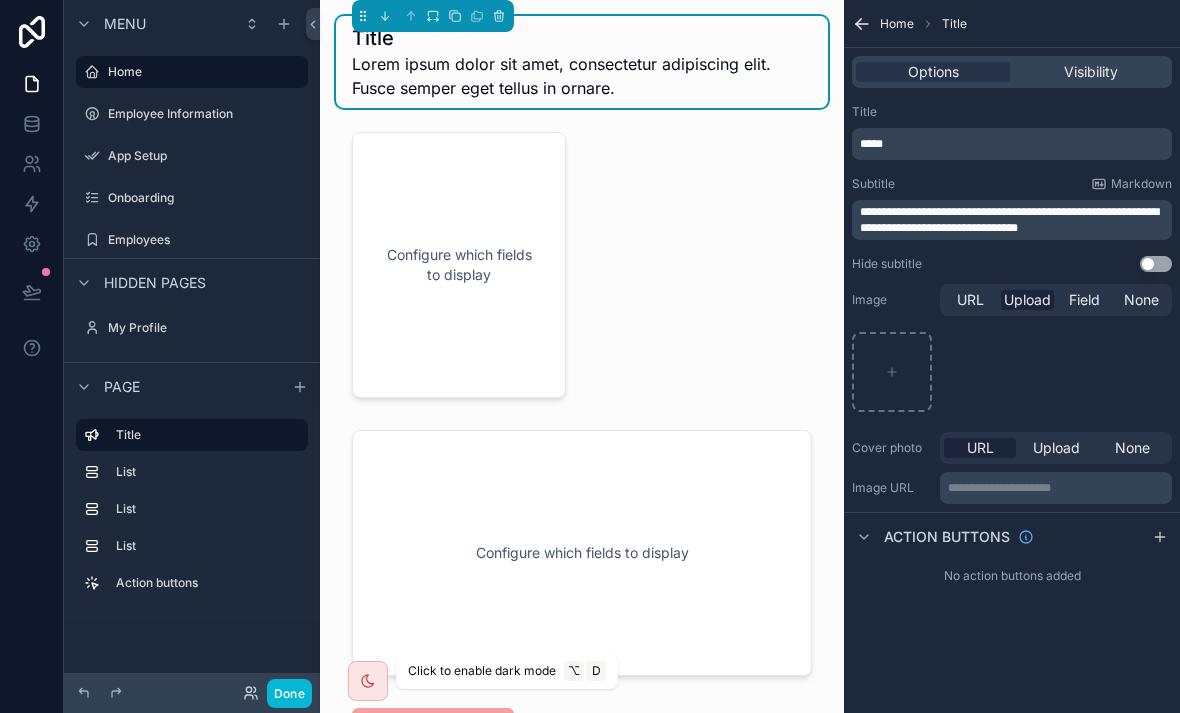 click on "Field" at bounding box center [1084, 300] 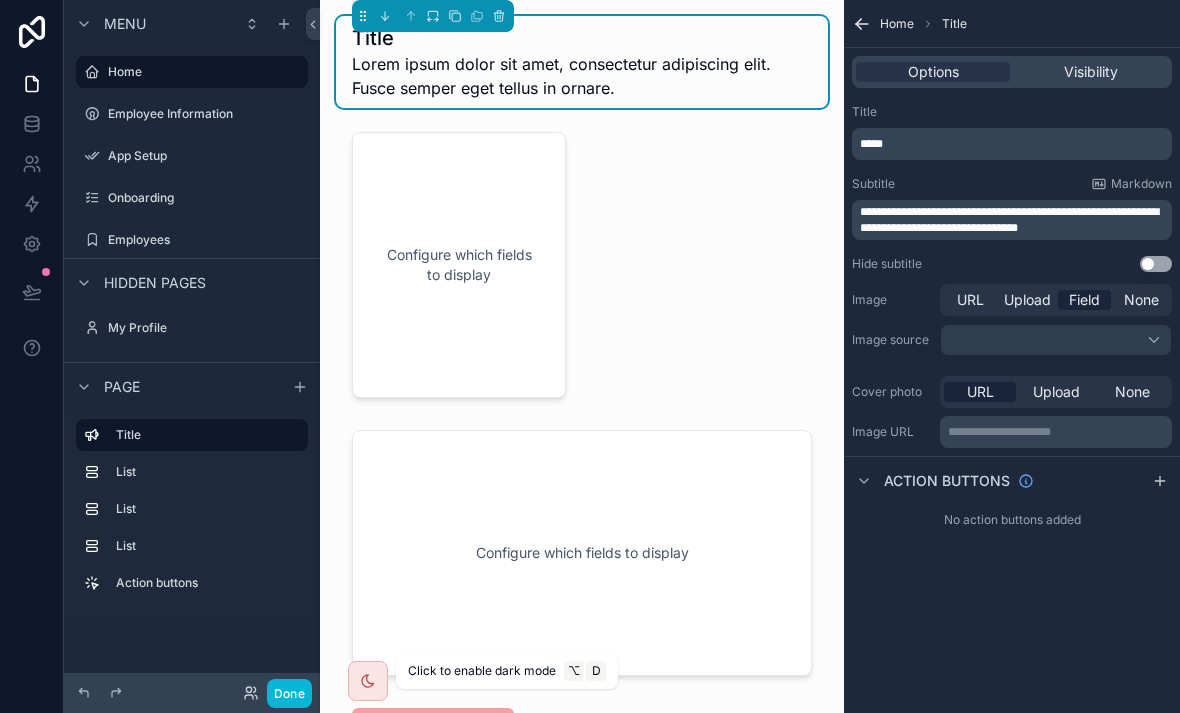click at bounding box center (1056, 340) 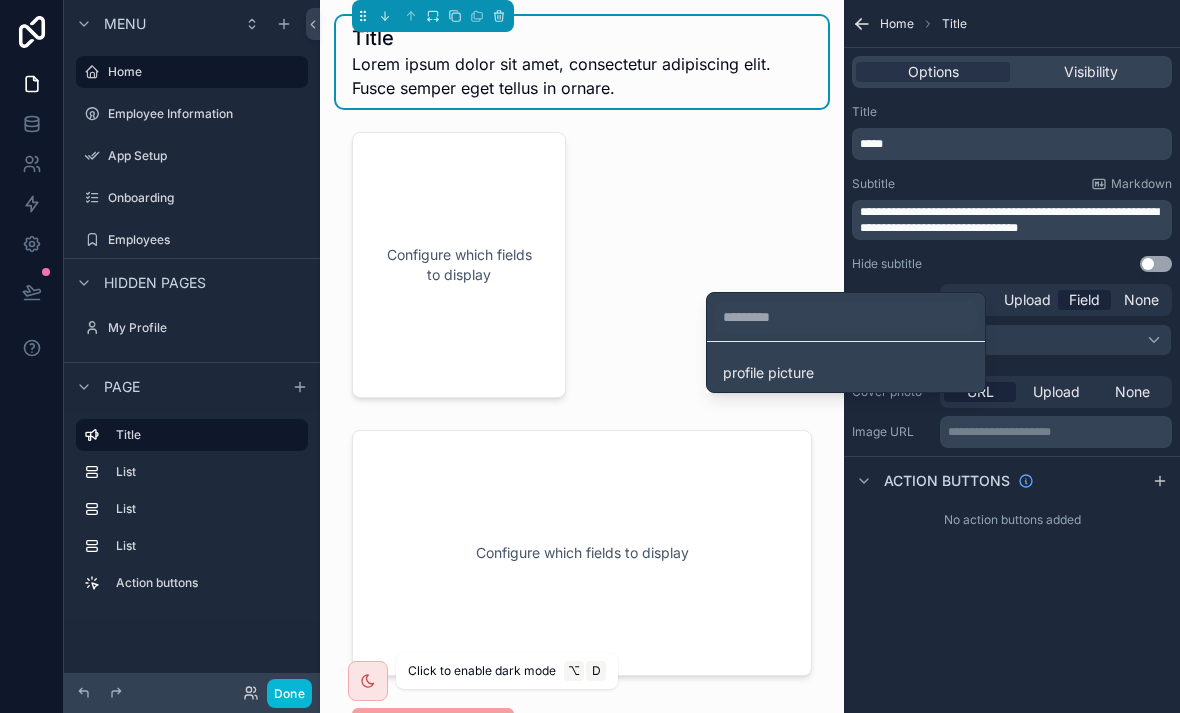 click on "profile picture" at bounding box center (846, 373) 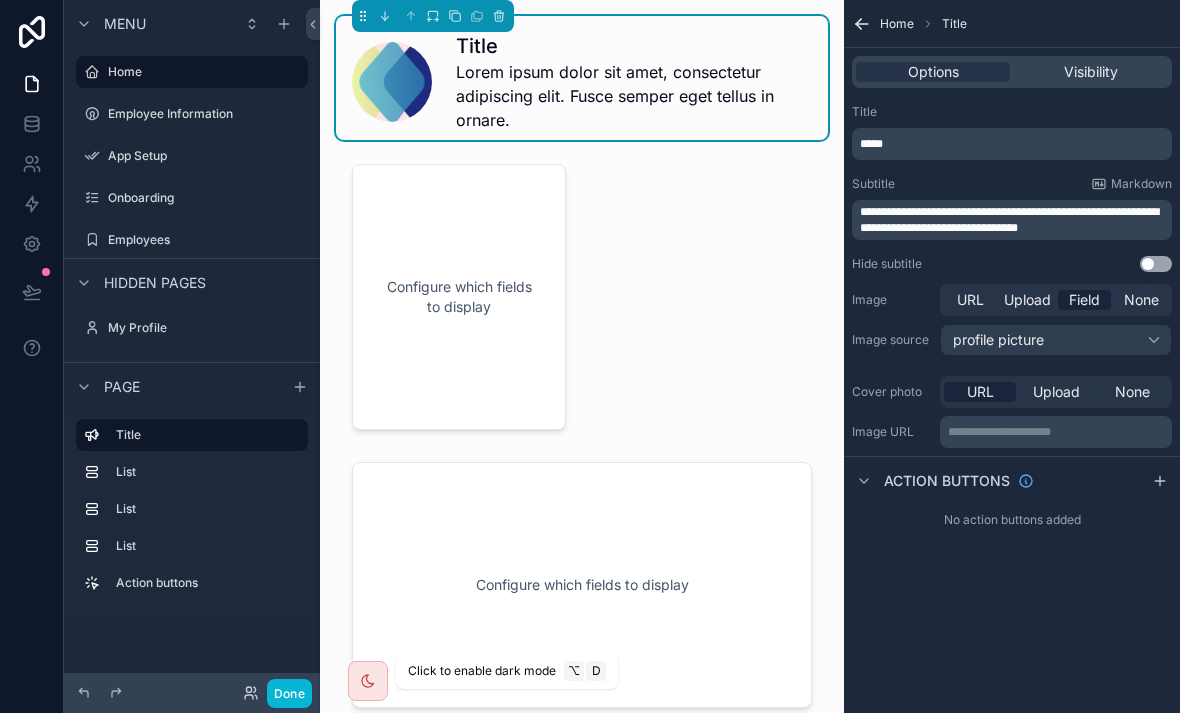 click on "profile picture" at bounding box center (1056, 340) 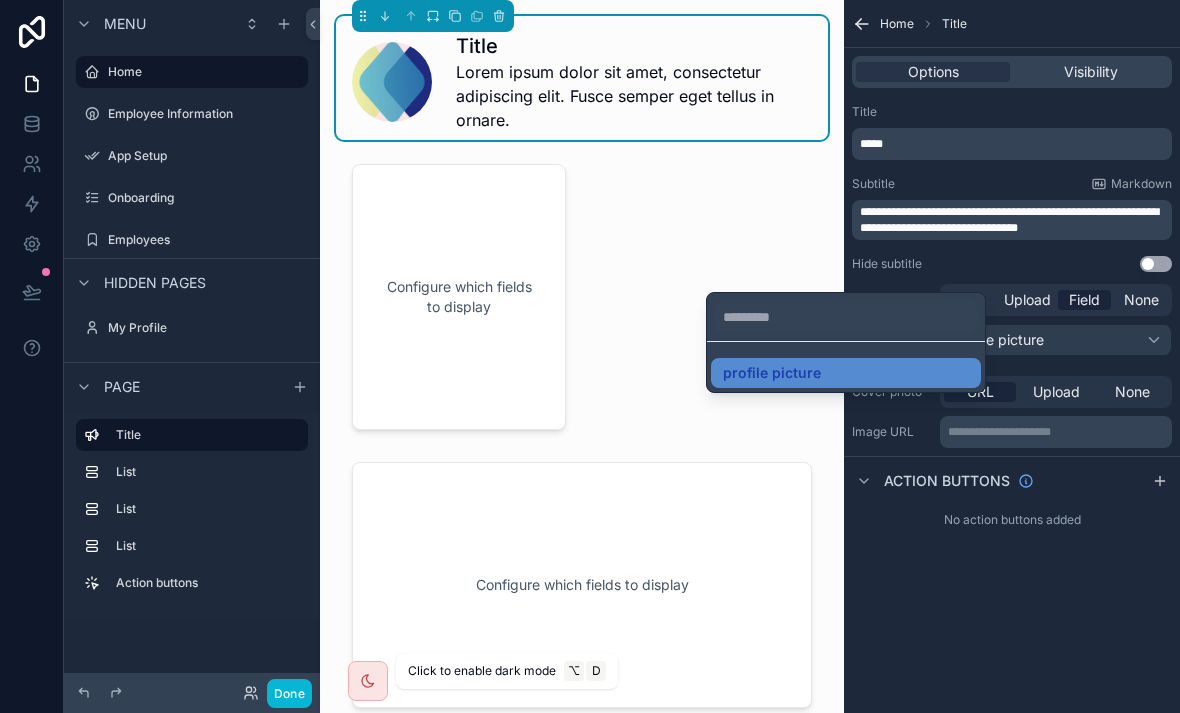 click at bounding box center [590, 356] 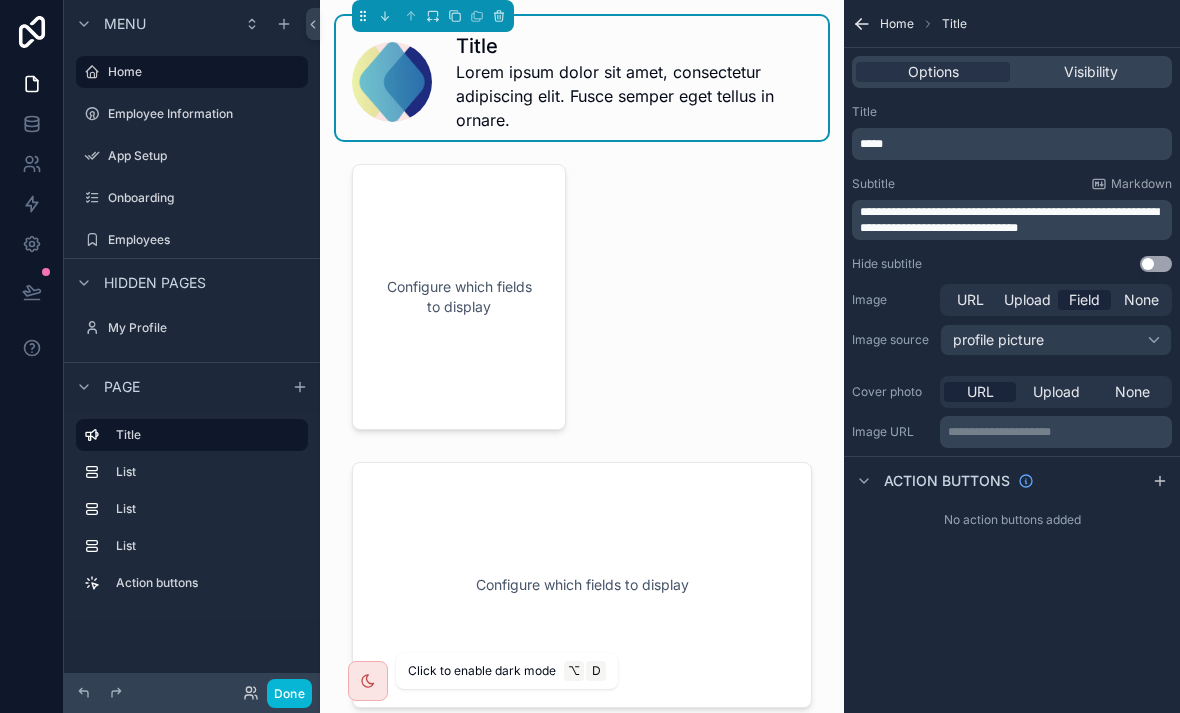 click on "profile picture" at bounding box center (1056, 340) 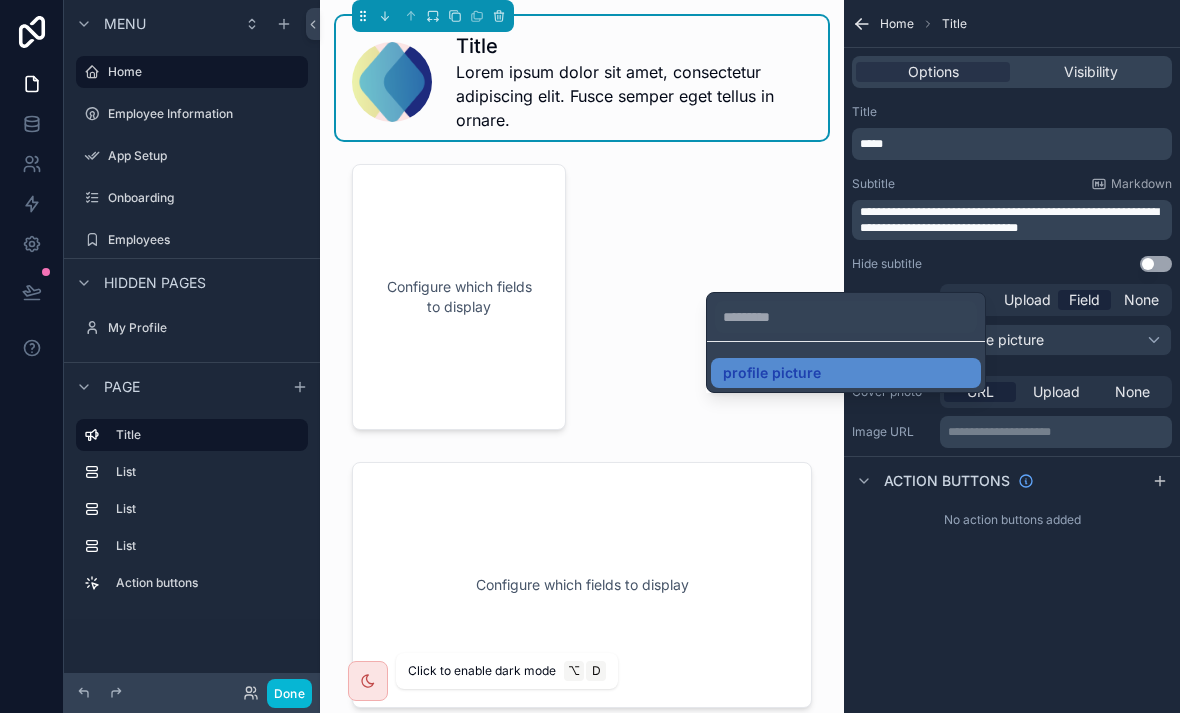 click at bounding box center [590, 356] 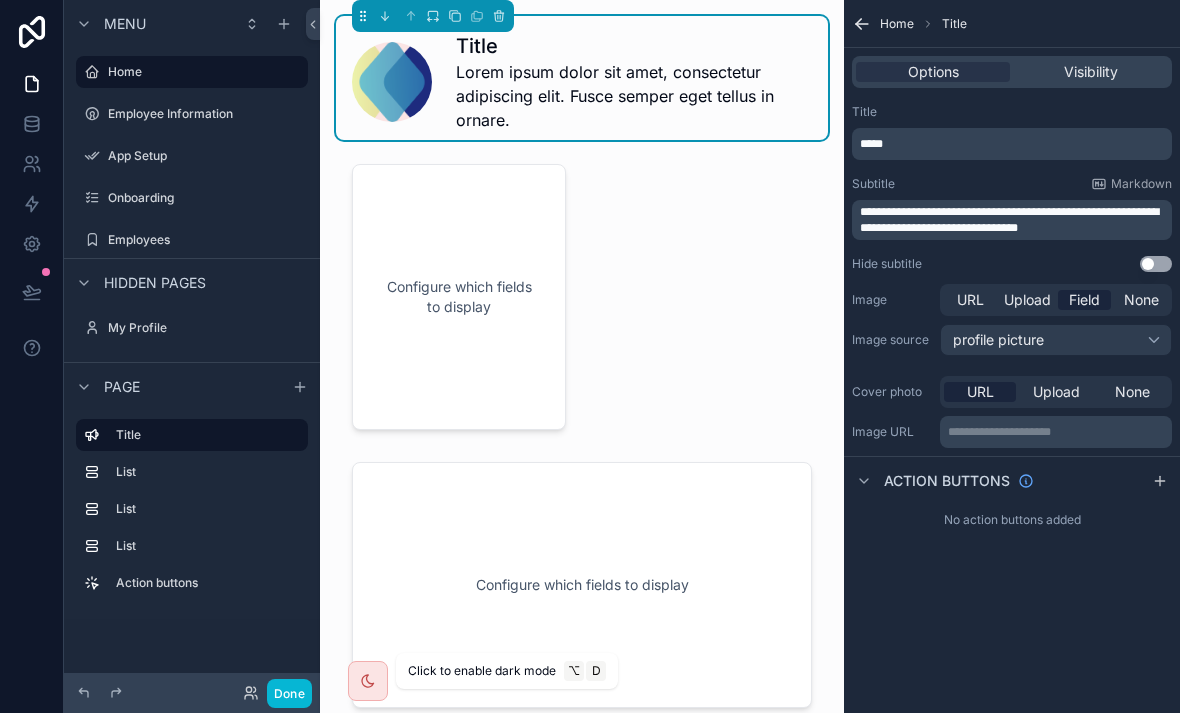 click on "Upload" at bounding box center (1056, 392) 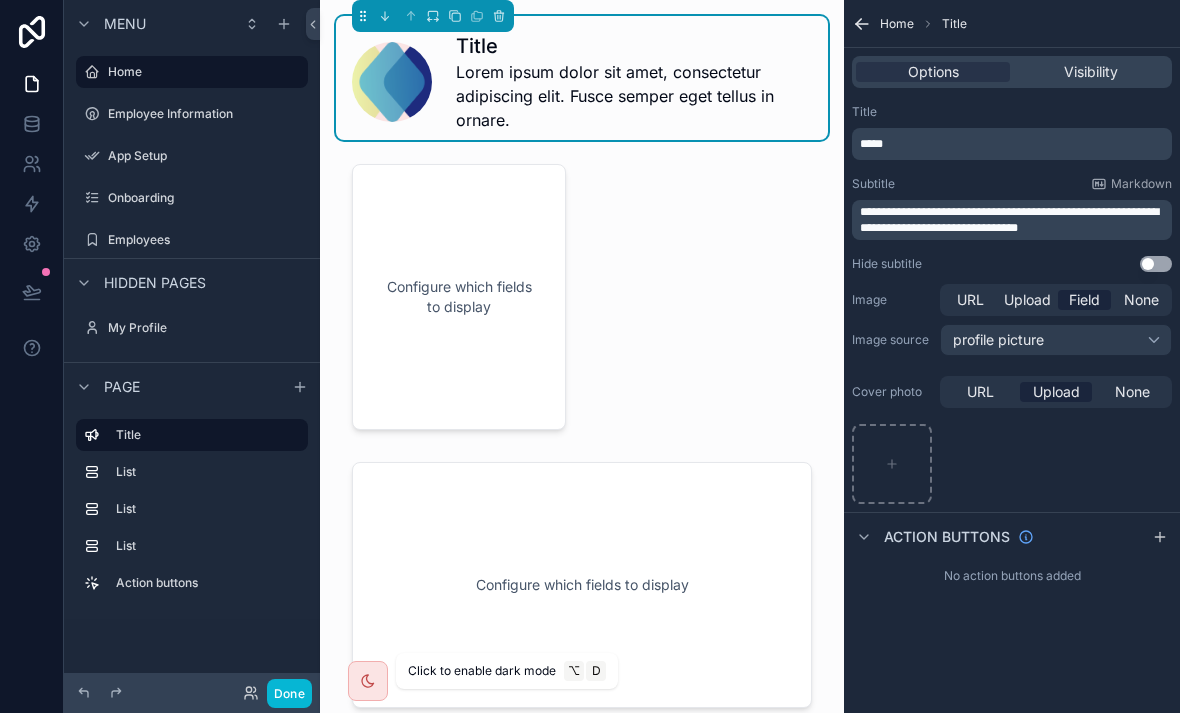click on "None" at bounding box center [1132, 392] 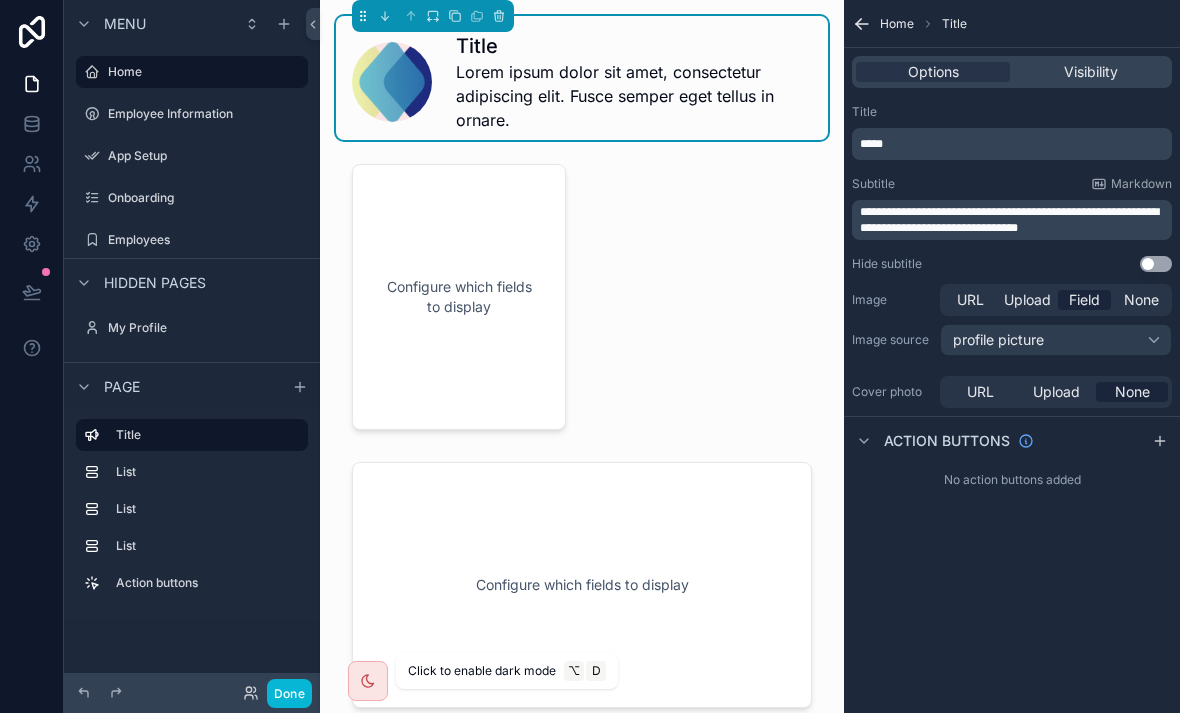 click on "URL" at bounding box center (980, 392) 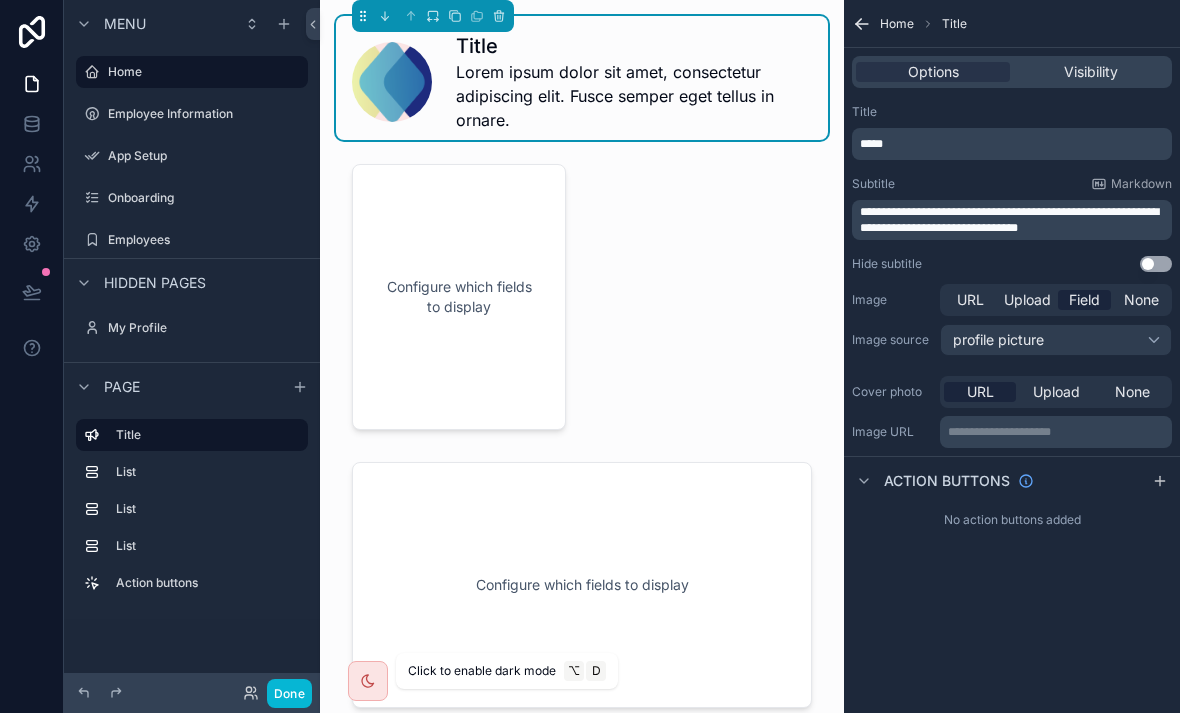 click on "**********" at bounding box center [1058, 432] 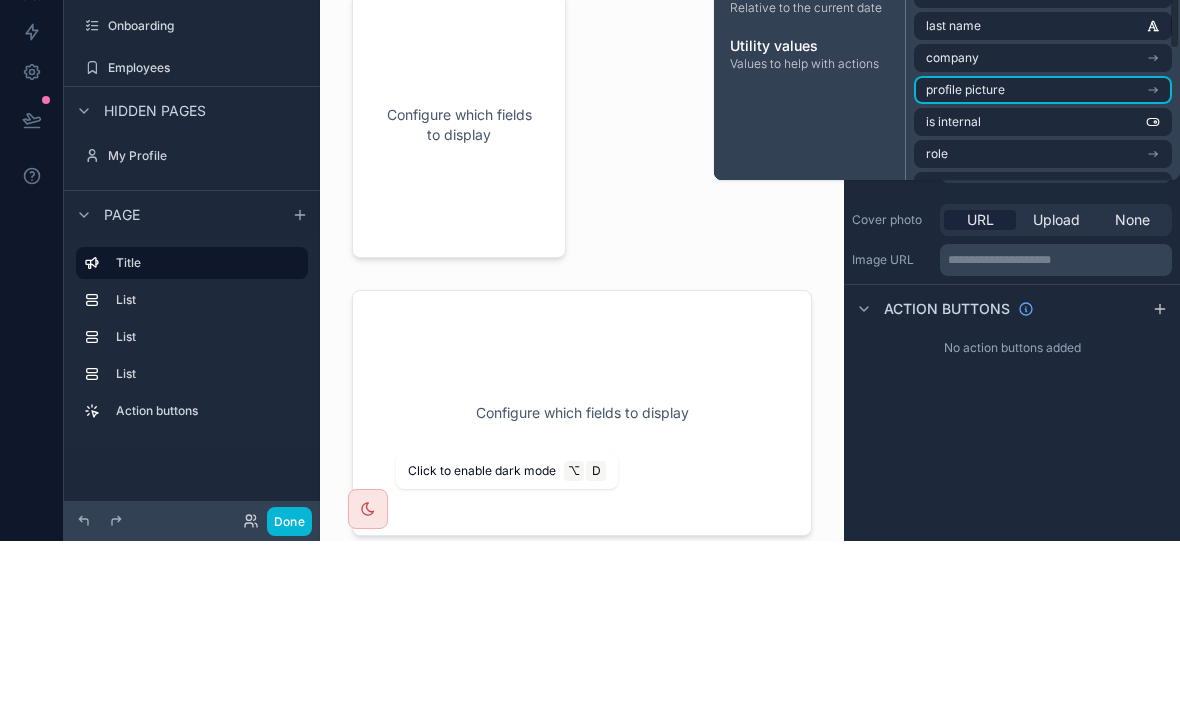 click on "profile picture" at bounding box center [1043, 262] 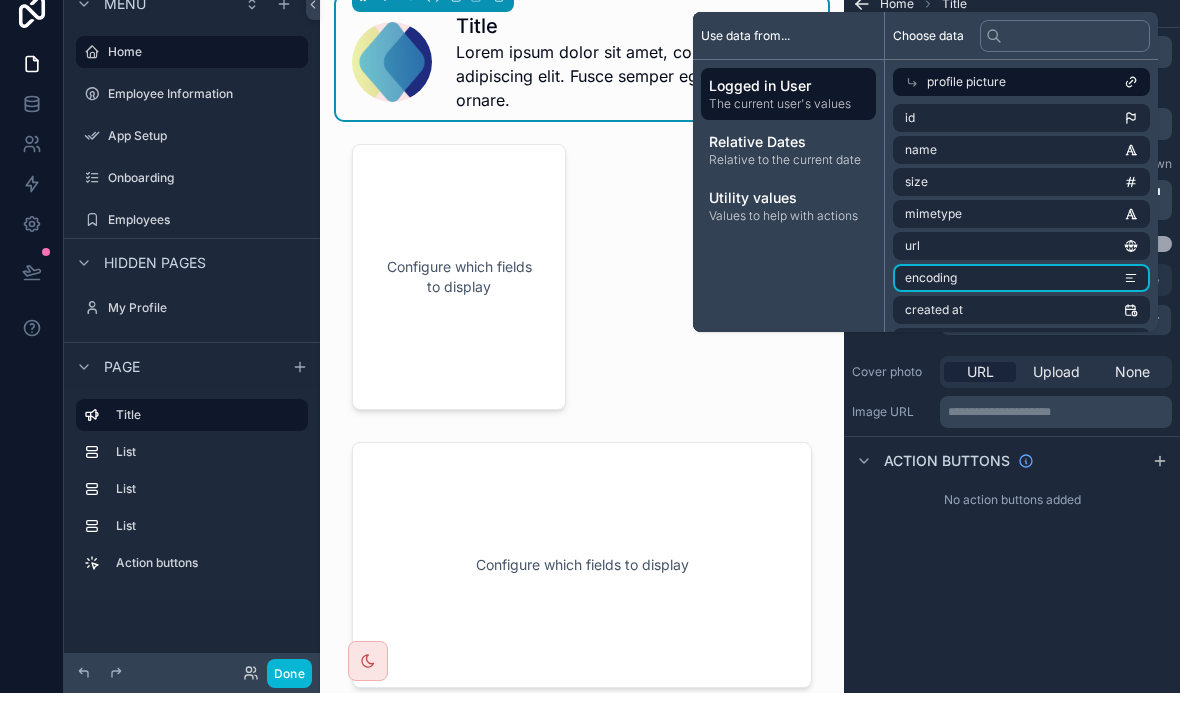 click on "**********" at bounding box center (1012, 356) 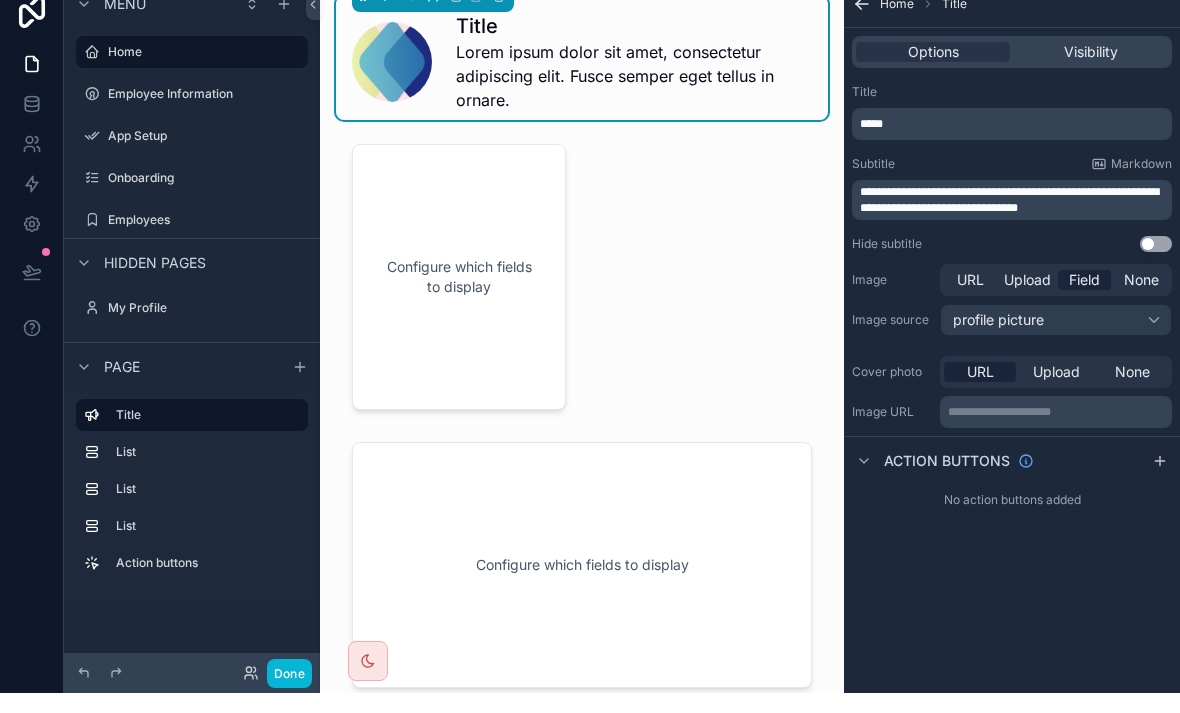 click on "**********" at bounding box center [1058, 432] 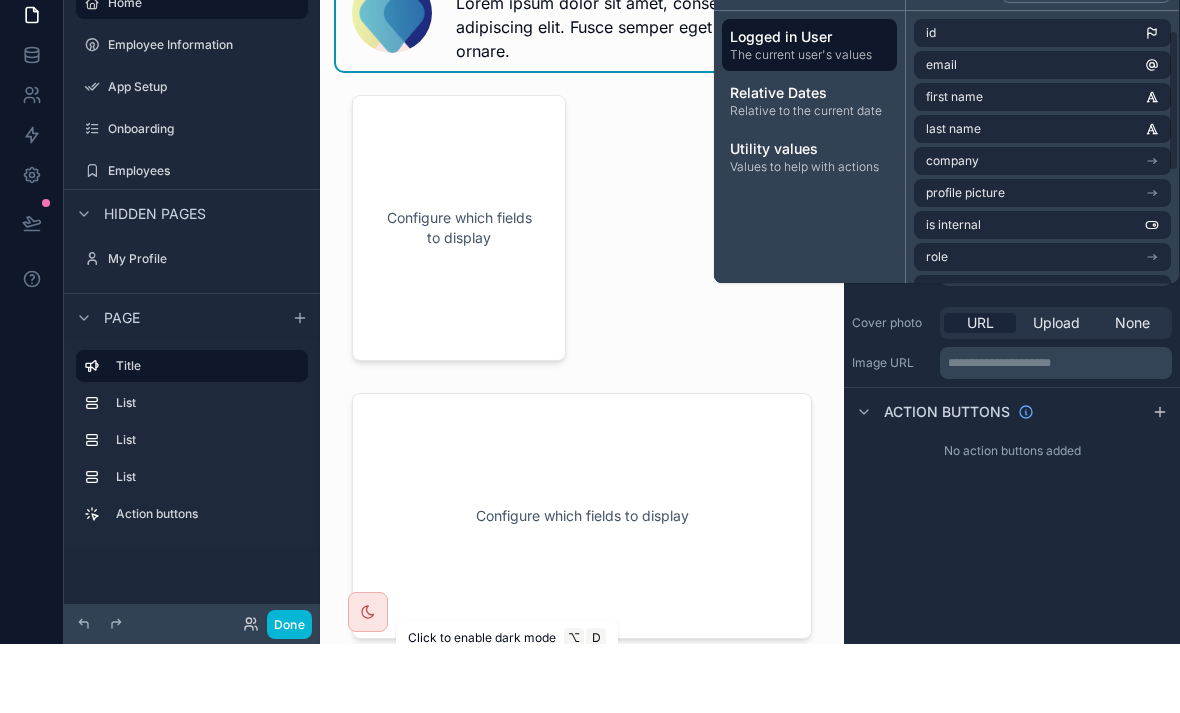 scroll, scrollTop: 37, scrollLeft: 0, axis: vertical 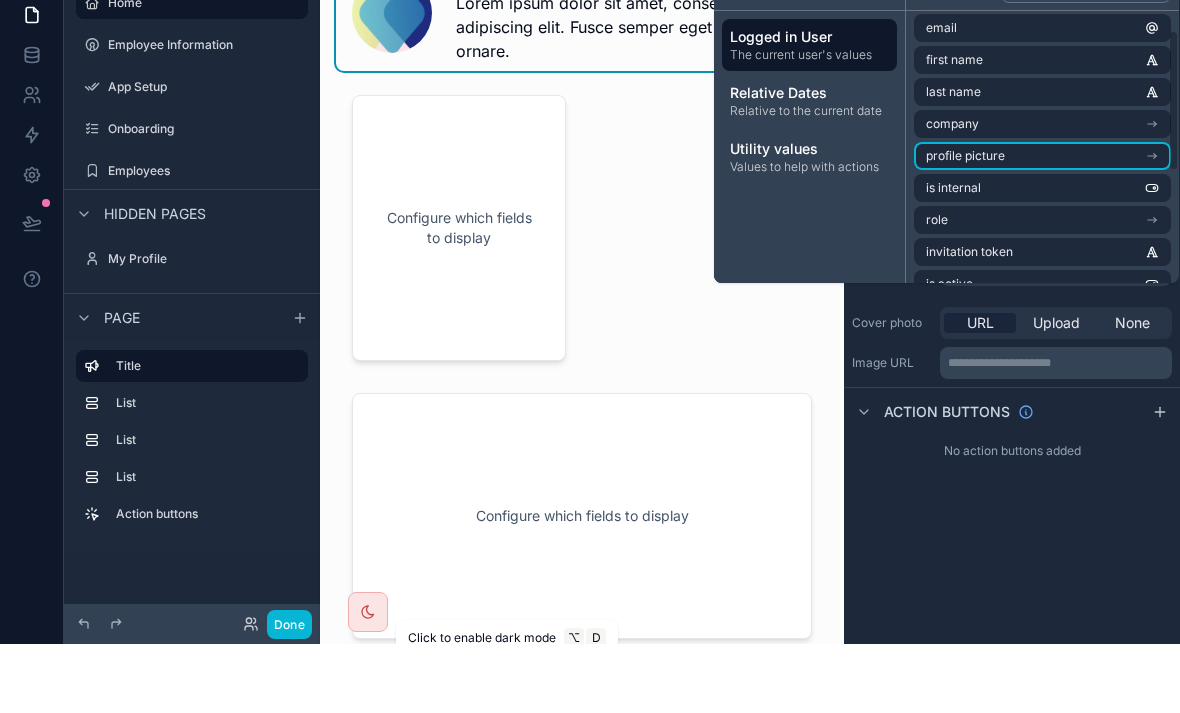 click on "profile picture" at bounding box center (1042, 225) 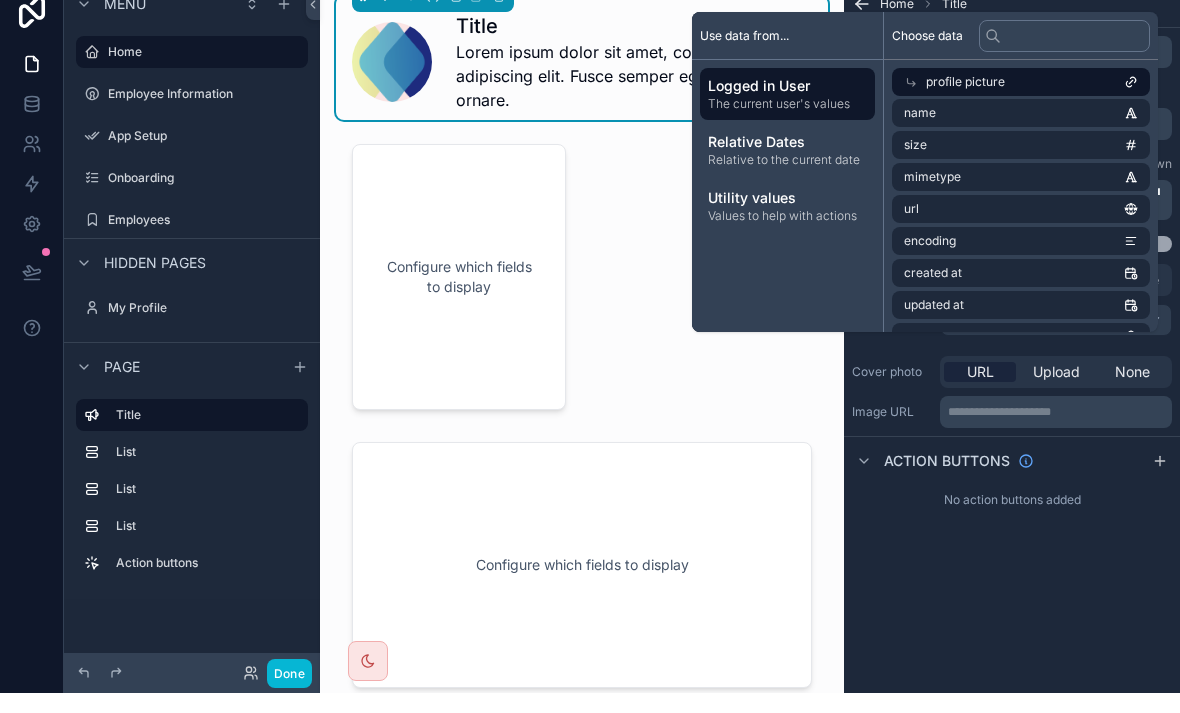 click on "profile picture" at bounding box center (1021, 102) 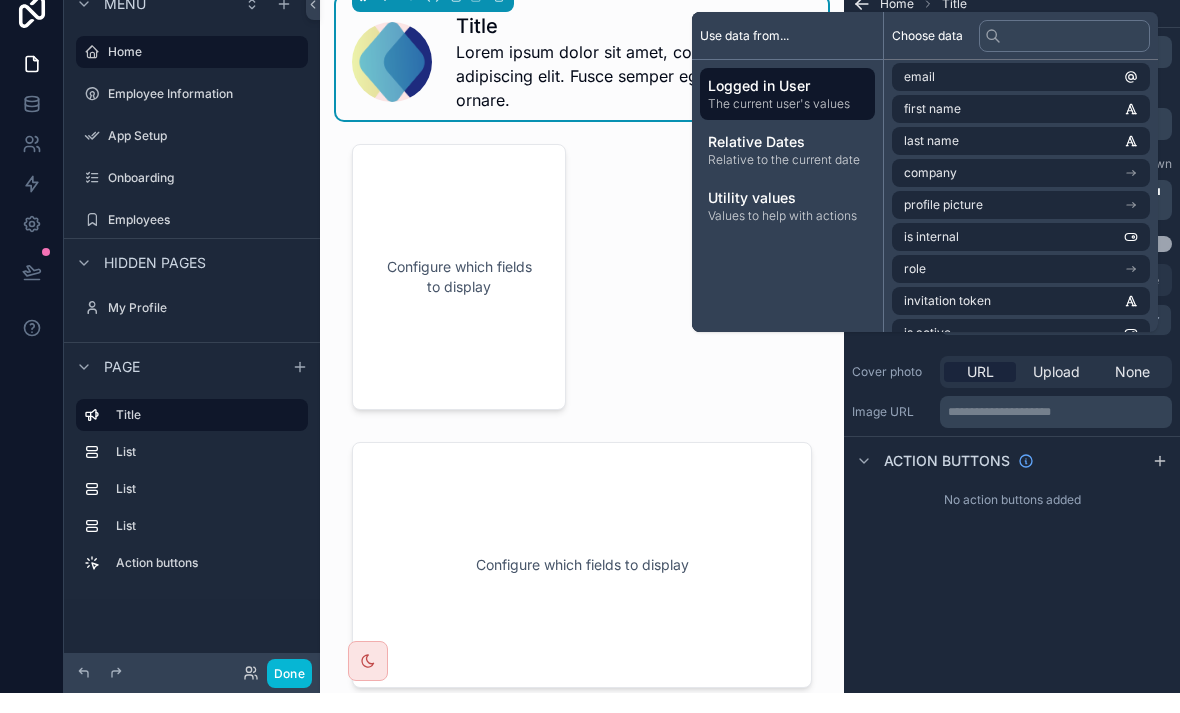scroll, scrollTop: 64, scrollLeft: 0, axis: vertical 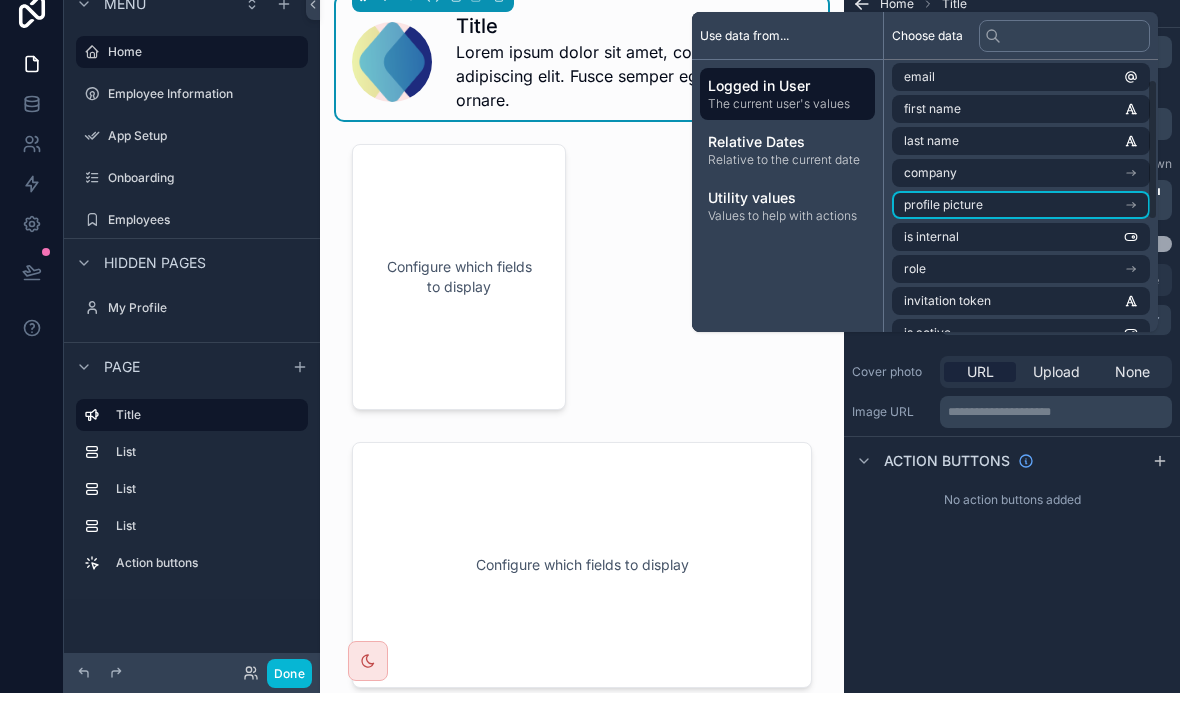 click on "profile picture" at bounding box center (1021, 225) 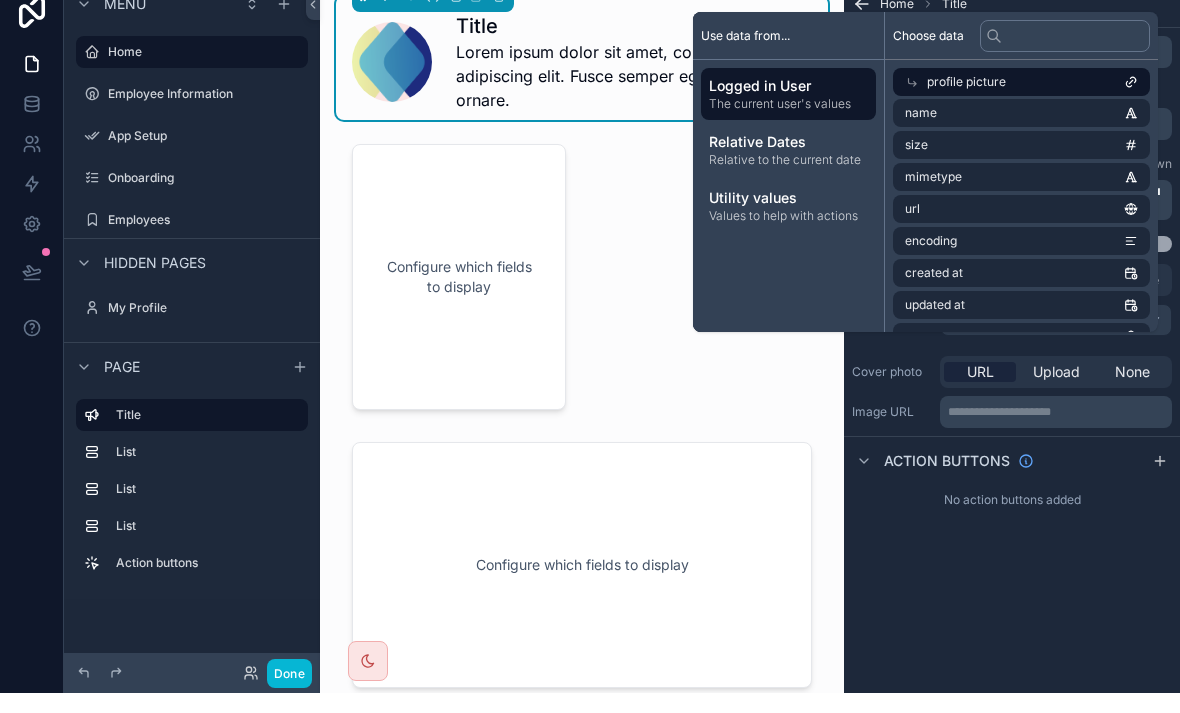 click on "**********" at bounding box center (1012, 356) 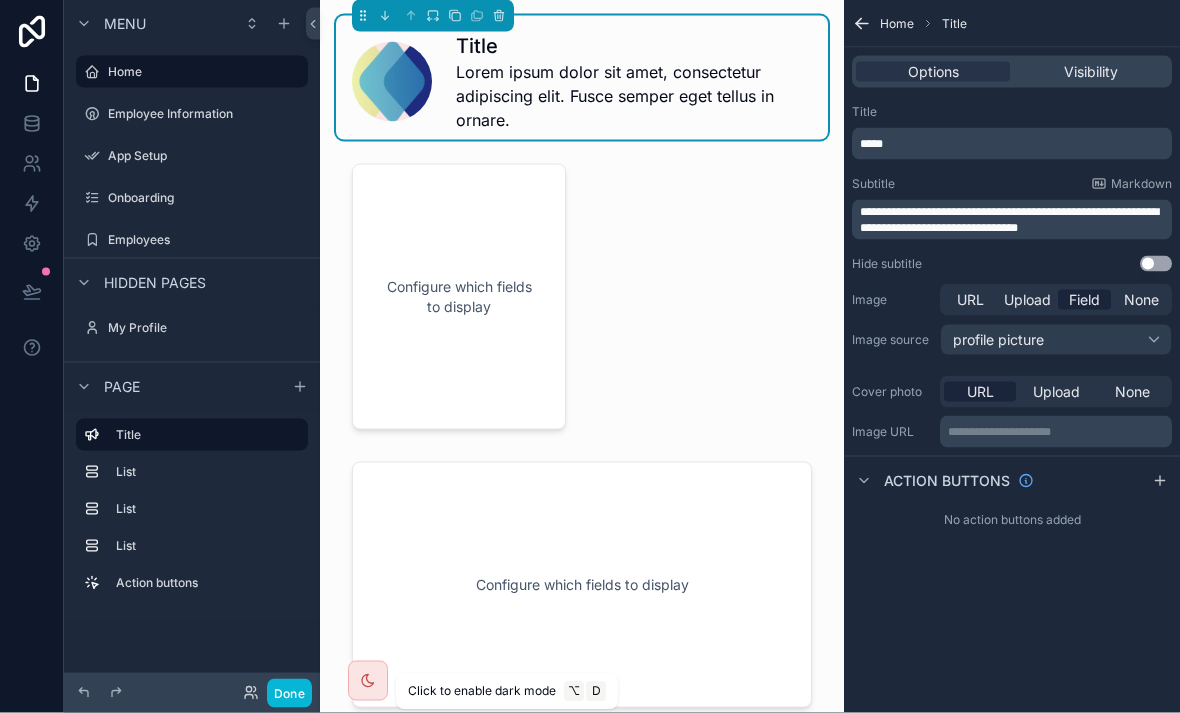 scroll, scrollTop: 0, scrollLeft: 0, axis: both 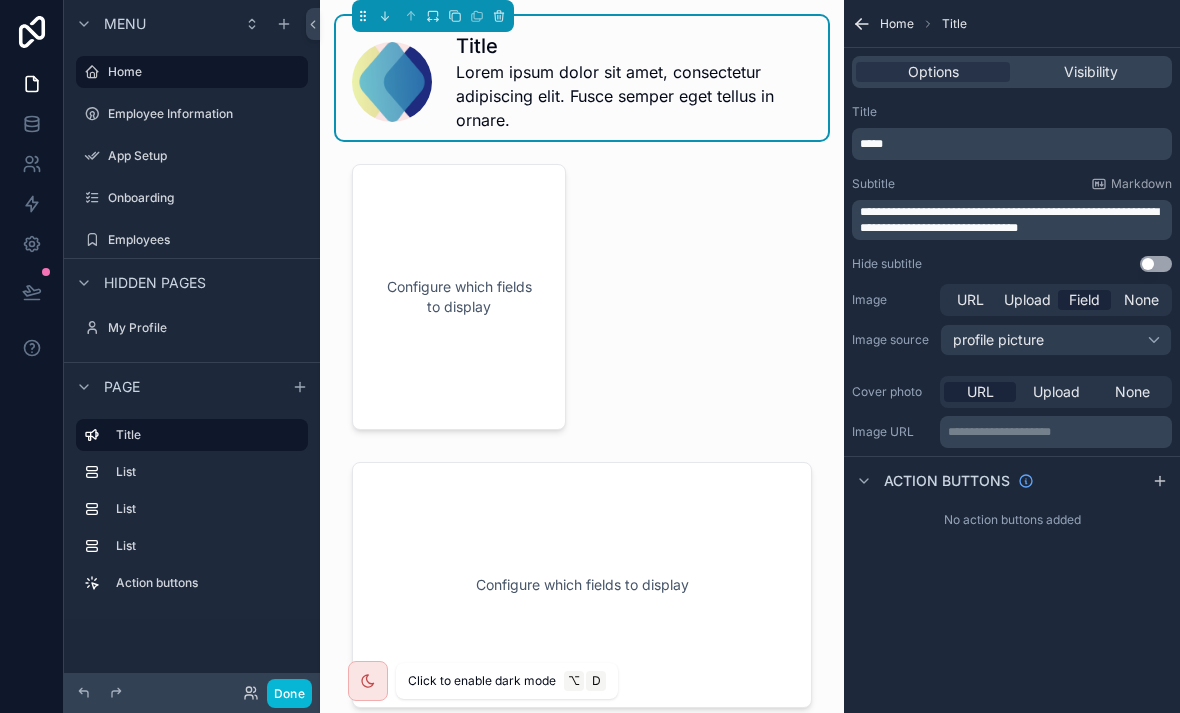 click at bounding box center (705, 297) 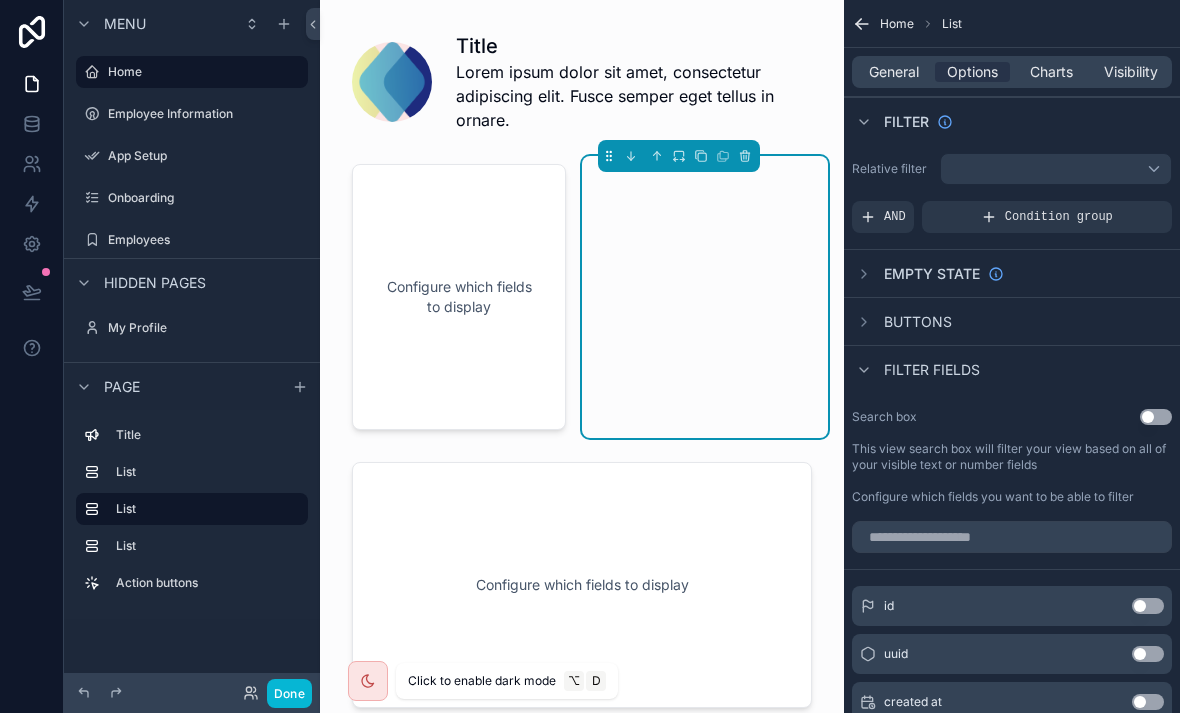 click on "General" at bounding box center (894, 72) 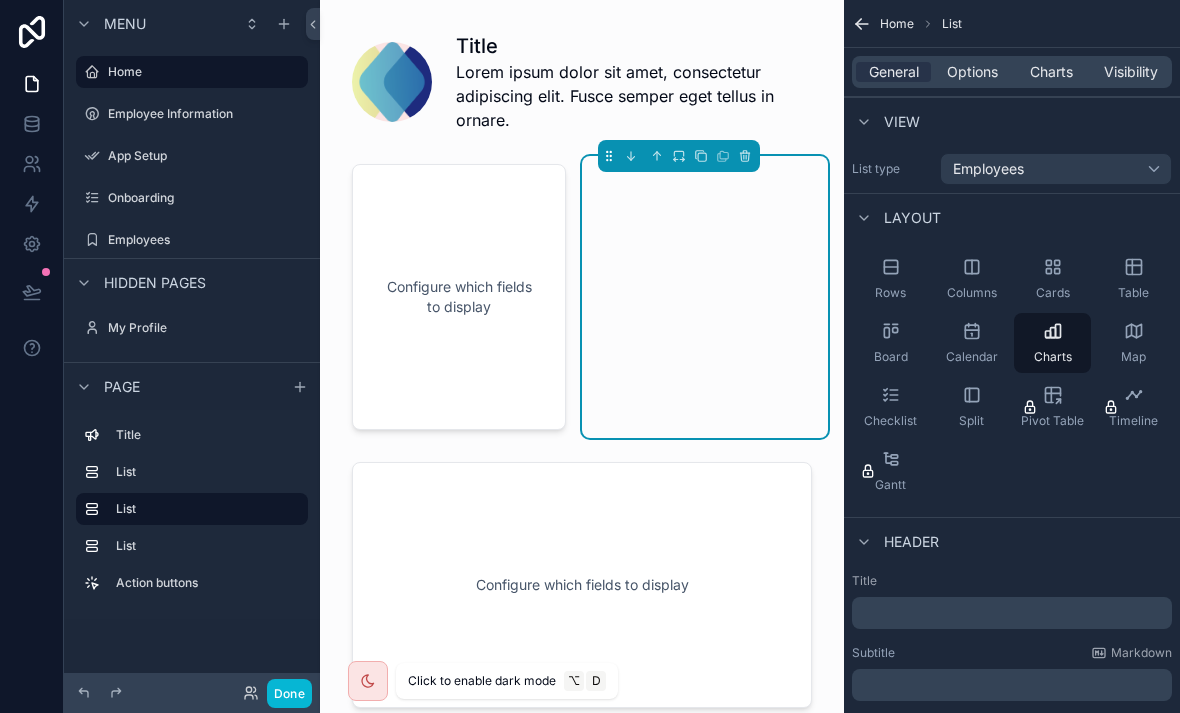 click on "Charts" at bounding box center [1053, 357] 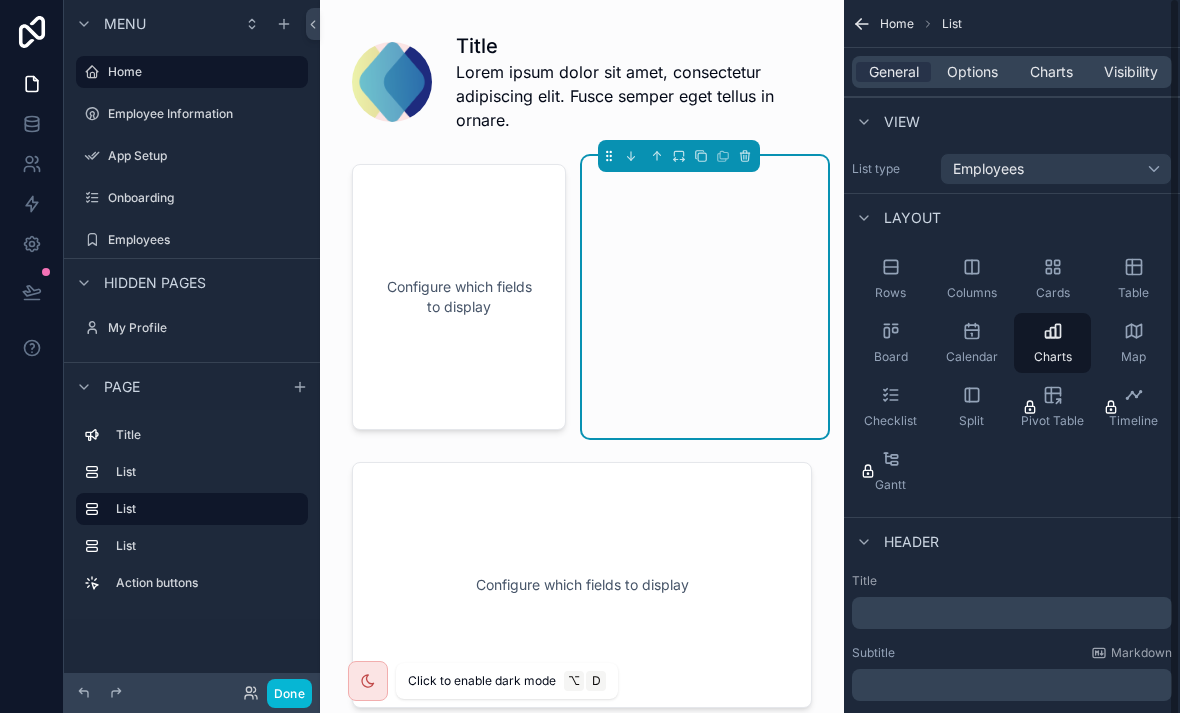 scroll, scrollTop: 0, scrollLeft: 0, axis: both 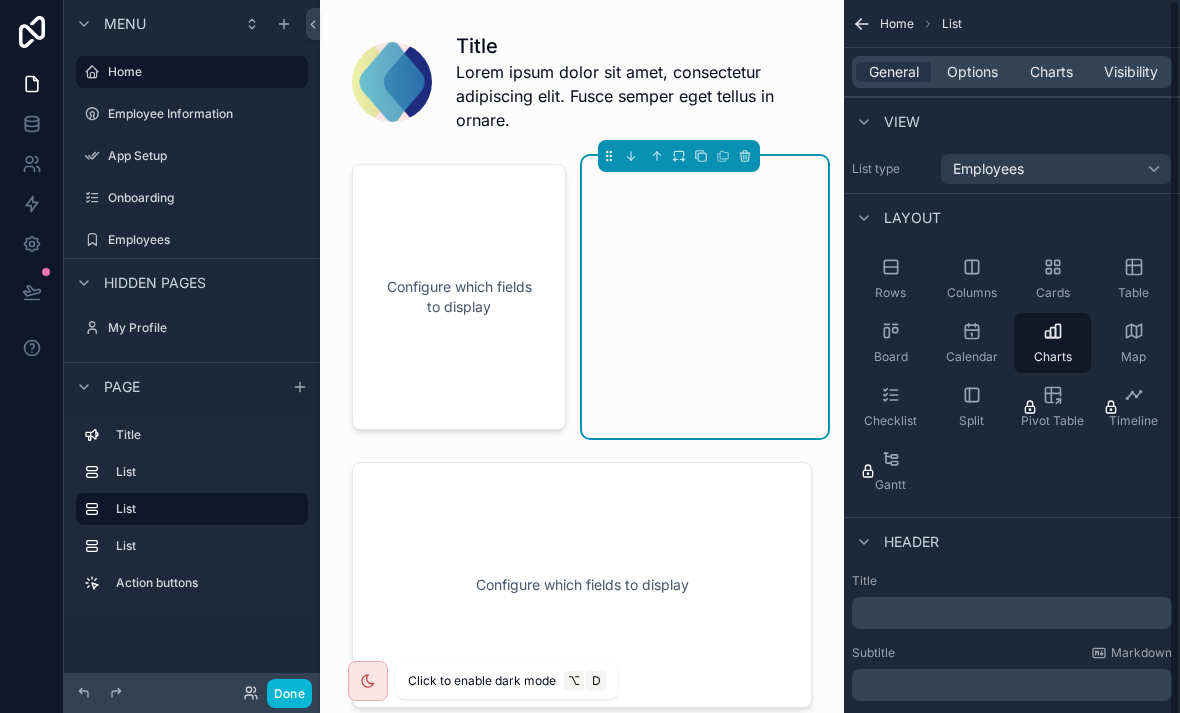 click on "Employees" at bounding box center [1056, 169] 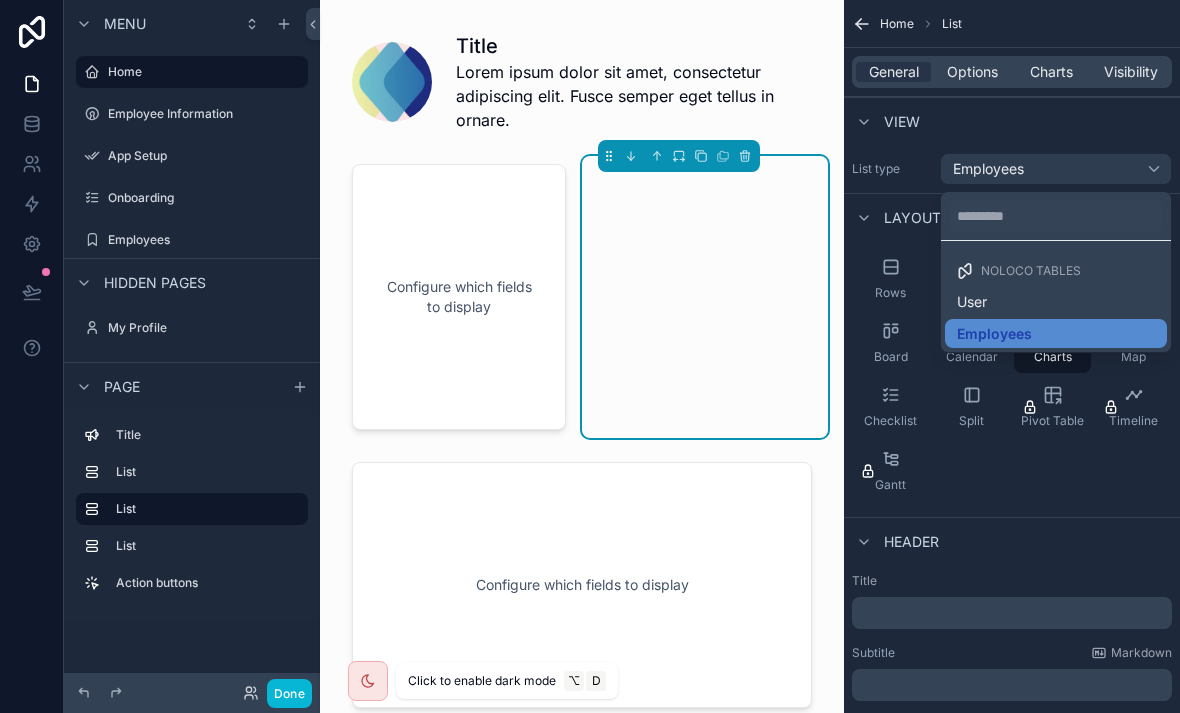 click at bounding box center [590, 356] 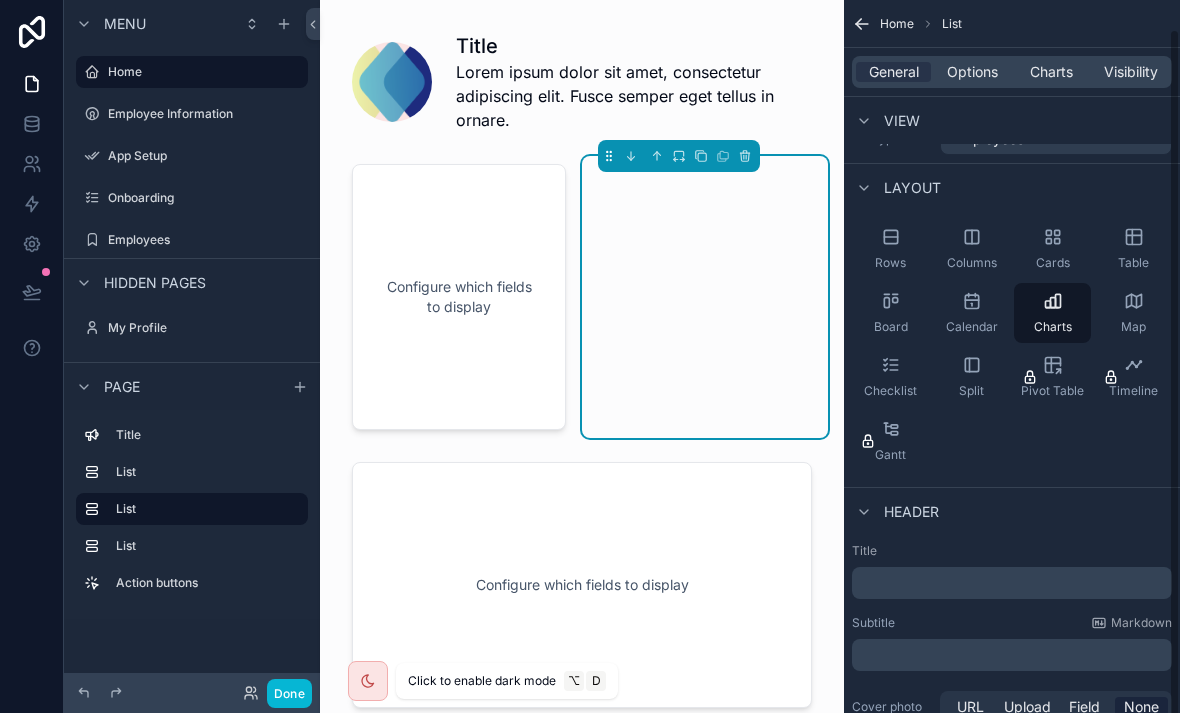 scroll, scrollTop: 28, scrollLeft: 0, axis: vertical 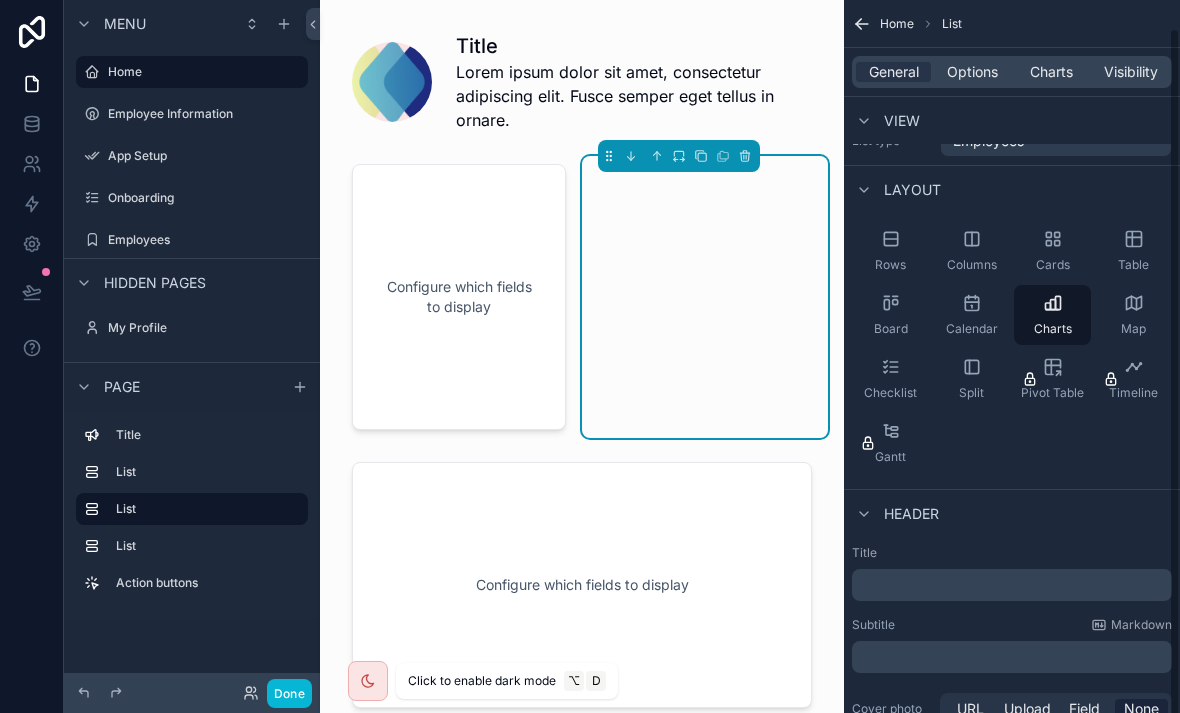 click on "Charts" at bounding box center [1051, 72] 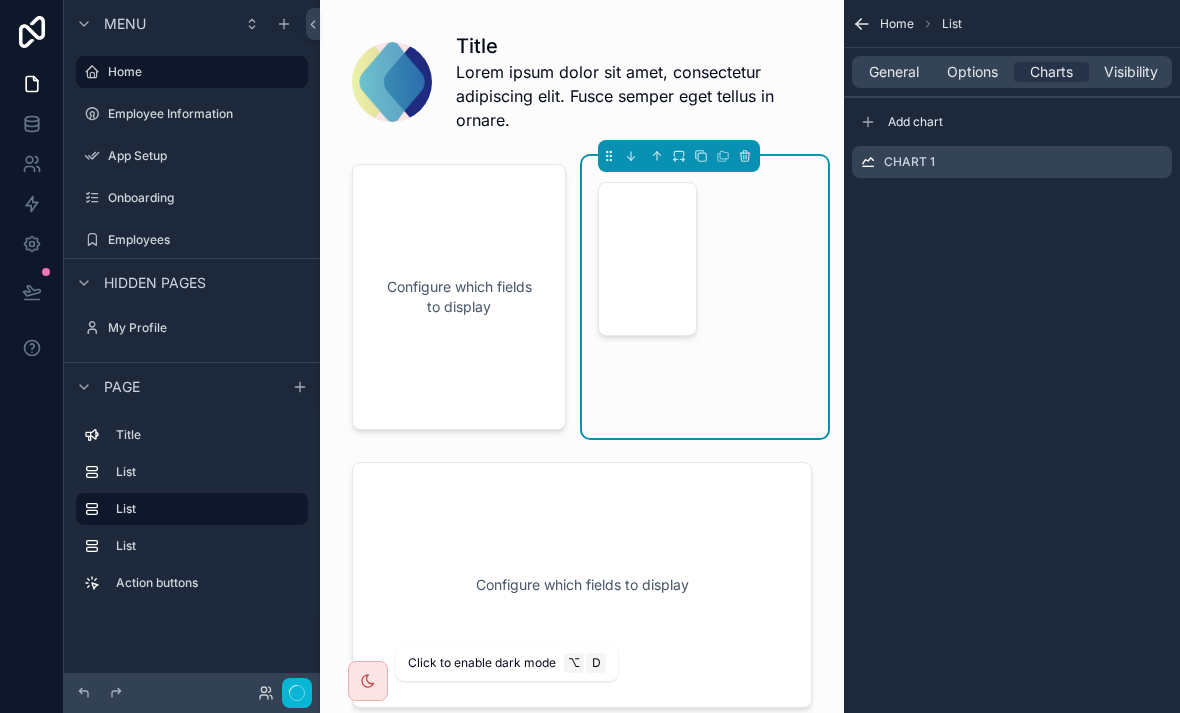 scroll, scrollTop: 0, scrollLeft: 0, axis: both 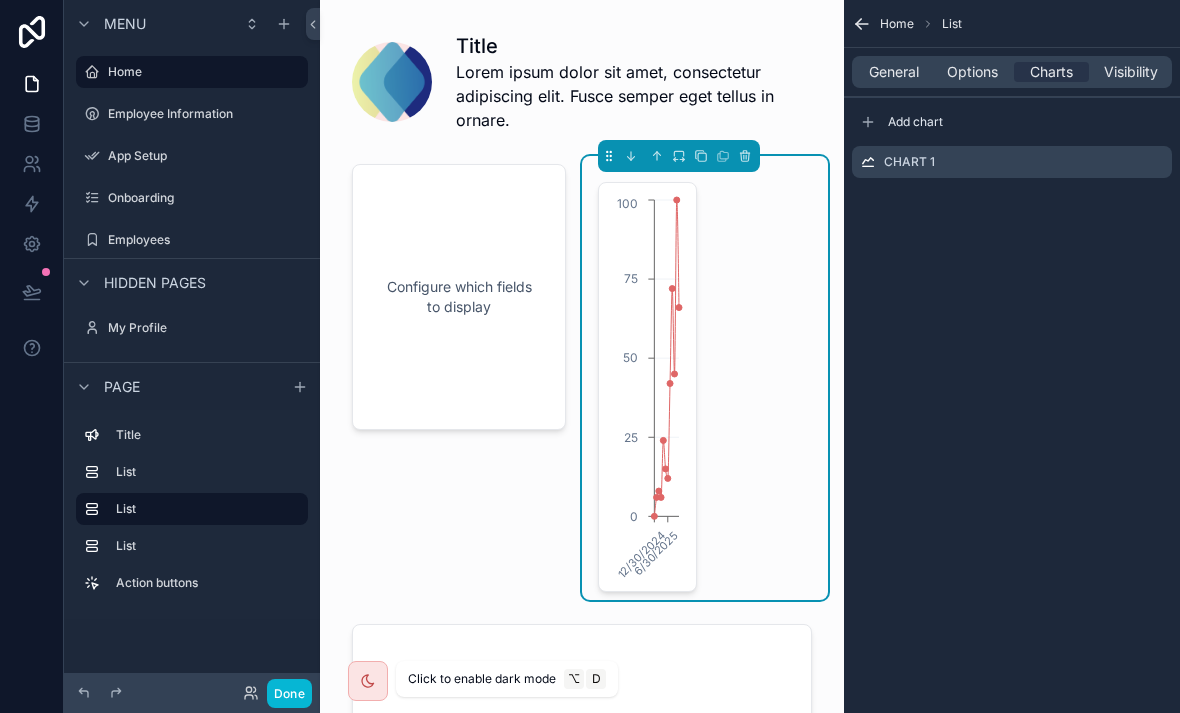 click on "Chart 1" at bounding box center (1012, 162) 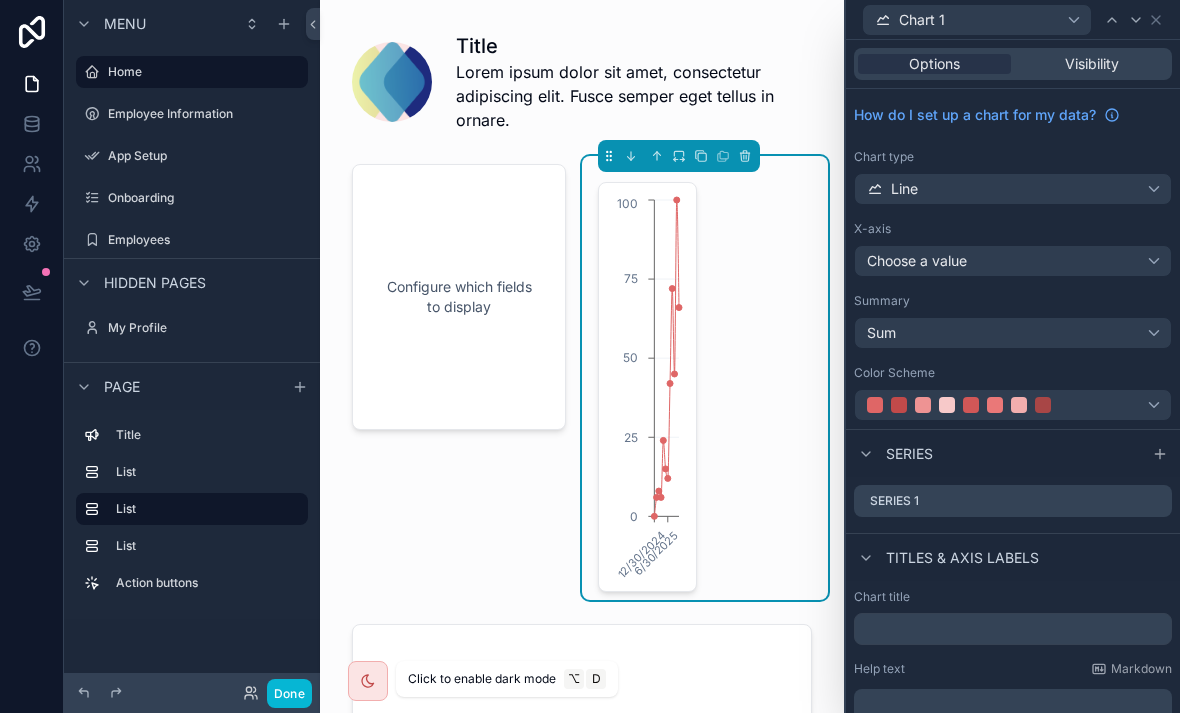 click on "Line" at bounding box center (1013, 189) 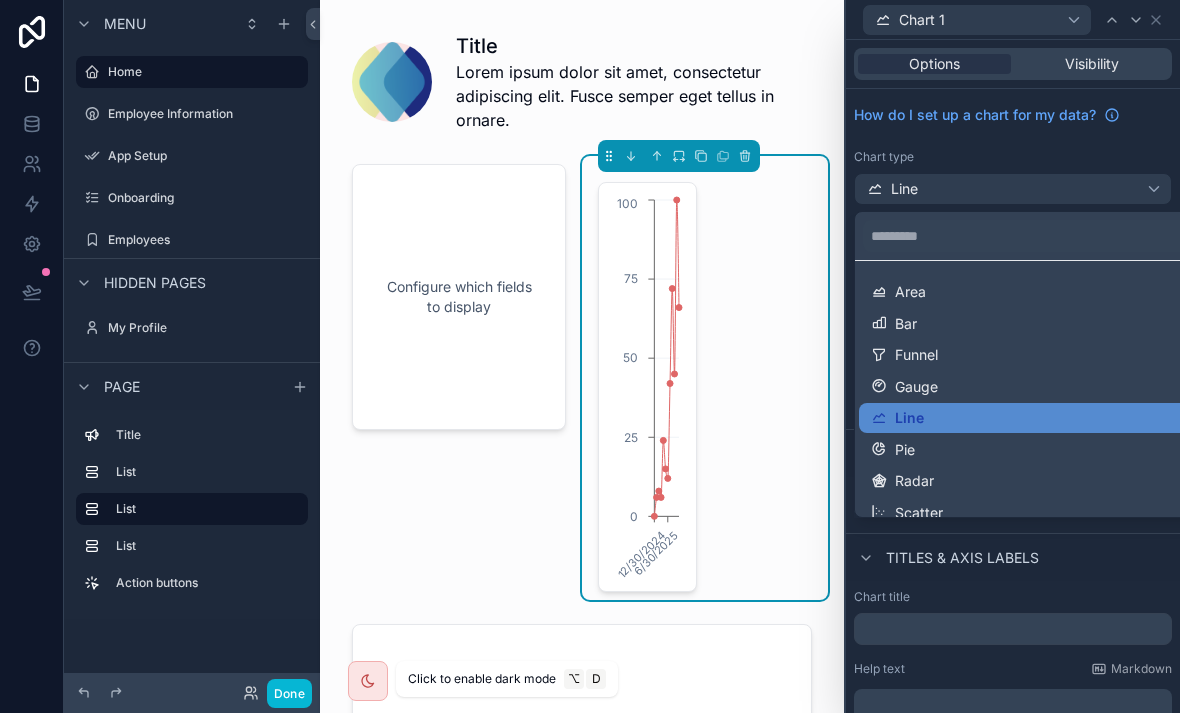 click on "Bar" at bounding box center [1037, 324] 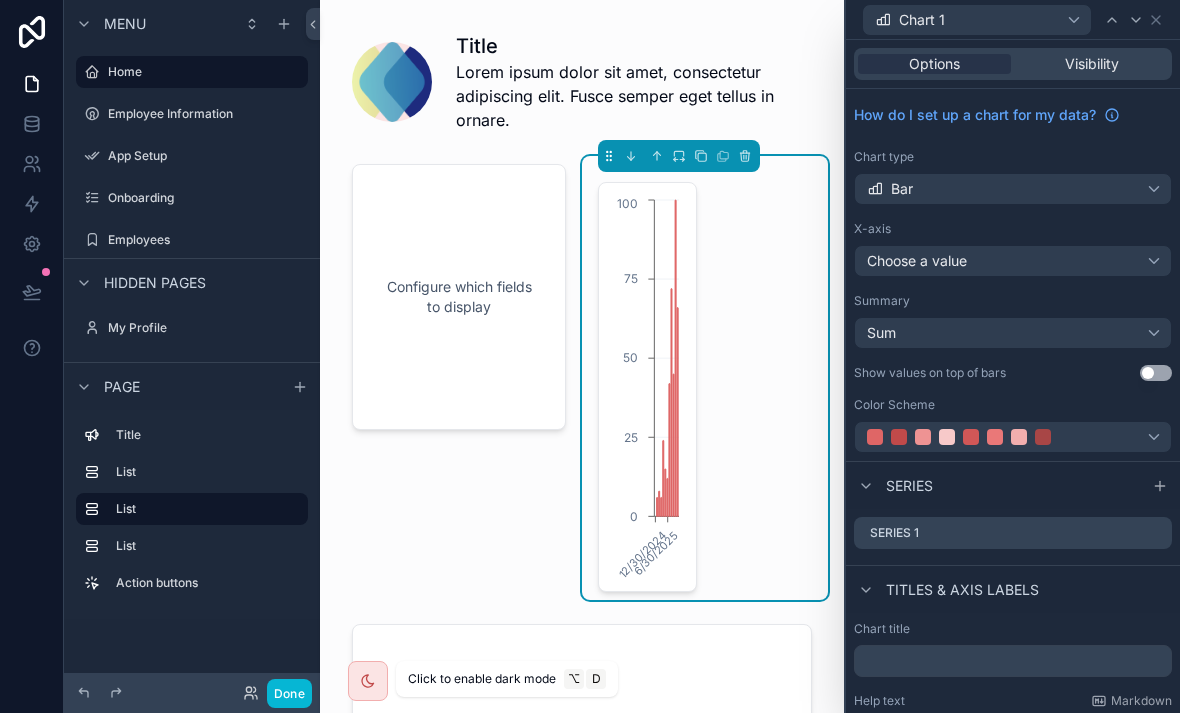 click on "Visibility" at bounding box center [1091, 64] 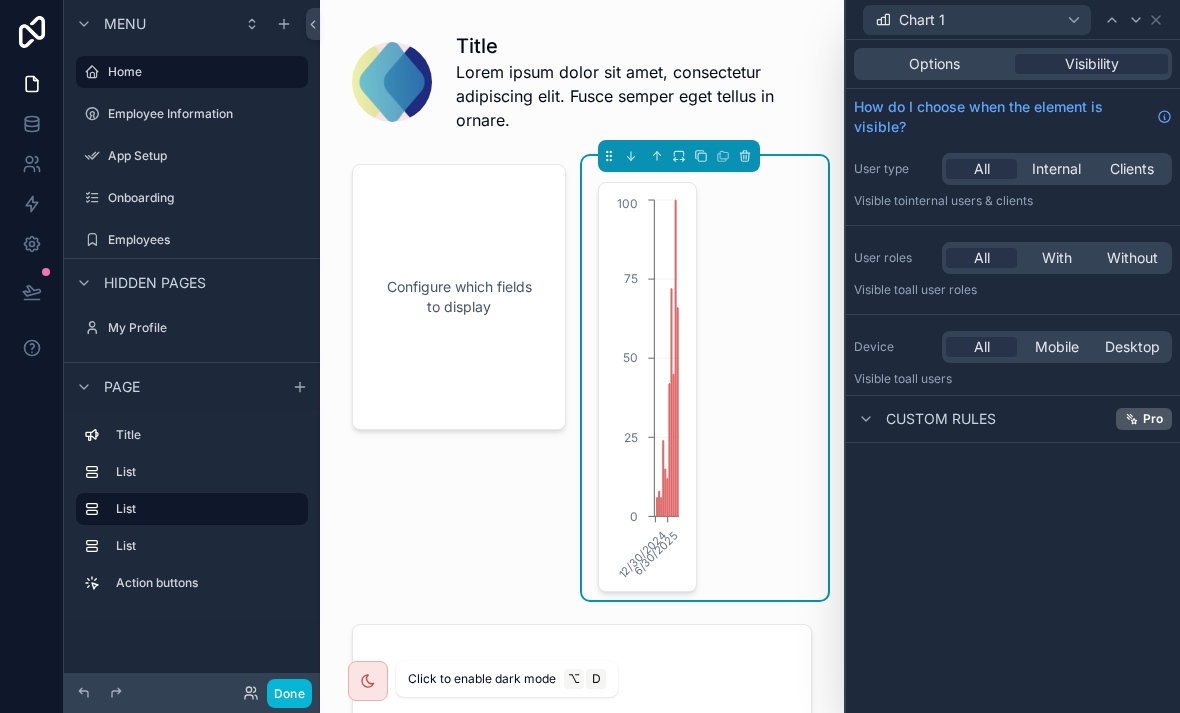 click on "Options" at bounding box center (934, 64) 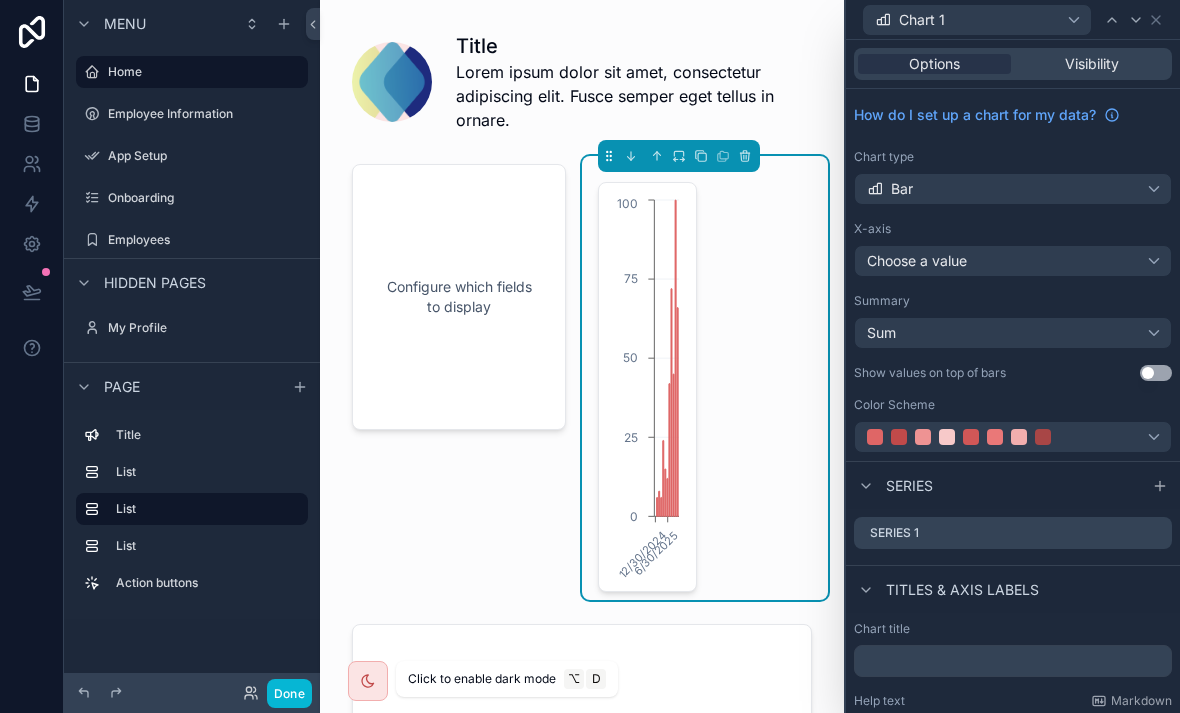 click on "Choose a value" at bounding box center (1013, 261) 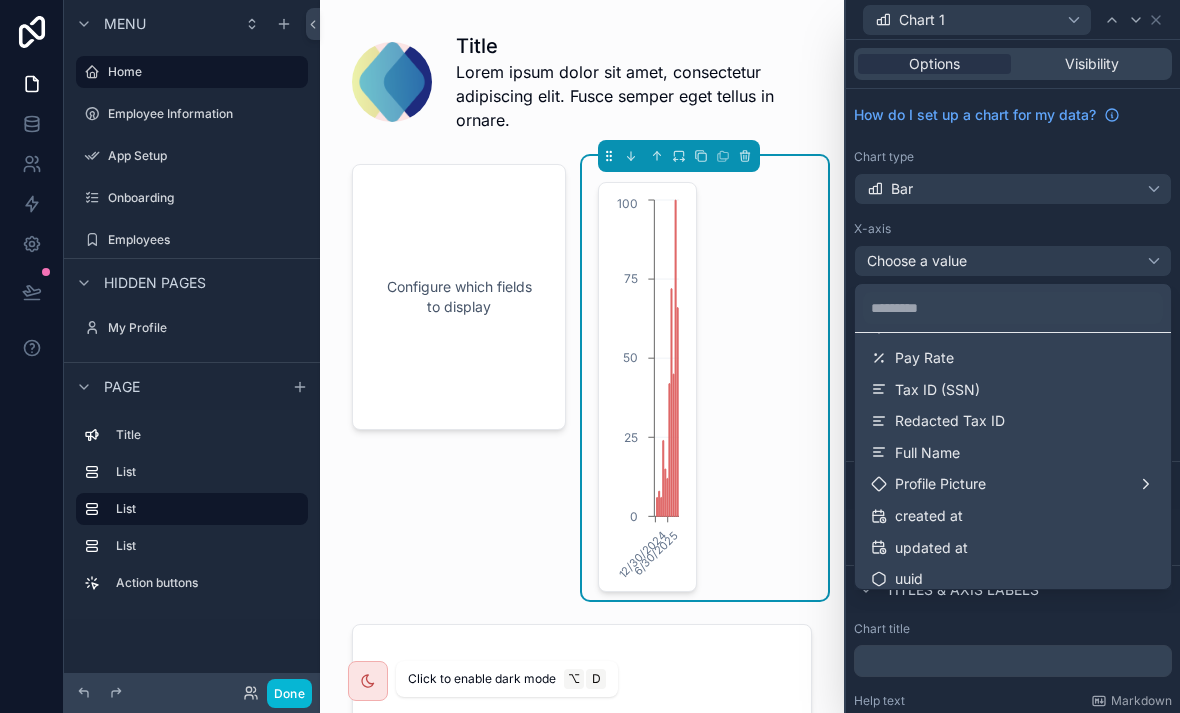 scroll, scrollTop: 479, scrollLeft: 0, axis: vertical 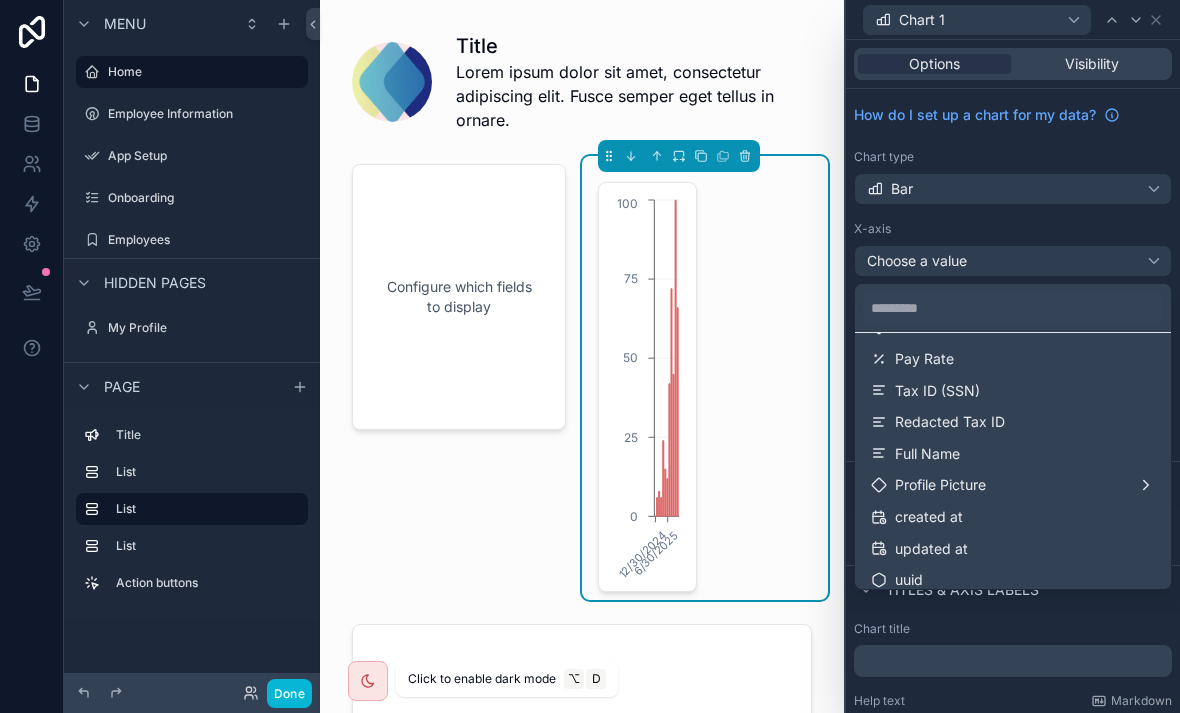 click on "created at" at bounding box center (929, 517) 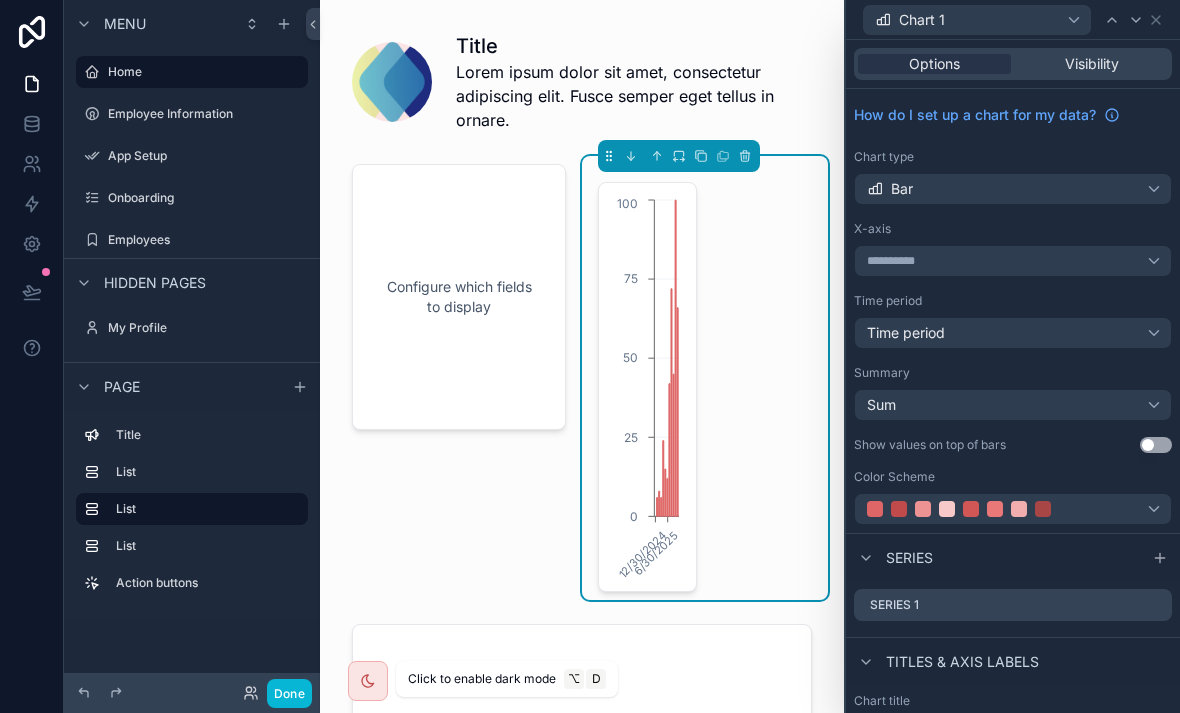 click on "**********" at bounding box center [1013, 261] 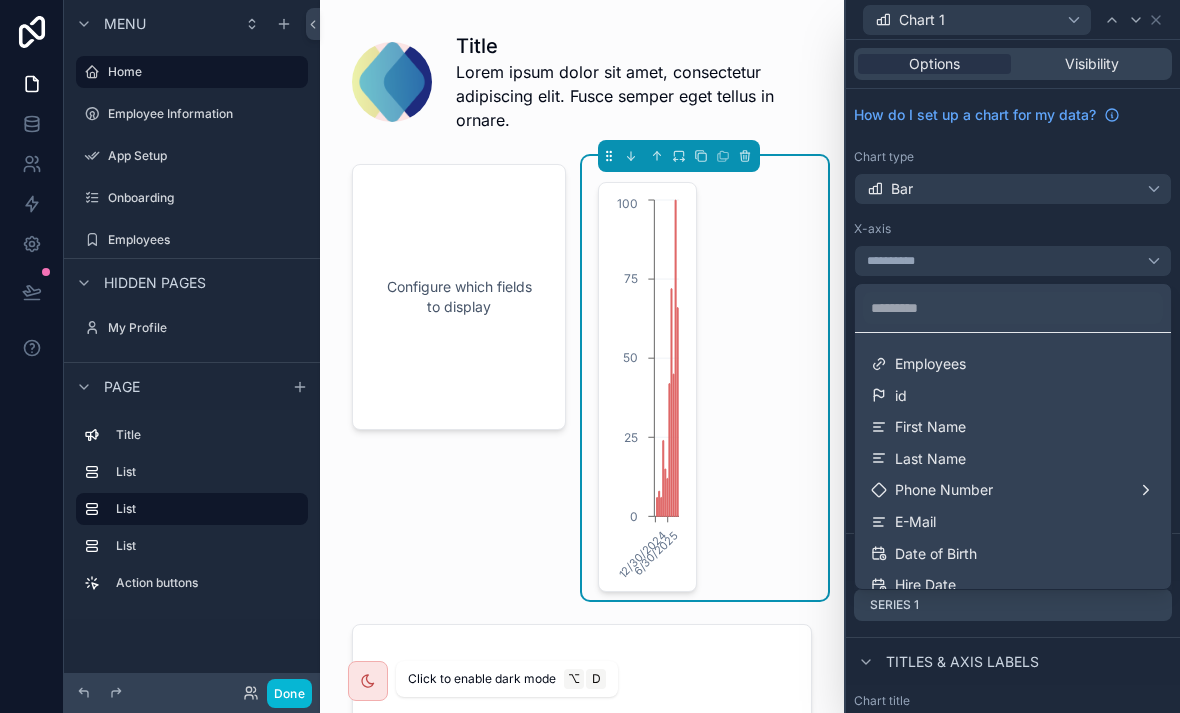 click at bounding box center (1013, 356) 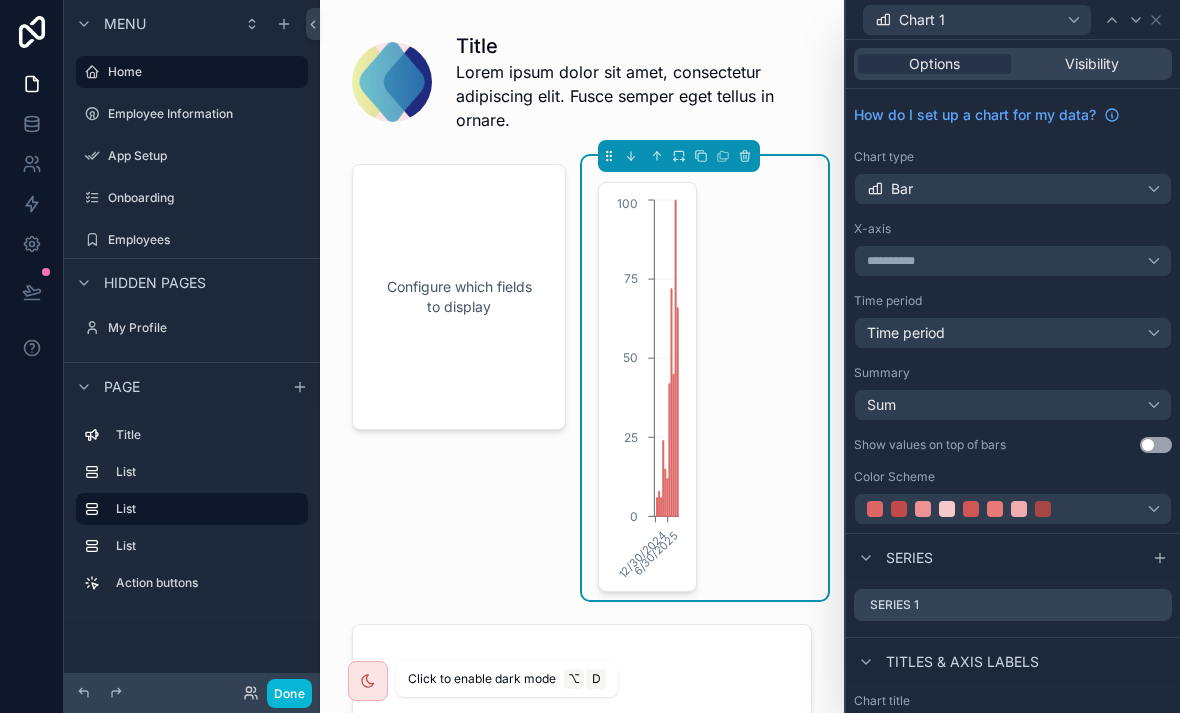 click on "Time period" at bounding box center [1013, 333] 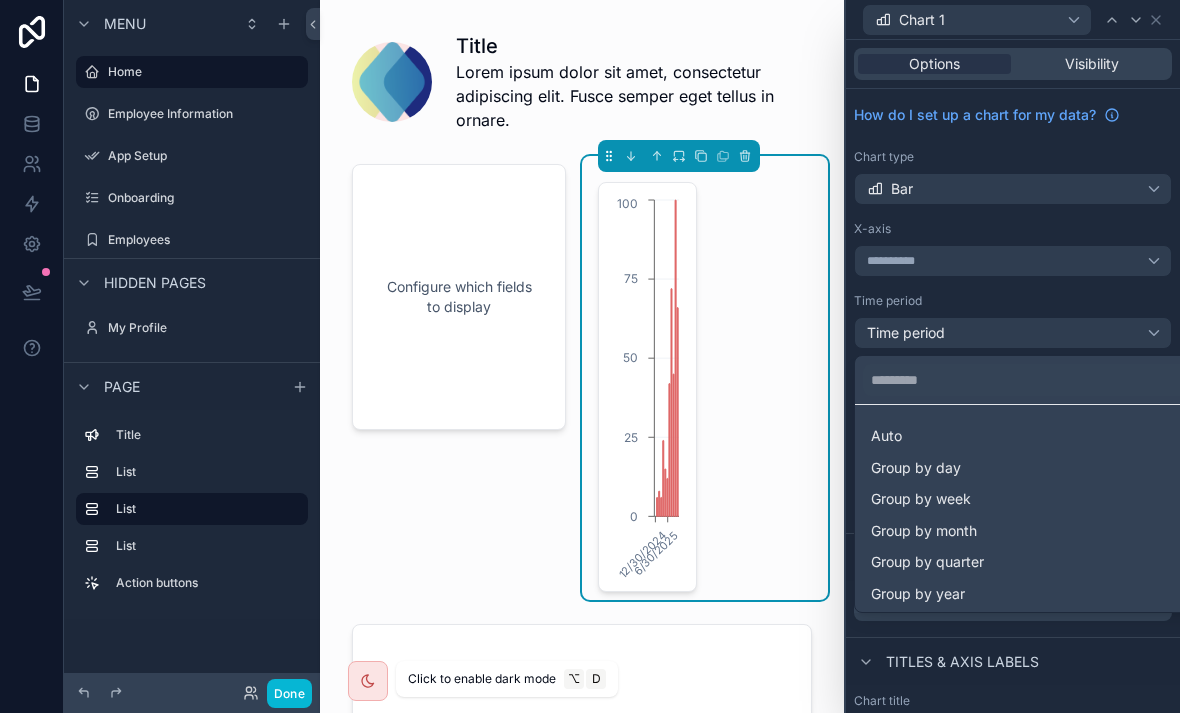 click on "Group by week" at bounding box center [1037, 499] 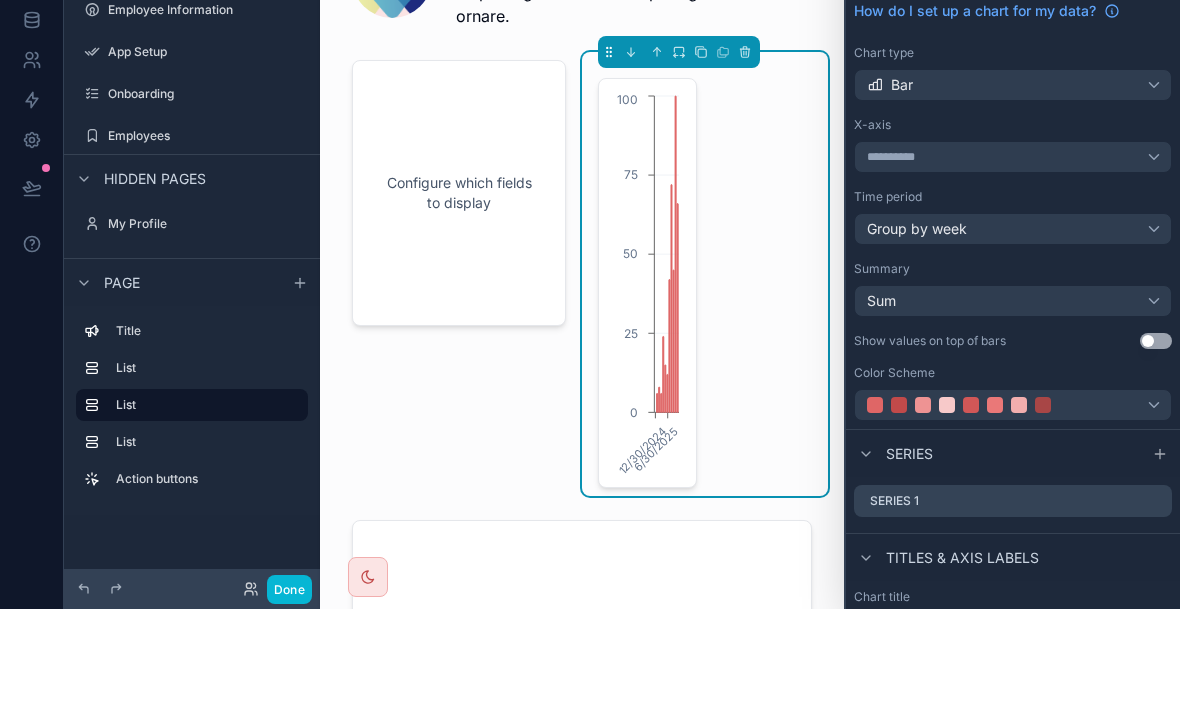 scroll, scrollTop: 64, scrollLeft: 0, axis: vertical 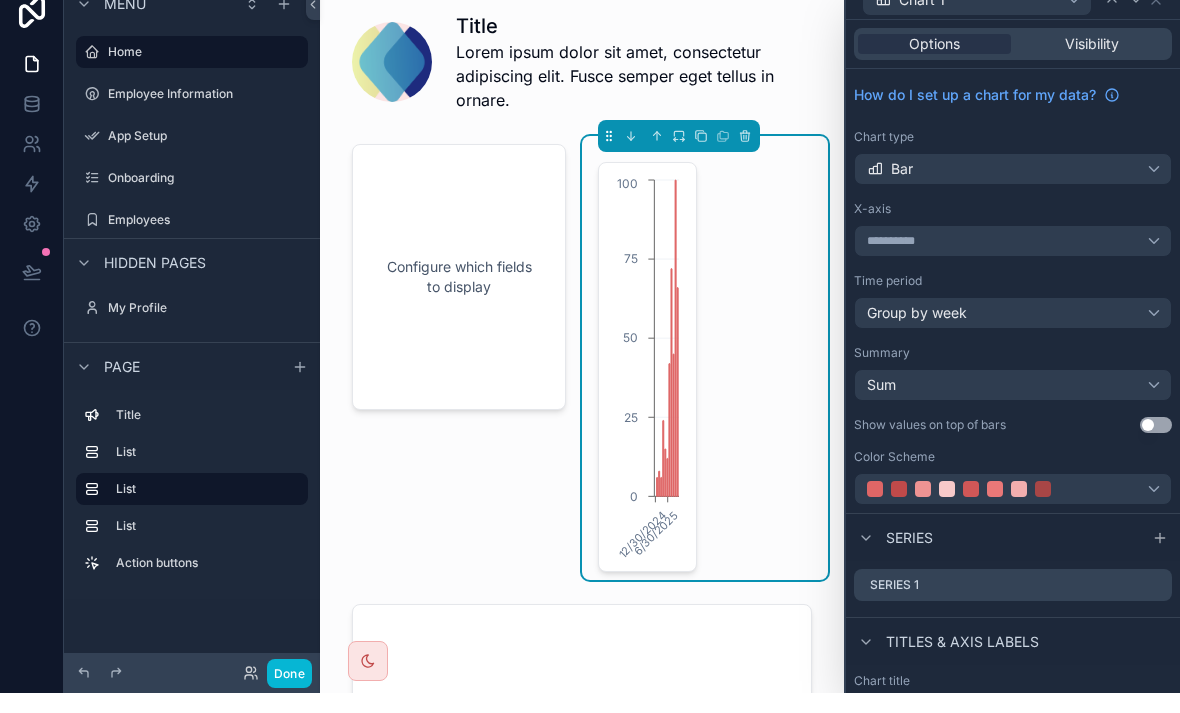 click 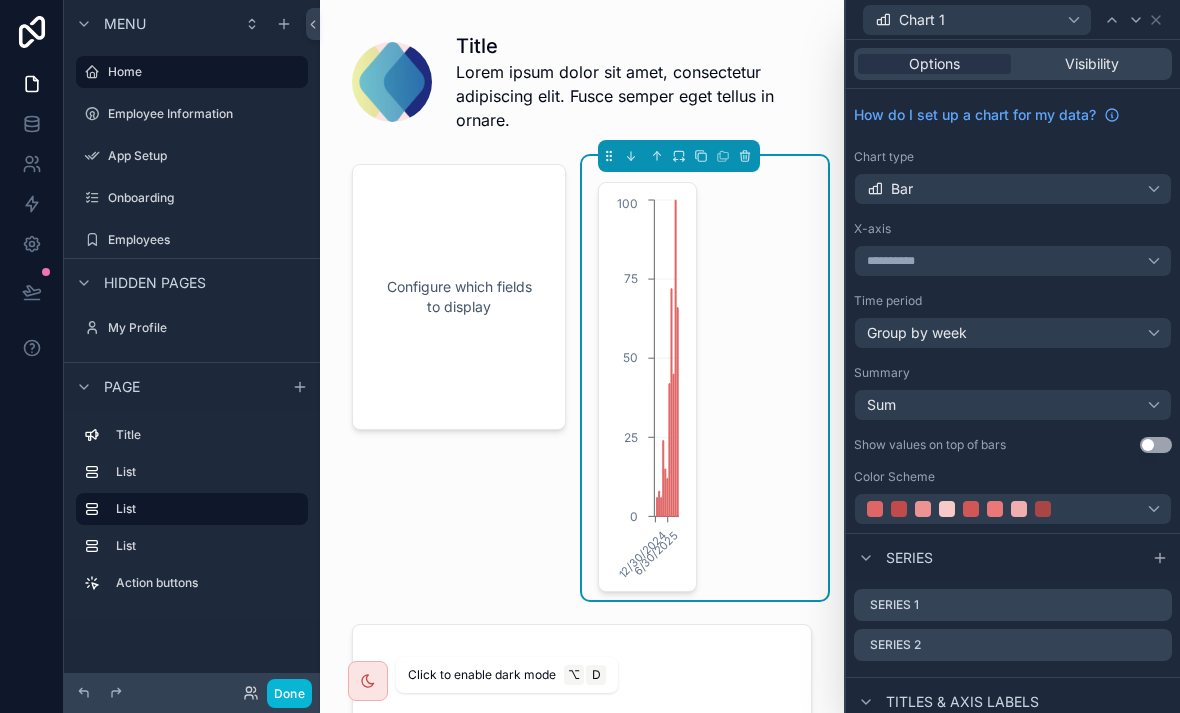 click on "Series 1" at bounding box center (1013, 605) 